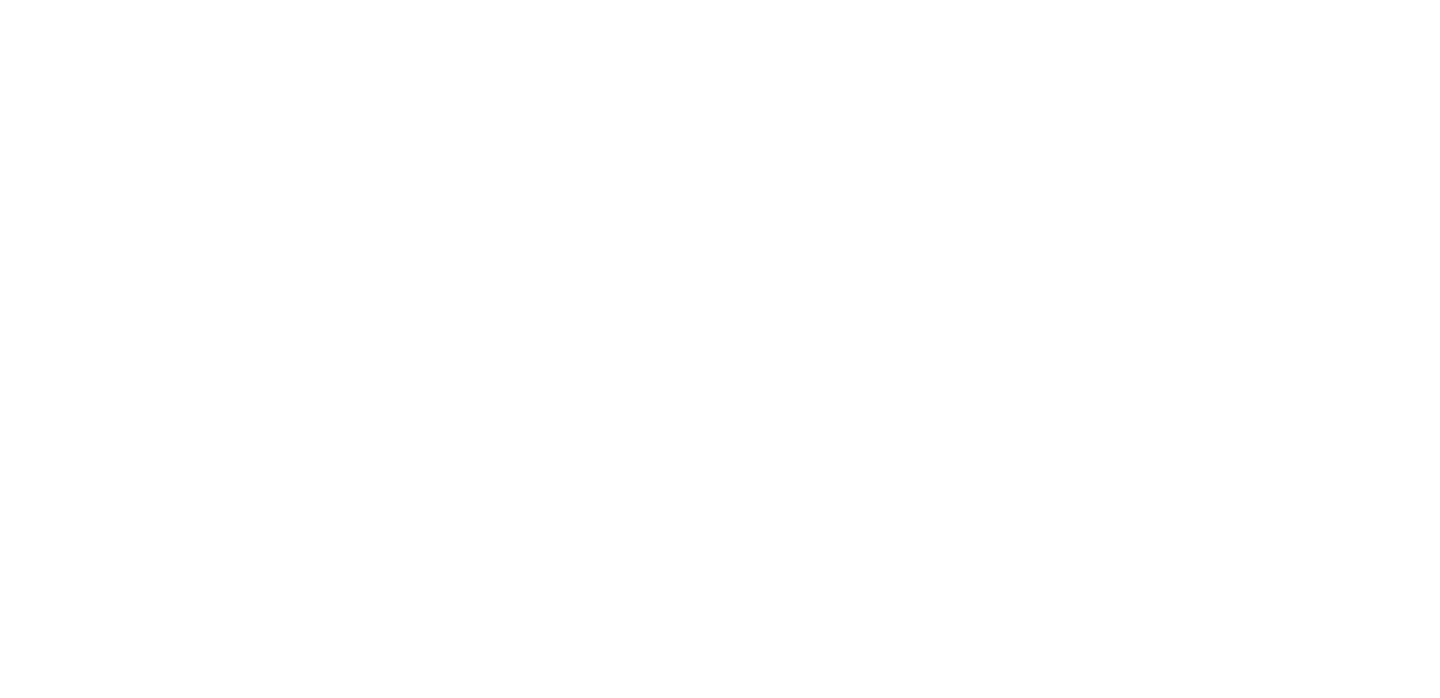 scroll, scrollTop: 0, scrollLeft: 0, axis: both 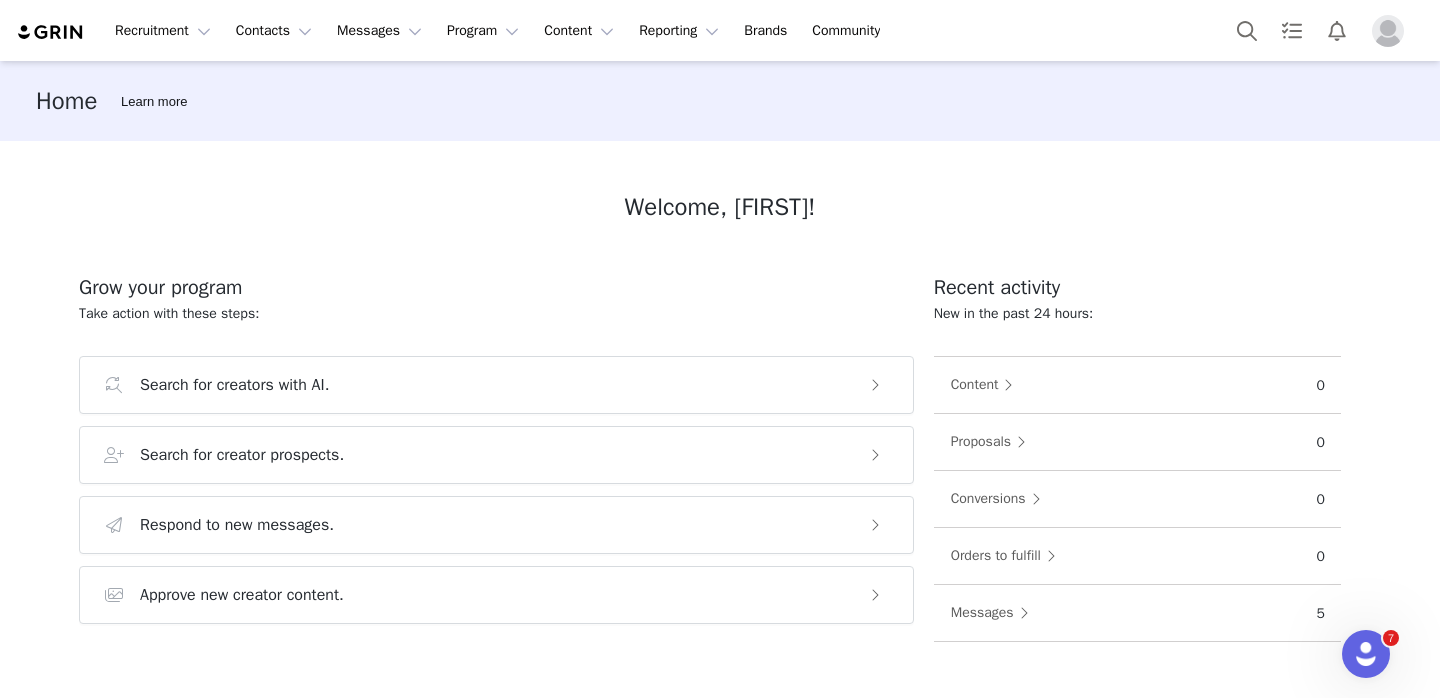 click on "Welcome, [FIRST]!" at bounding box center (720, 207) 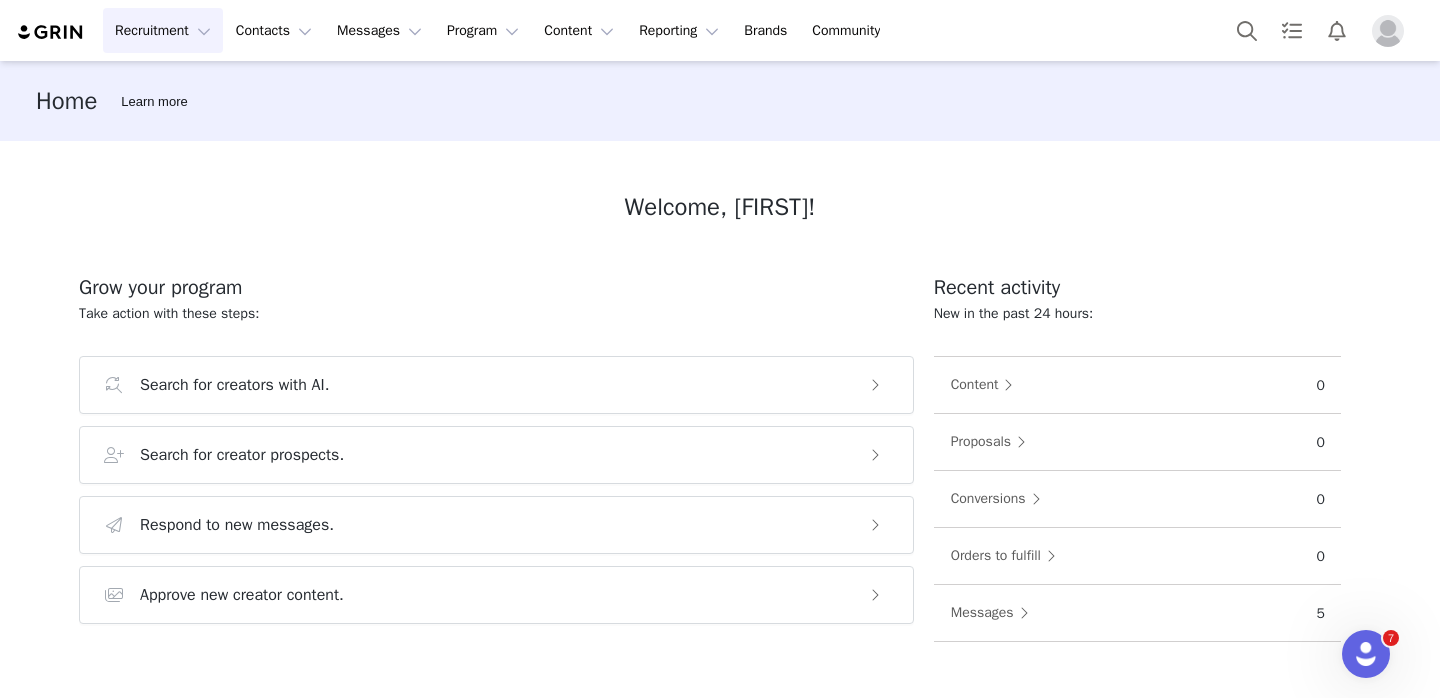 click on "Recruitment Recruitment" at bounding box center (163, 30) 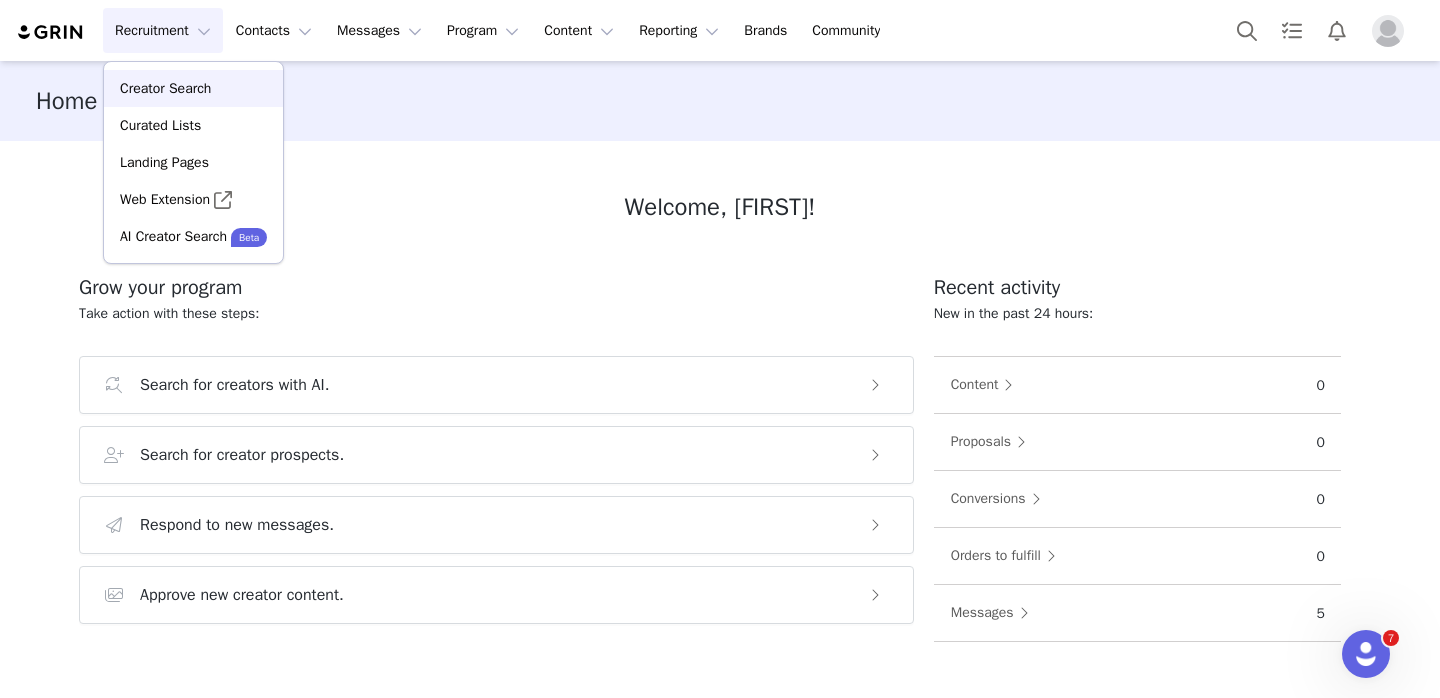 click on "Creator Search" at bounding box center (165, 88) 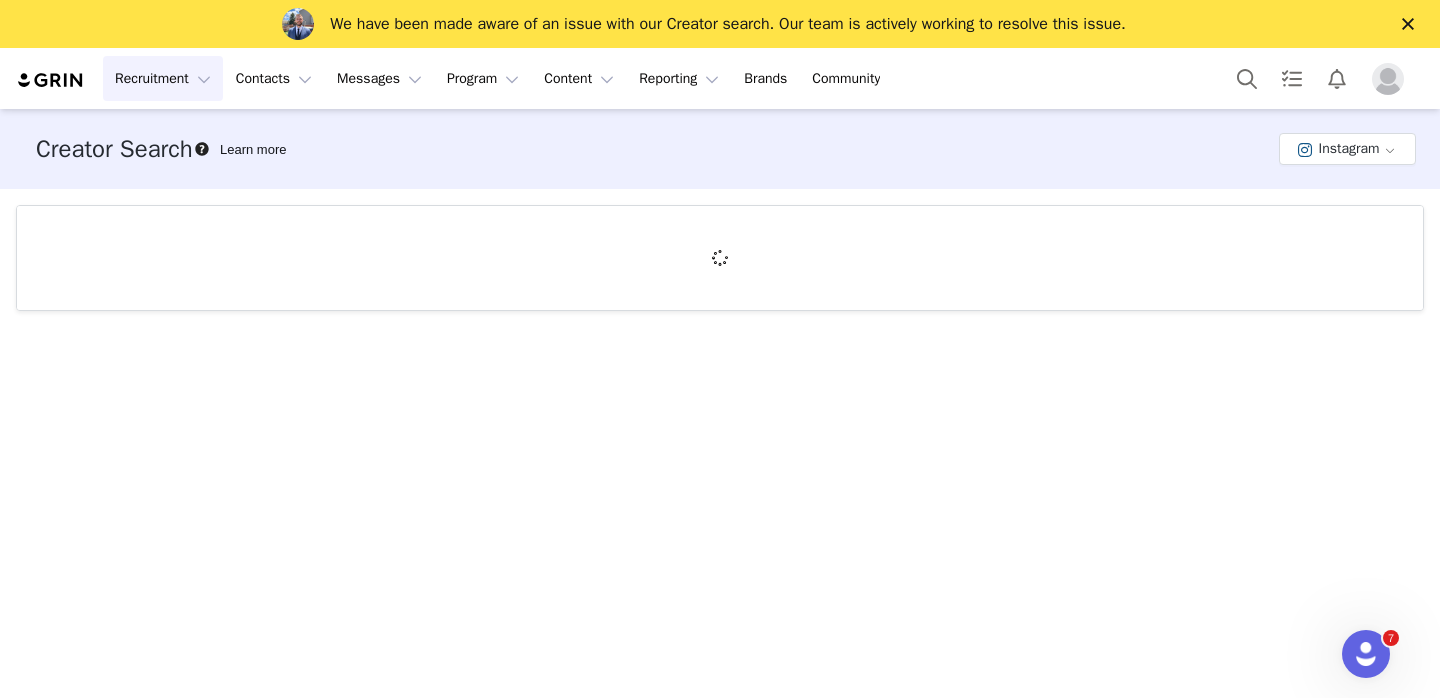 scroll, scrollTop: 0, scrollLeft: 0, axis: both 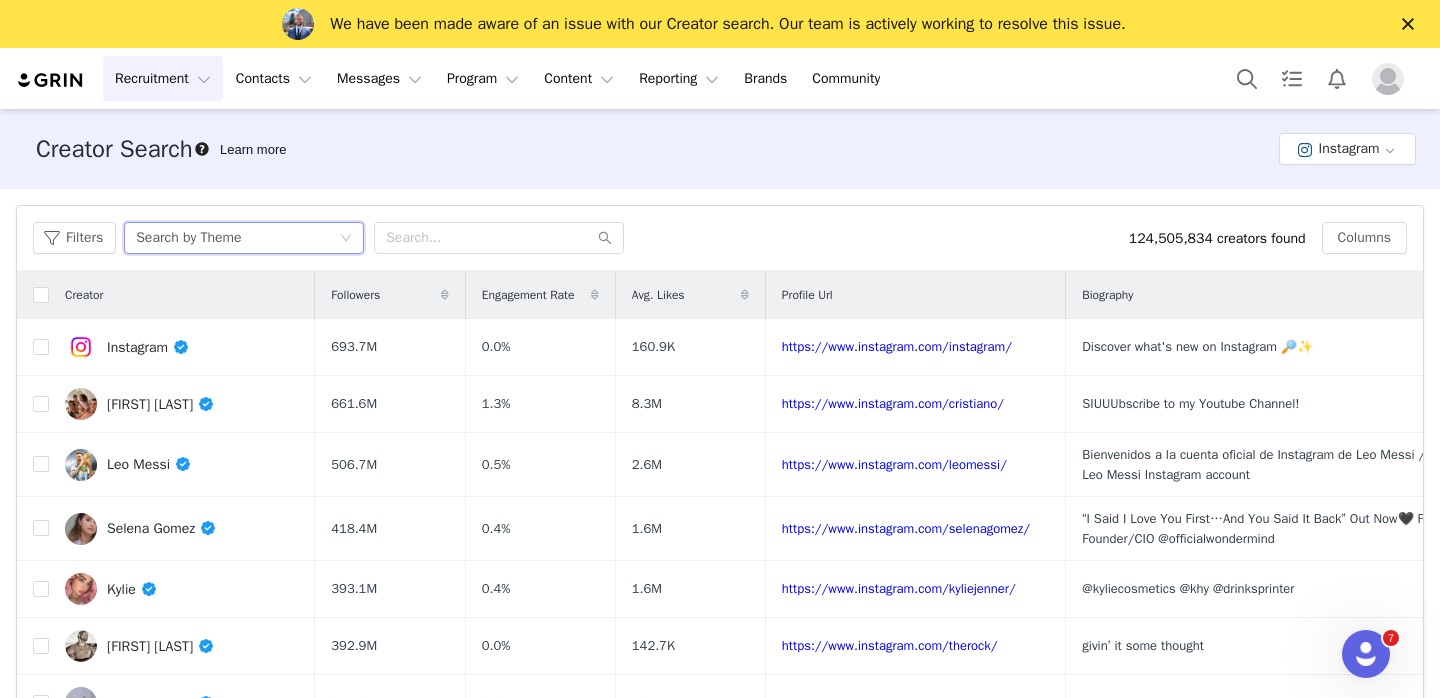 click on "Search by Theme" at bounding box center (237, 238) 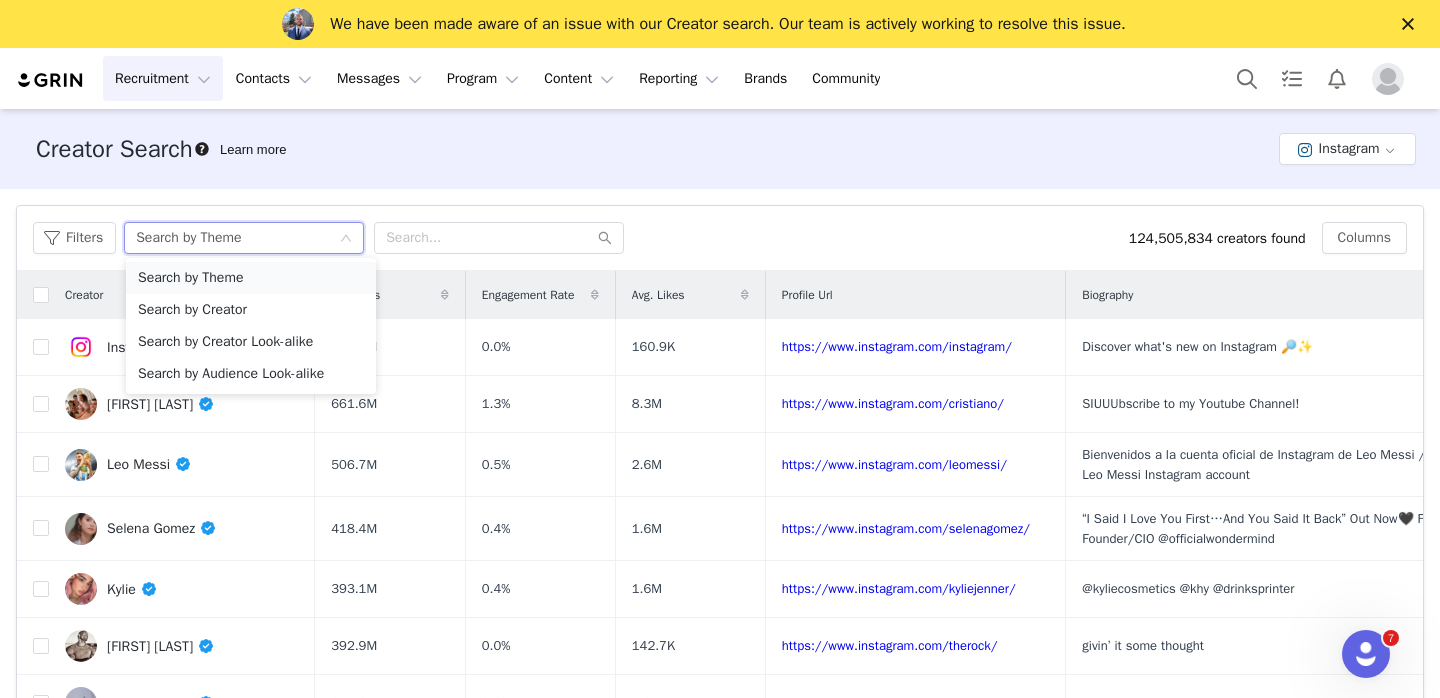 click on "Search by Theme" at bounding box center (251, 278) 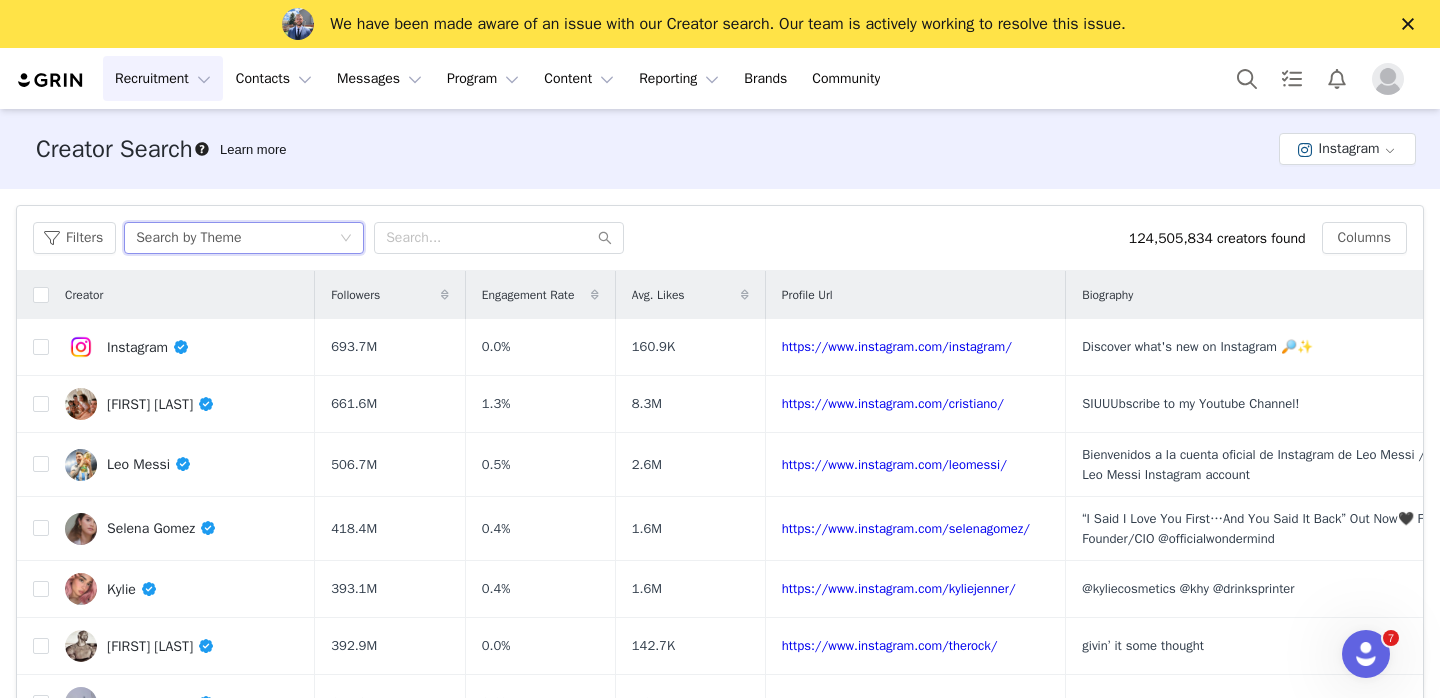 click on "Search by Theme" at bounding box center [237, 238] 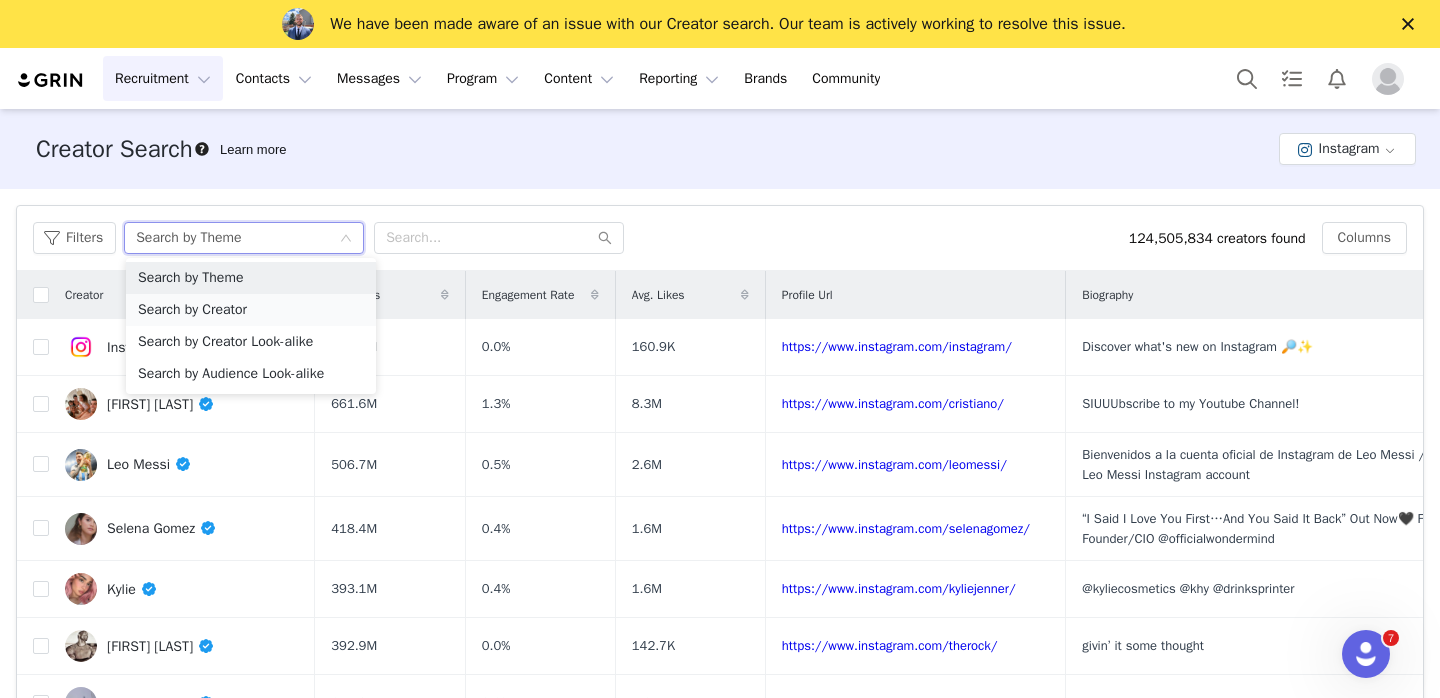 click on "Search by Creator" at bounding box center (251, 310) 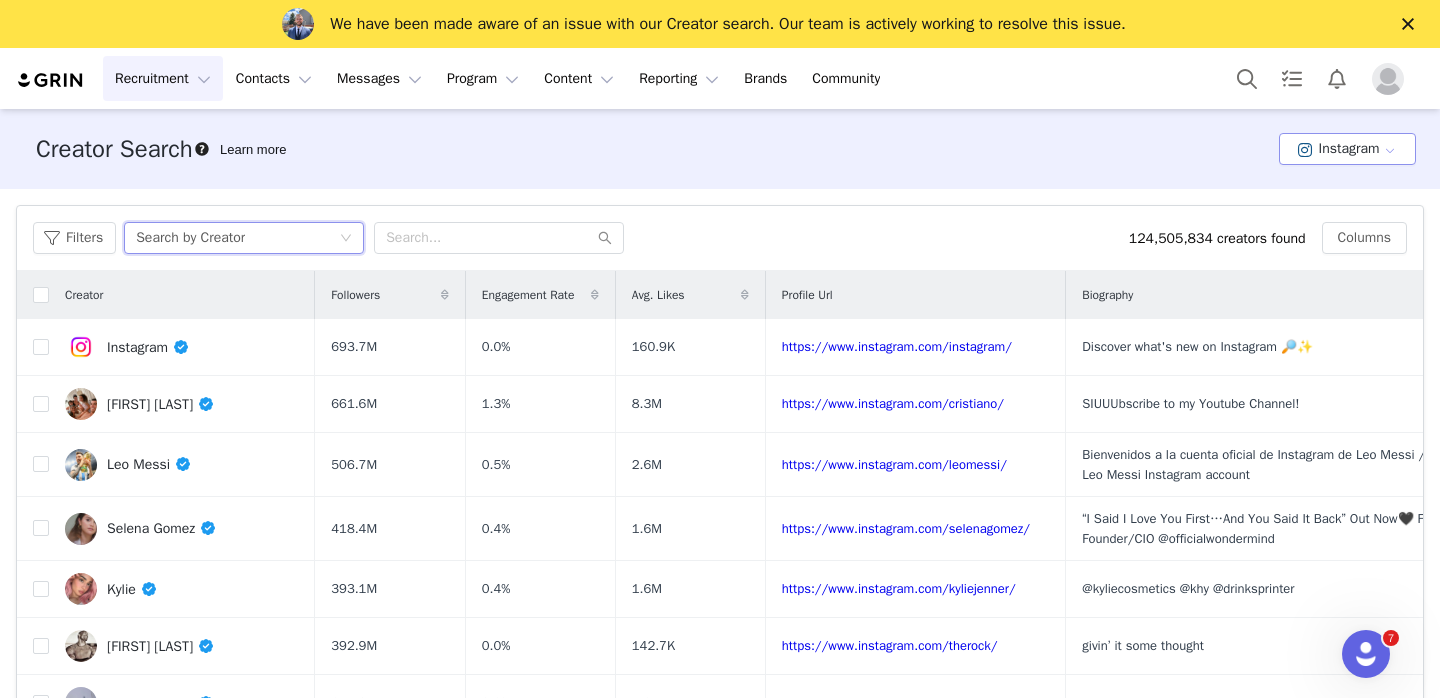 click on "Instagram" at bounding box center (1347, 149) 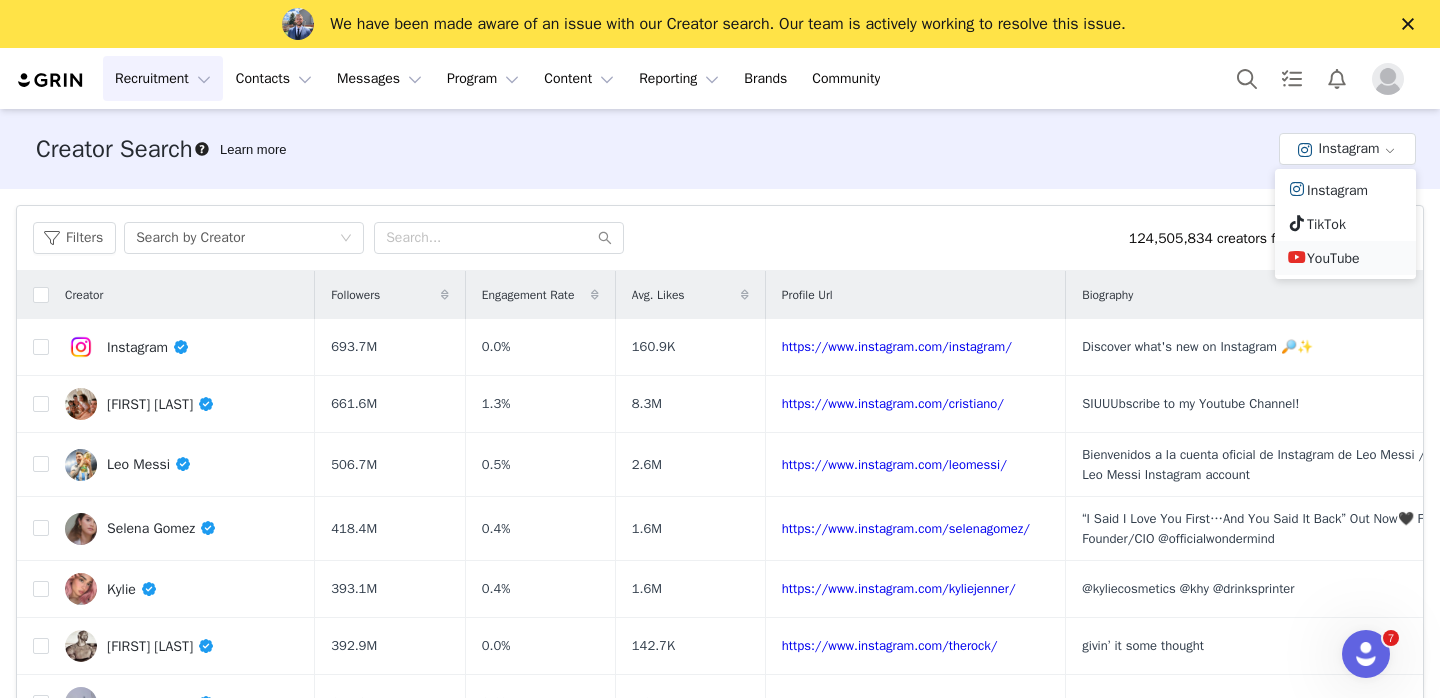 click on "YouTube" at bounding box center [1345, 258] 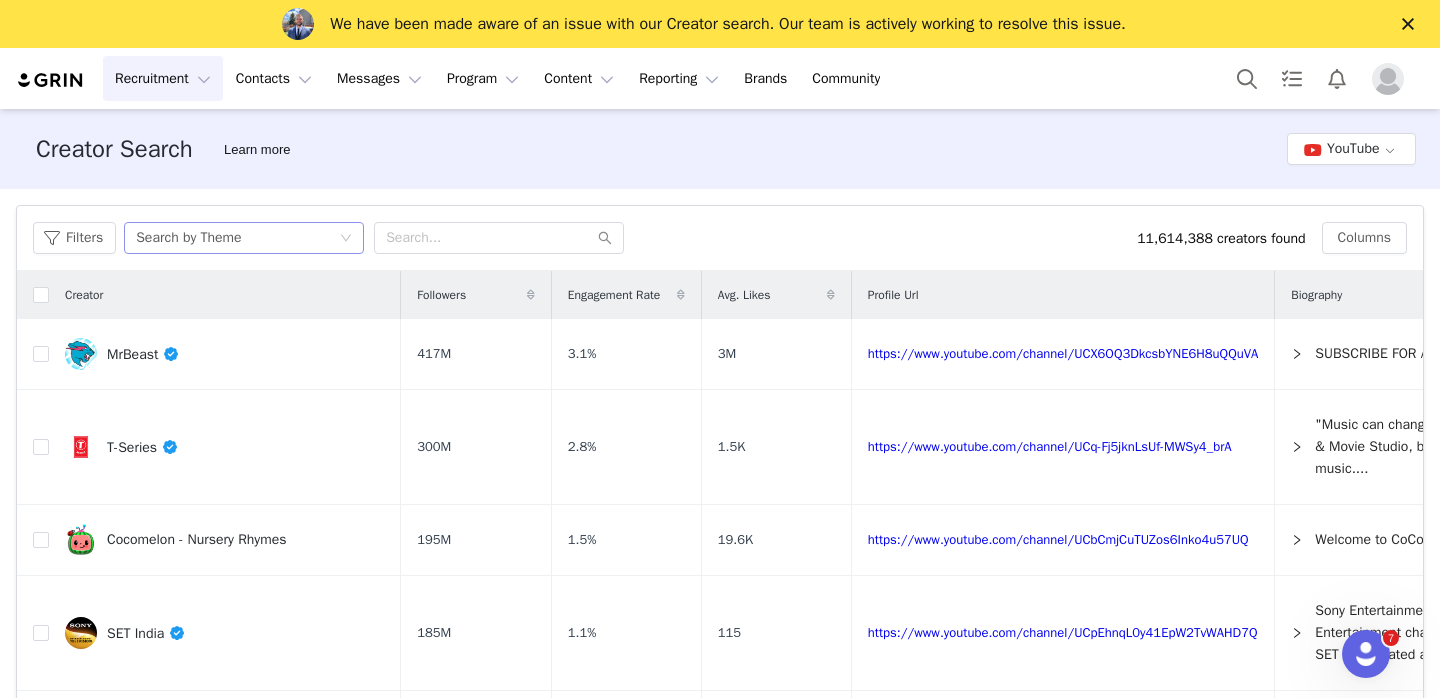 click on "Search by Theme" at bounding box center (237, 238) 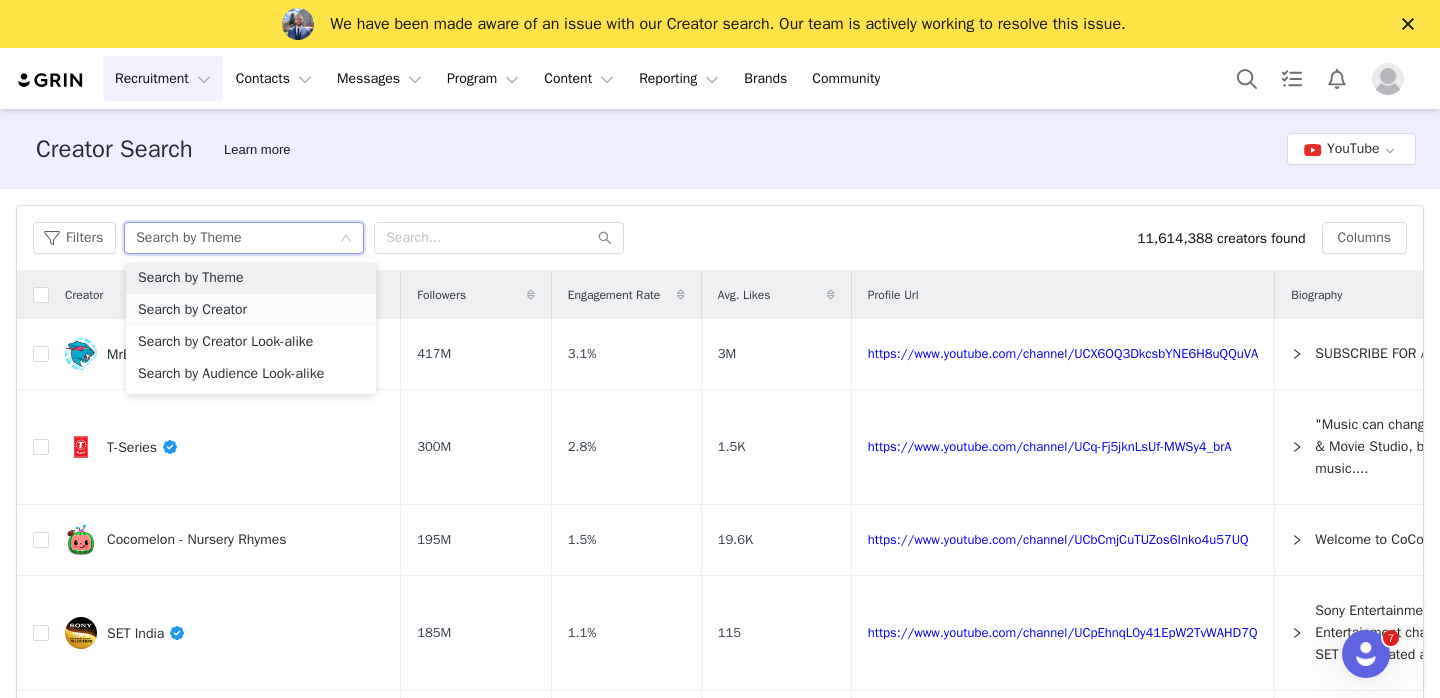 click on "Search by Creator" at bounding box center [251, 310] 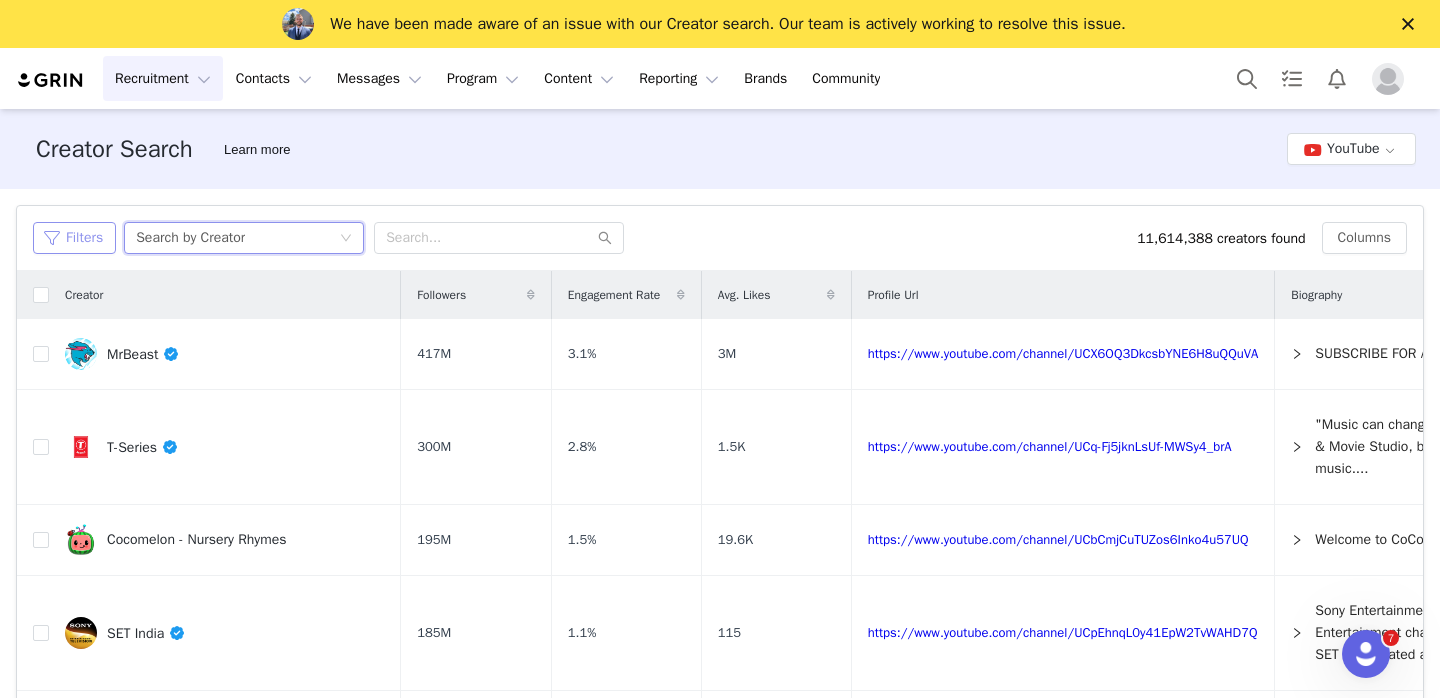 click on "Filters" at bounding box center [74, 238] 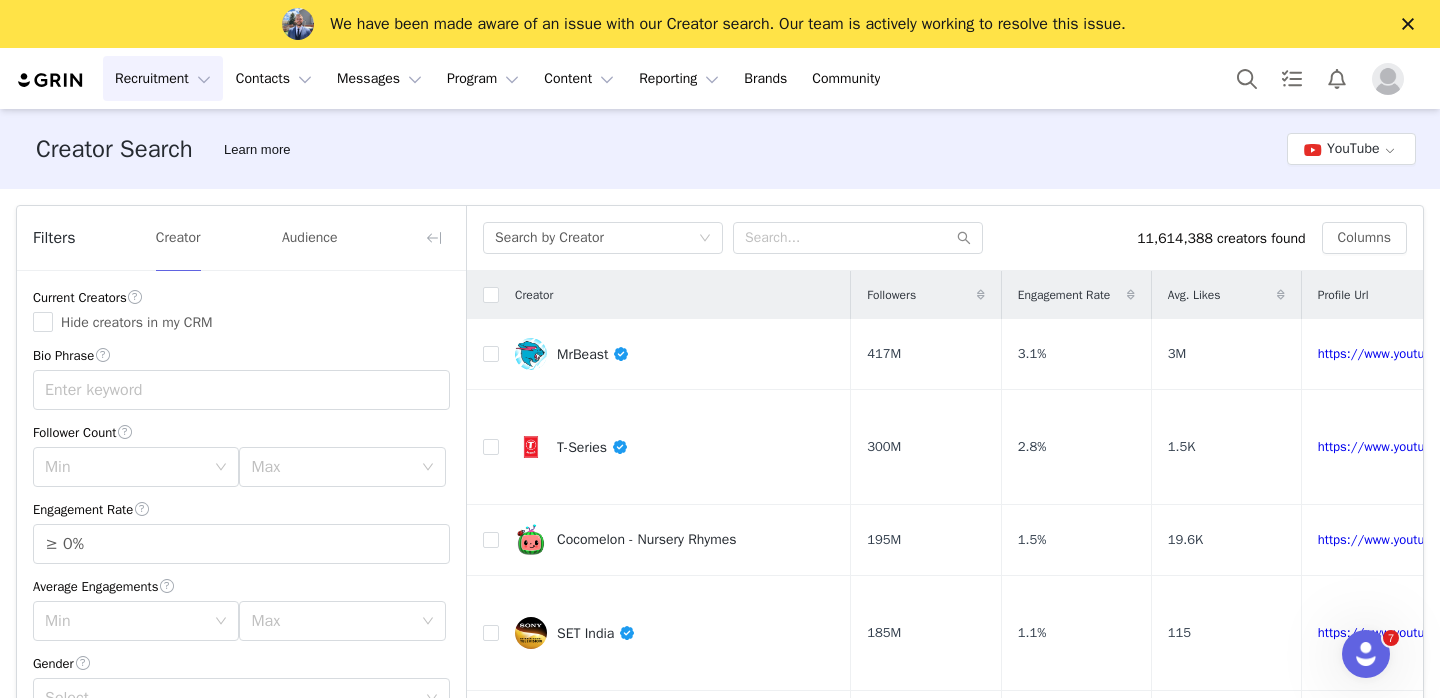 click on "Creator Search     Learn more YouTube" at bounding box center (720, 149) 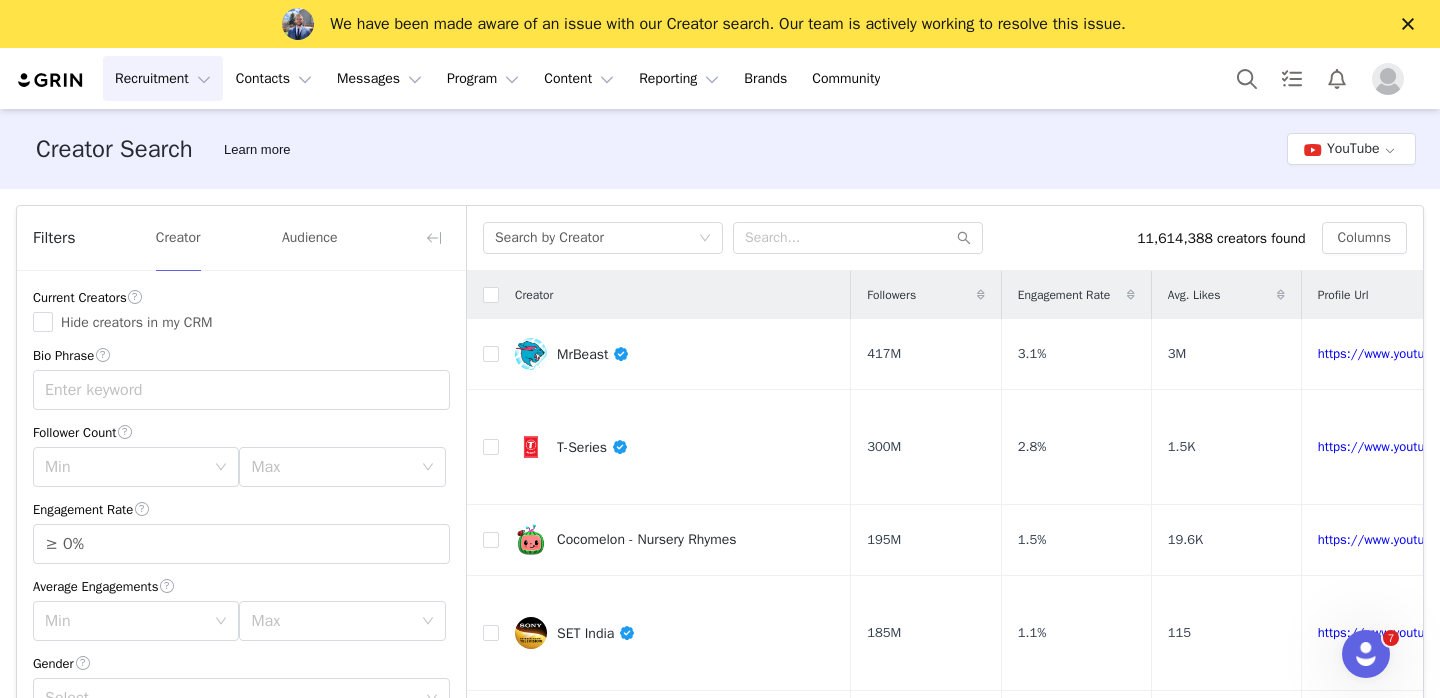 click on "Creator Search     Learn more YouTube" at bounding box center [720, 149] 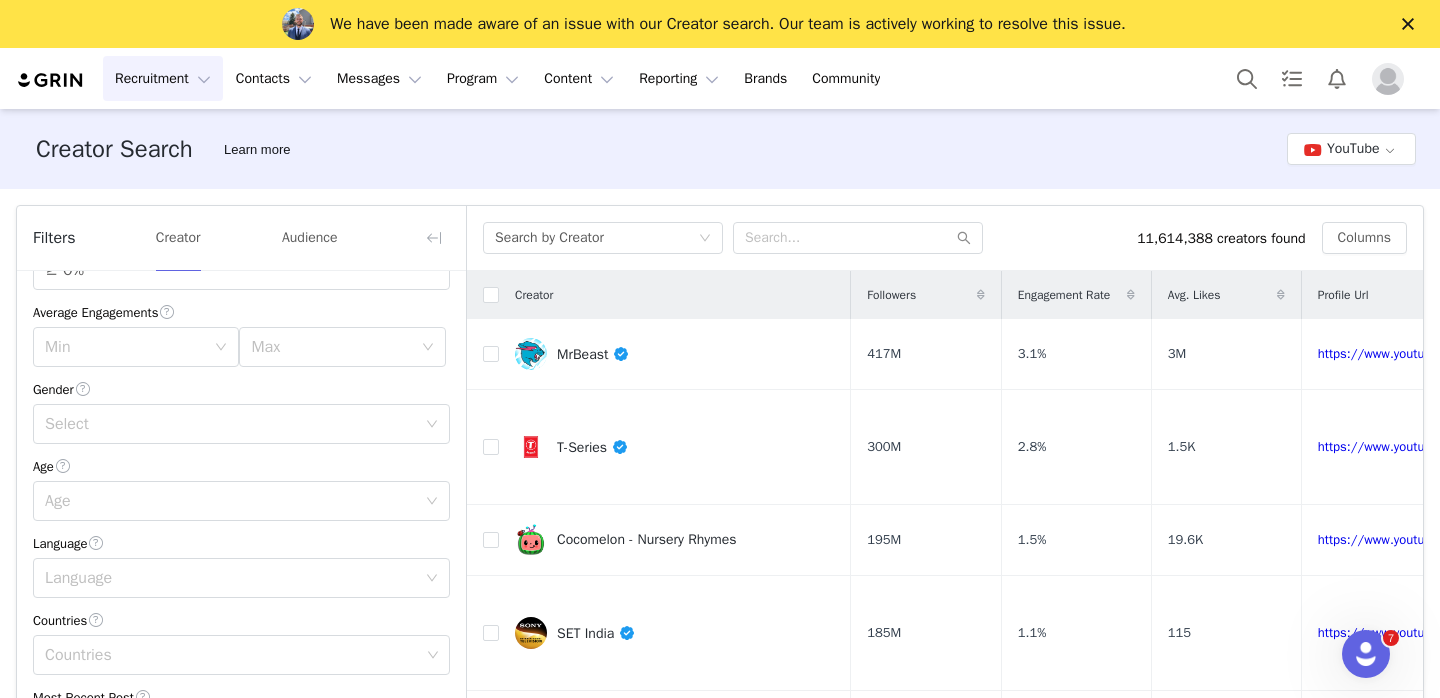 scroll, scrollTop: 398, scrollLeft: 0, axis: vertical 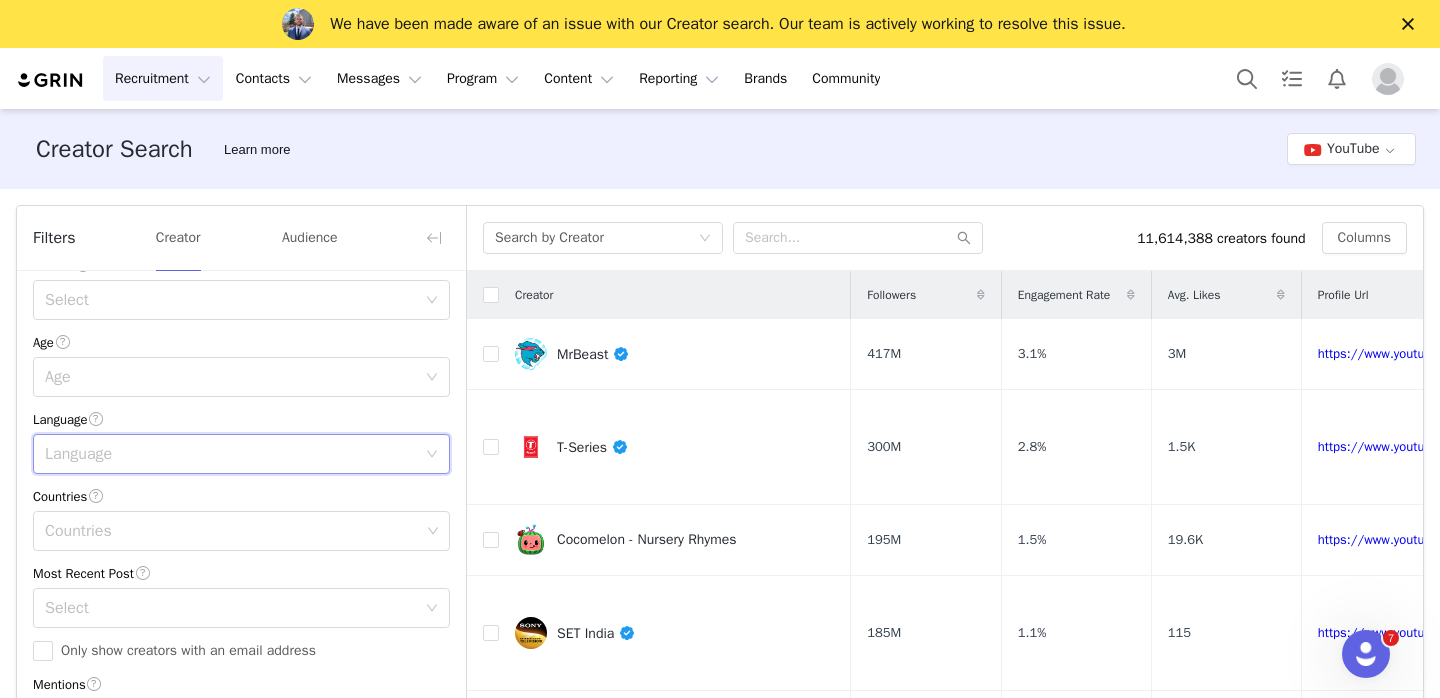 click on "Language" at bounding box center (235, 454) 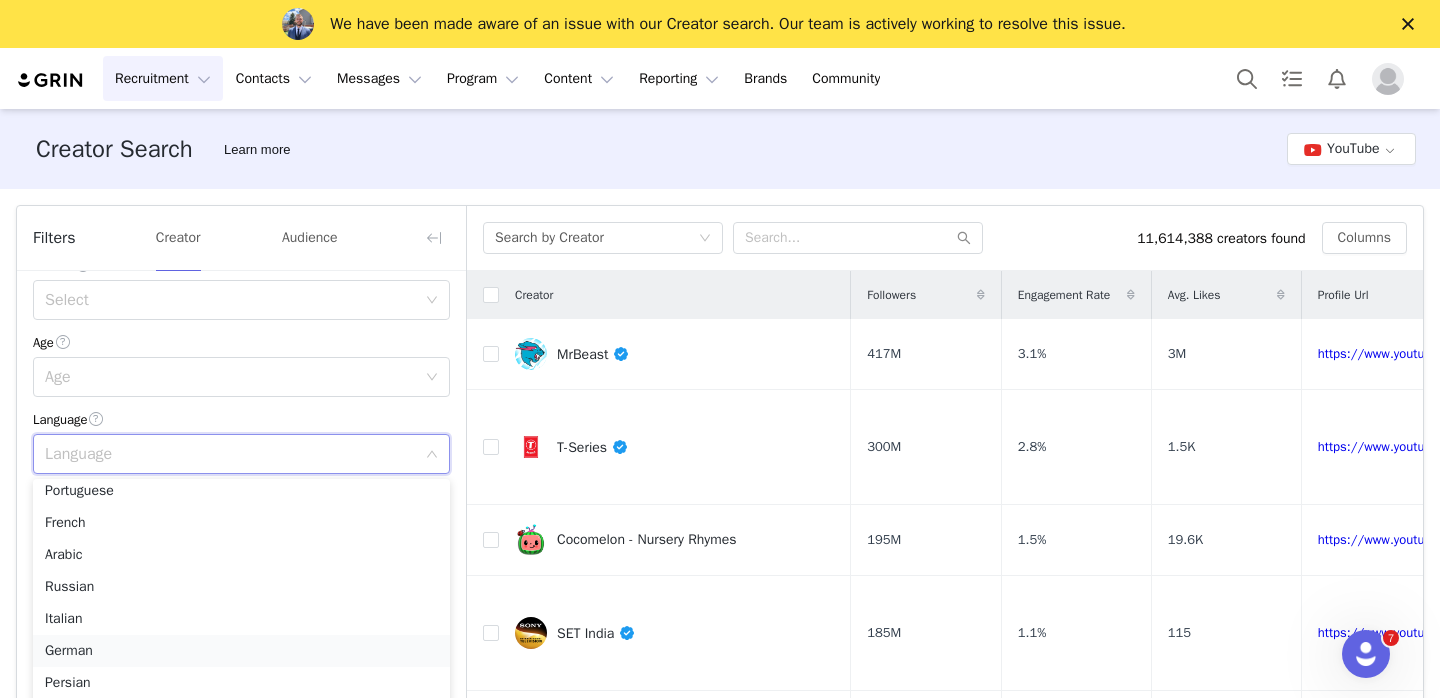 scroll, scrollTop: 0, scrollLeft: 0, axis: both 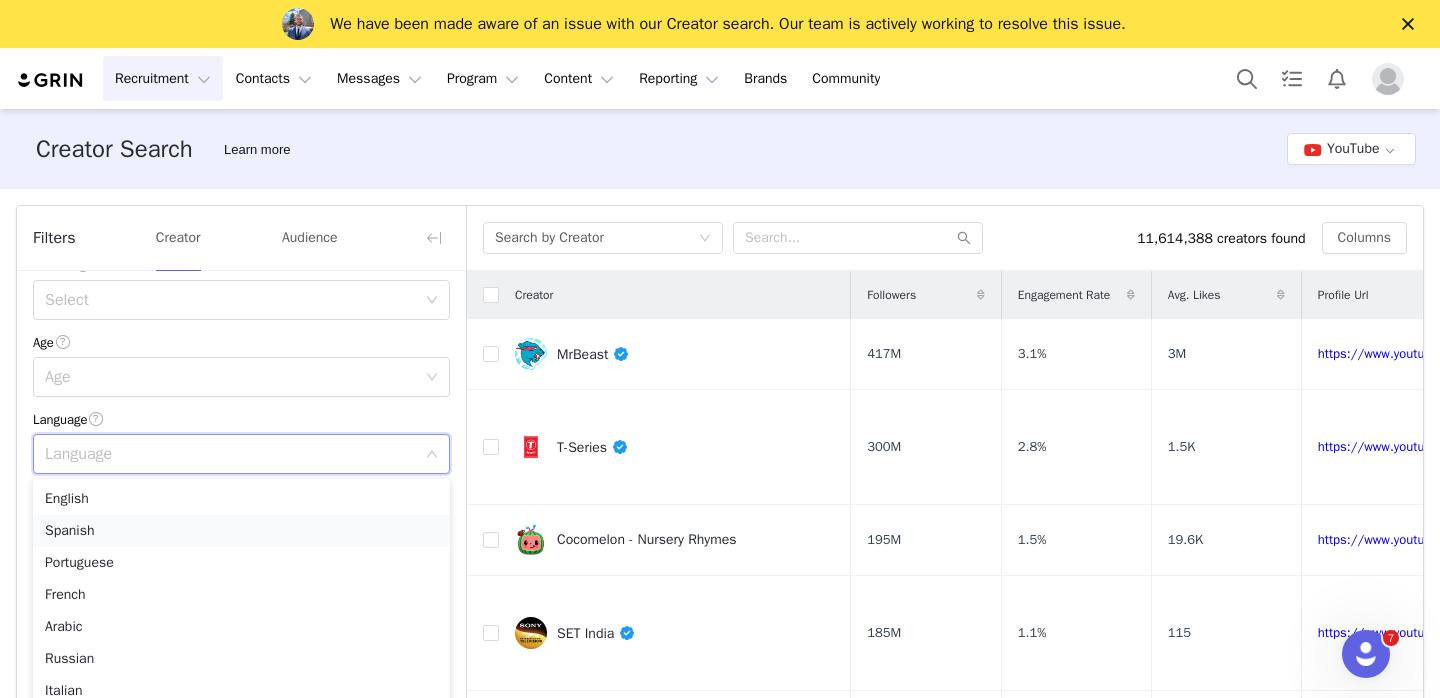 click on "Spanish" at bounding box center [241, 531] 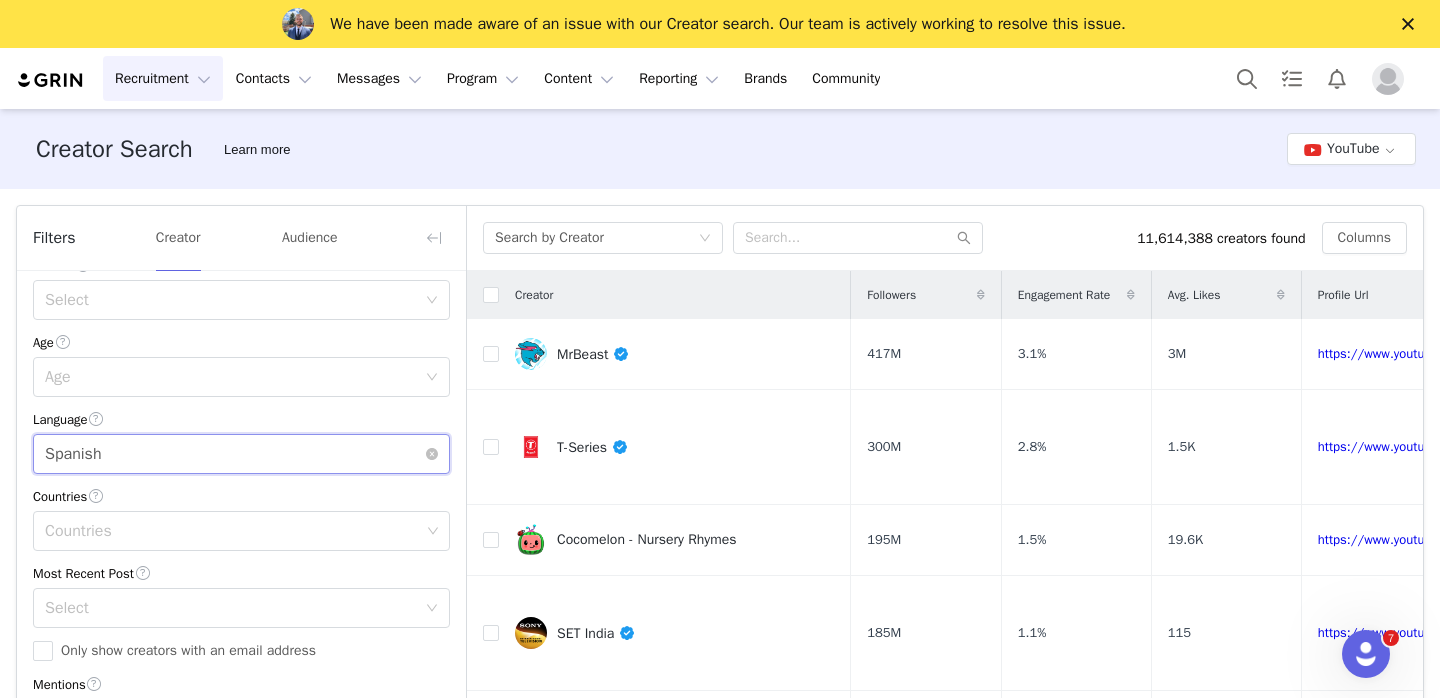 click on "Language Spanish" at bounding box center [235, 454] 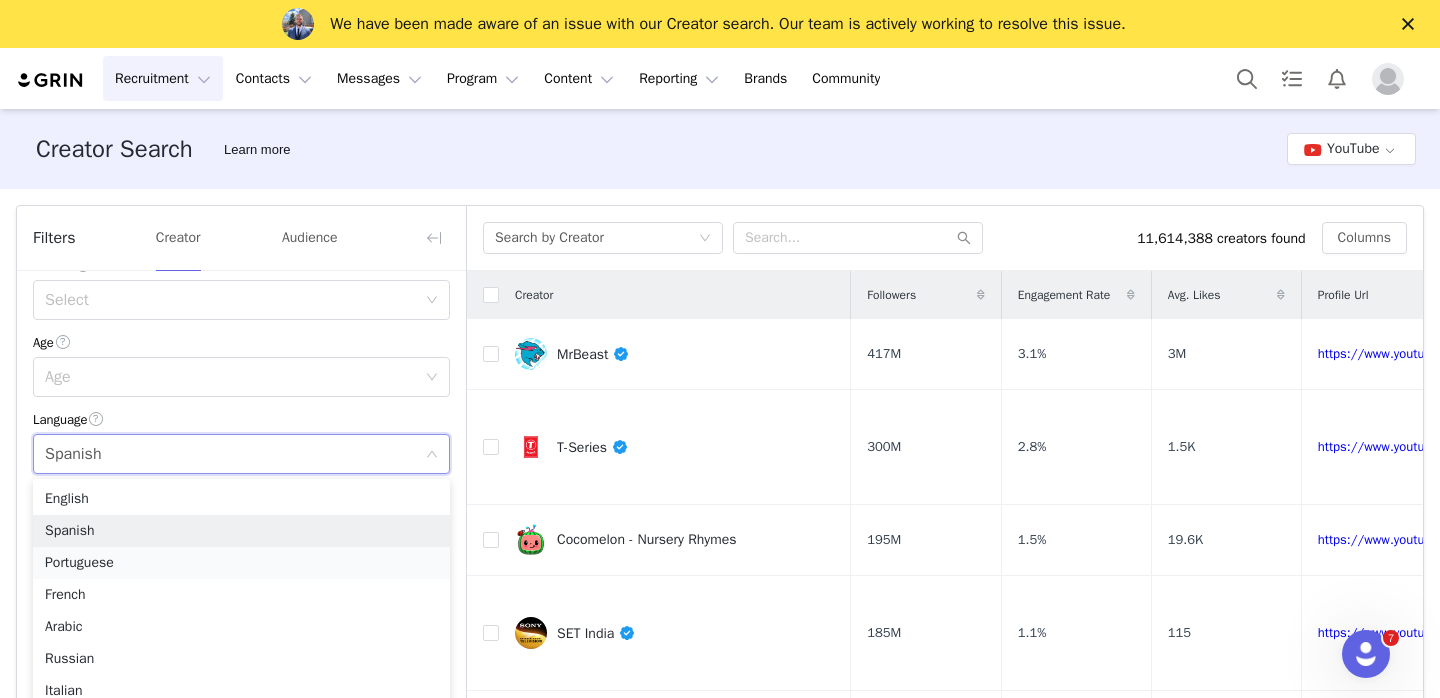 click on "Portuguese" at bounding box center [241, 563] 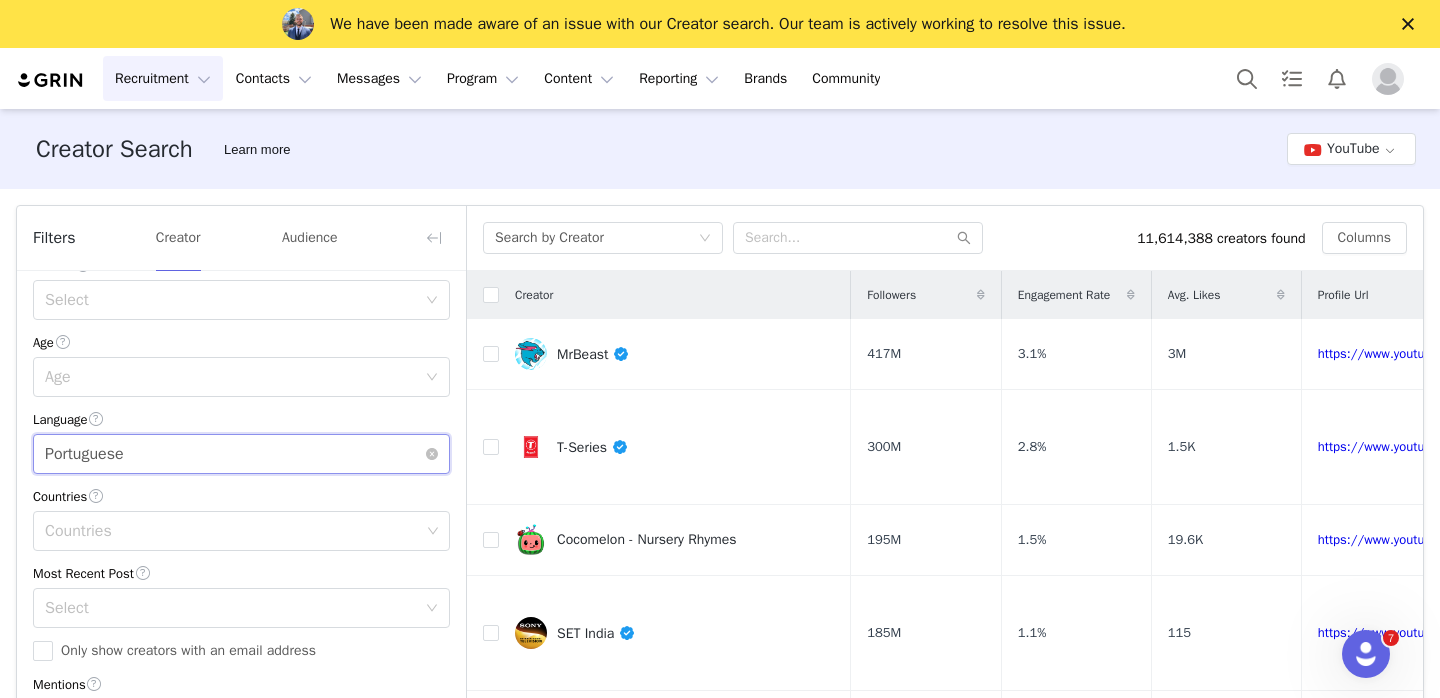 click on "Language Portuguese" at bounding box center [235, 454] 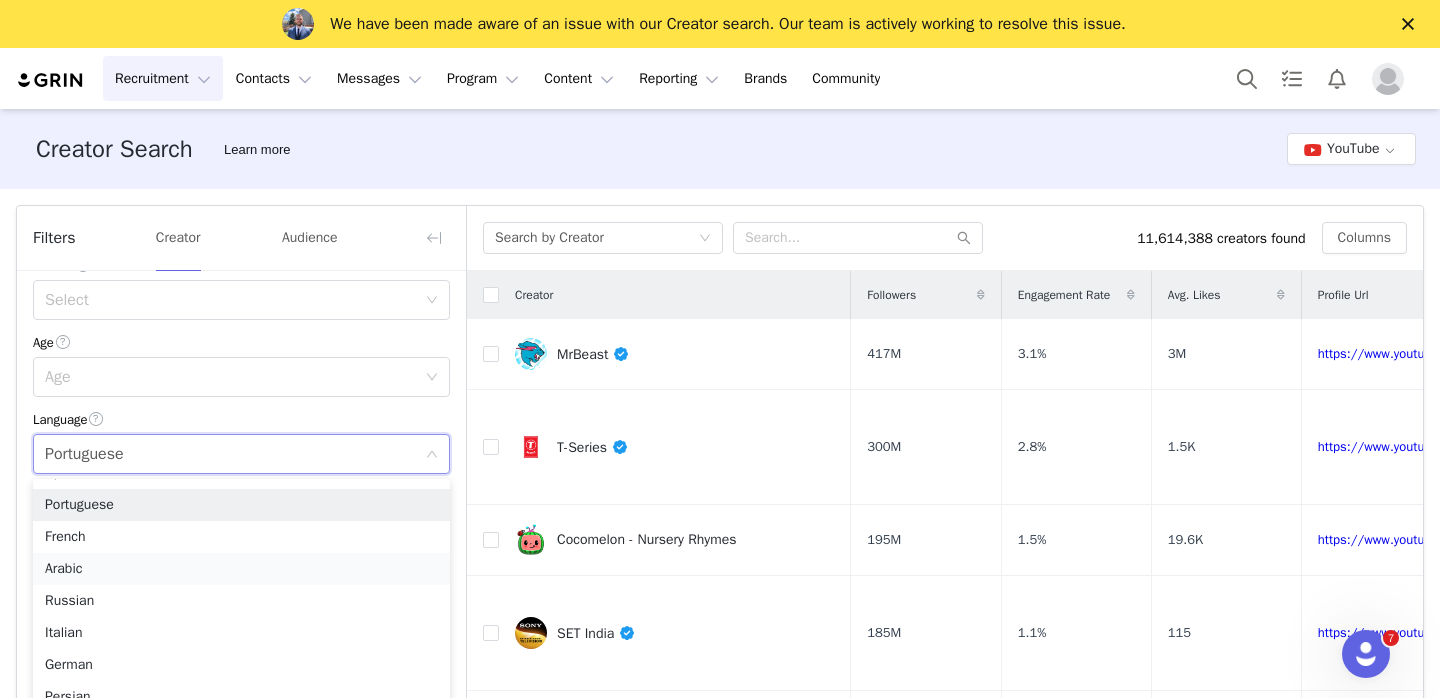scroll, scrollTop: 59, scrollLeft: 0, axis: vertical 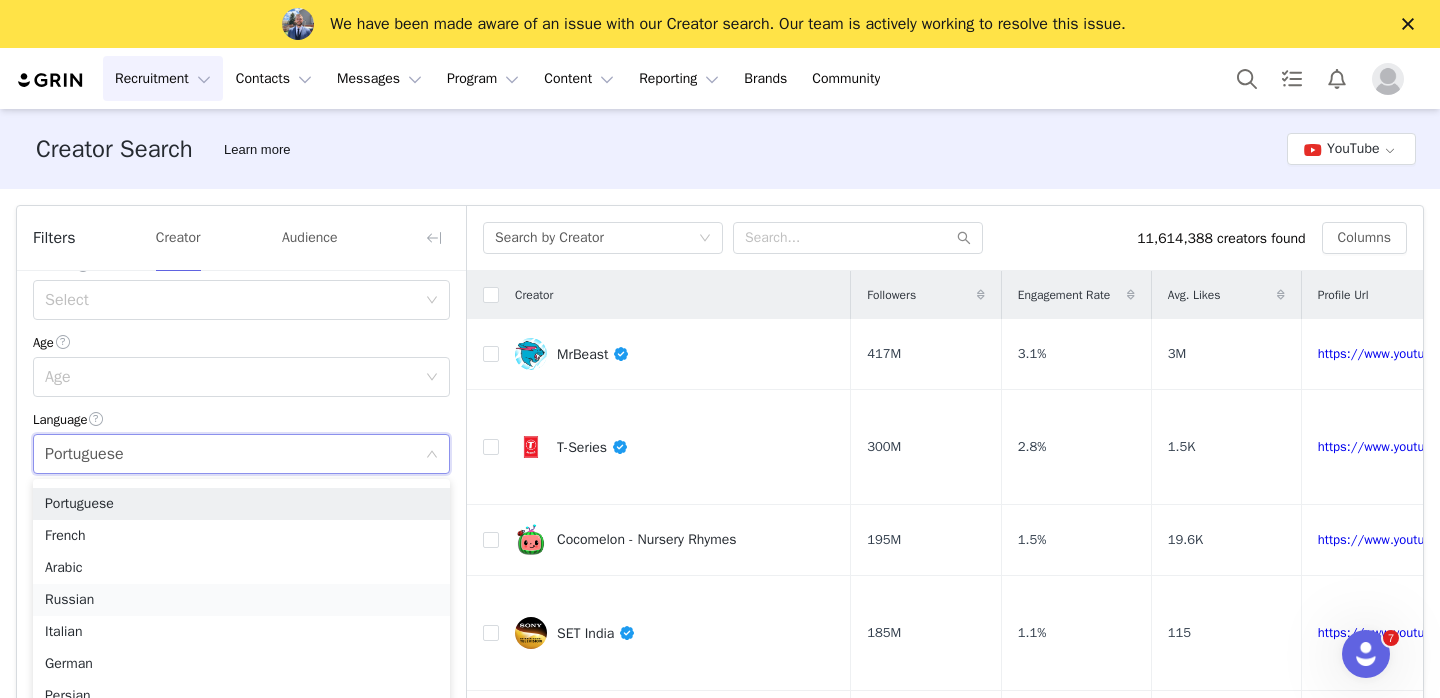 click on "Russian" at bounding box center (241, 600) 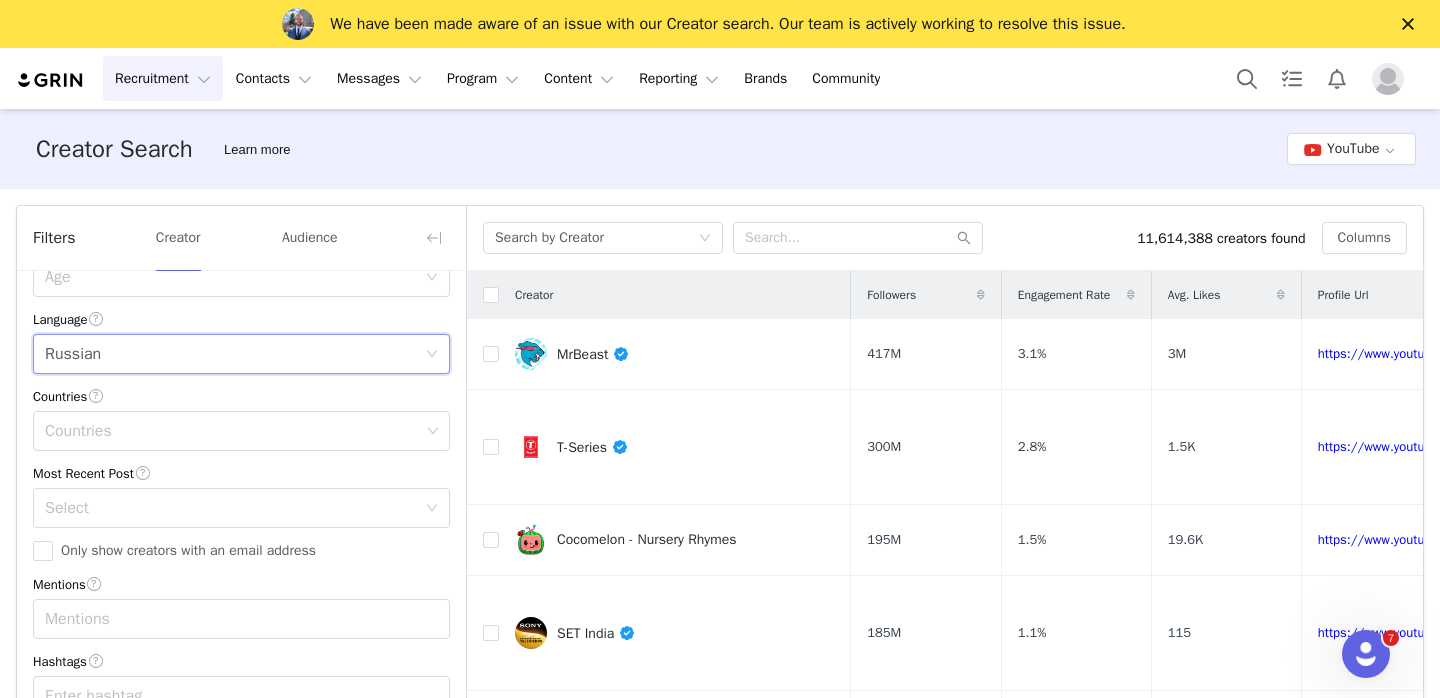 scroll, scrollTop: 499, scrollLeft: 0, axis: vertical 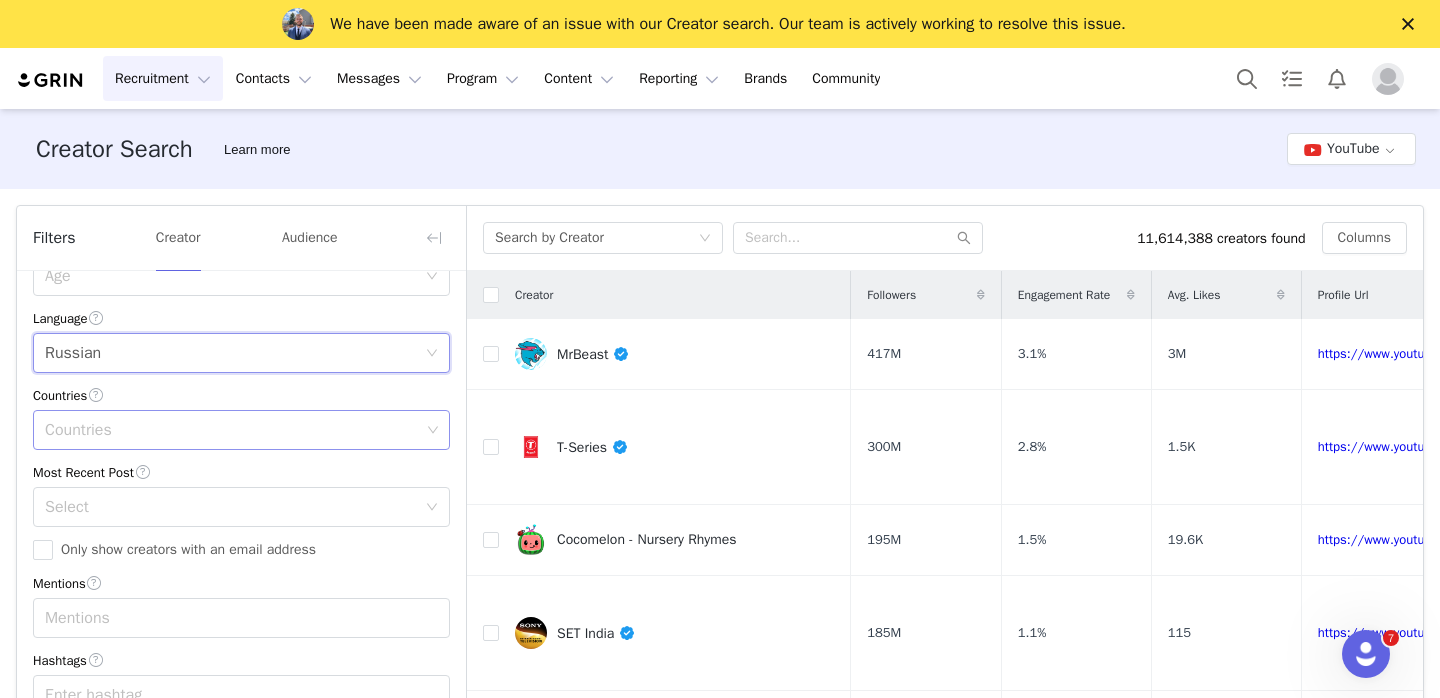click on "Countries" at bounding box center (232, 430) 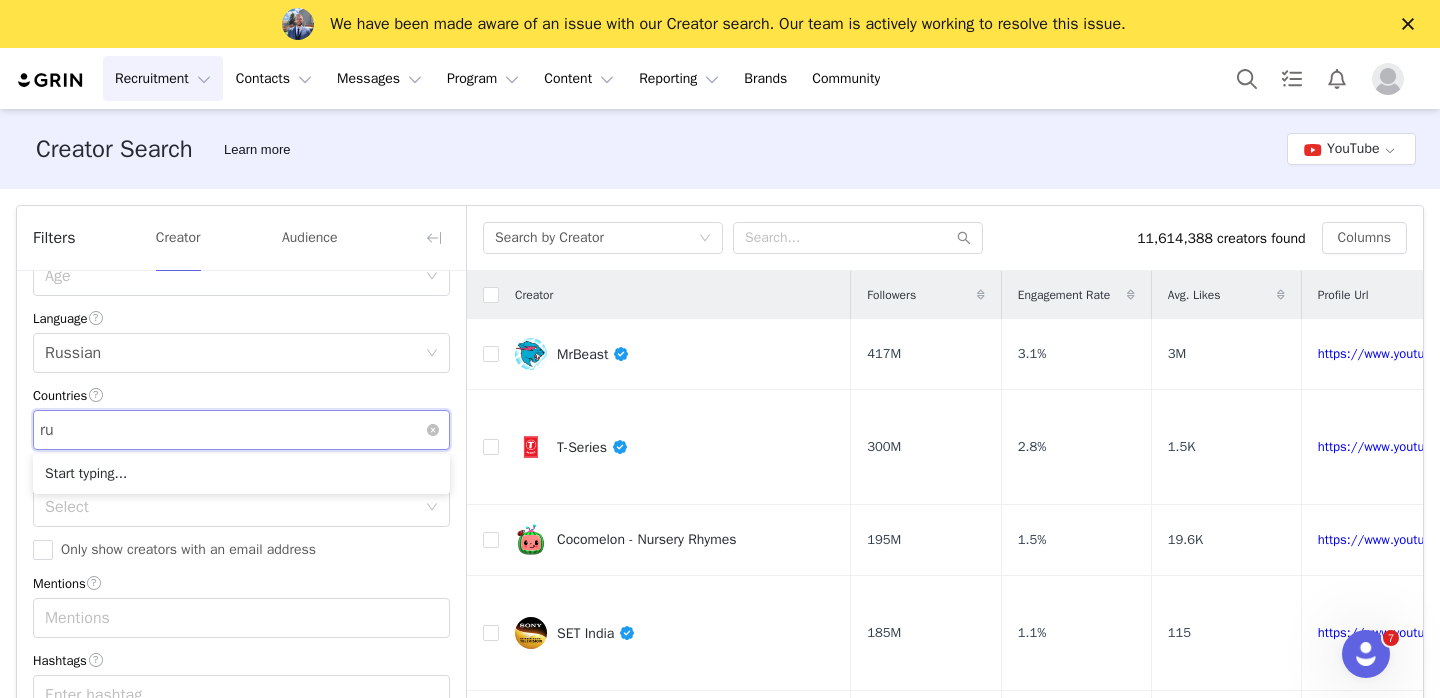 type on "rus" 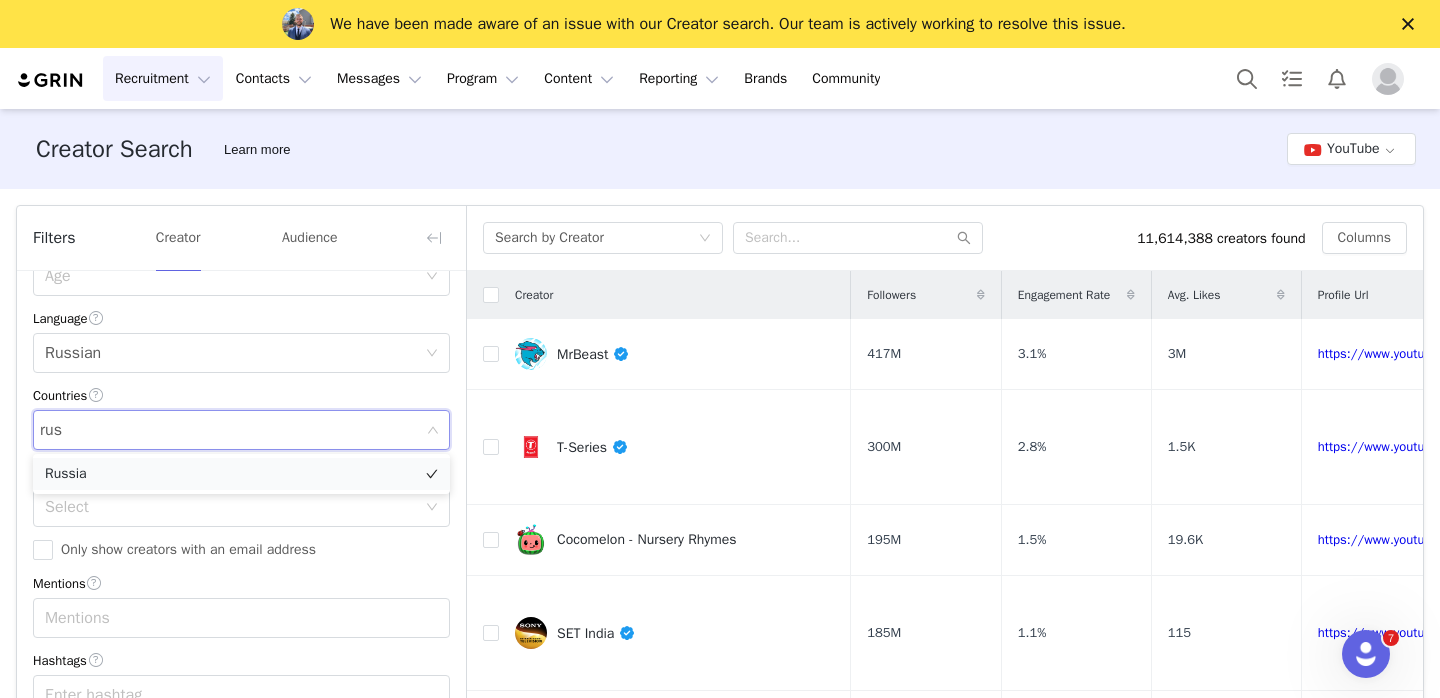 click on "Russia" at bounding box center (241, 474) 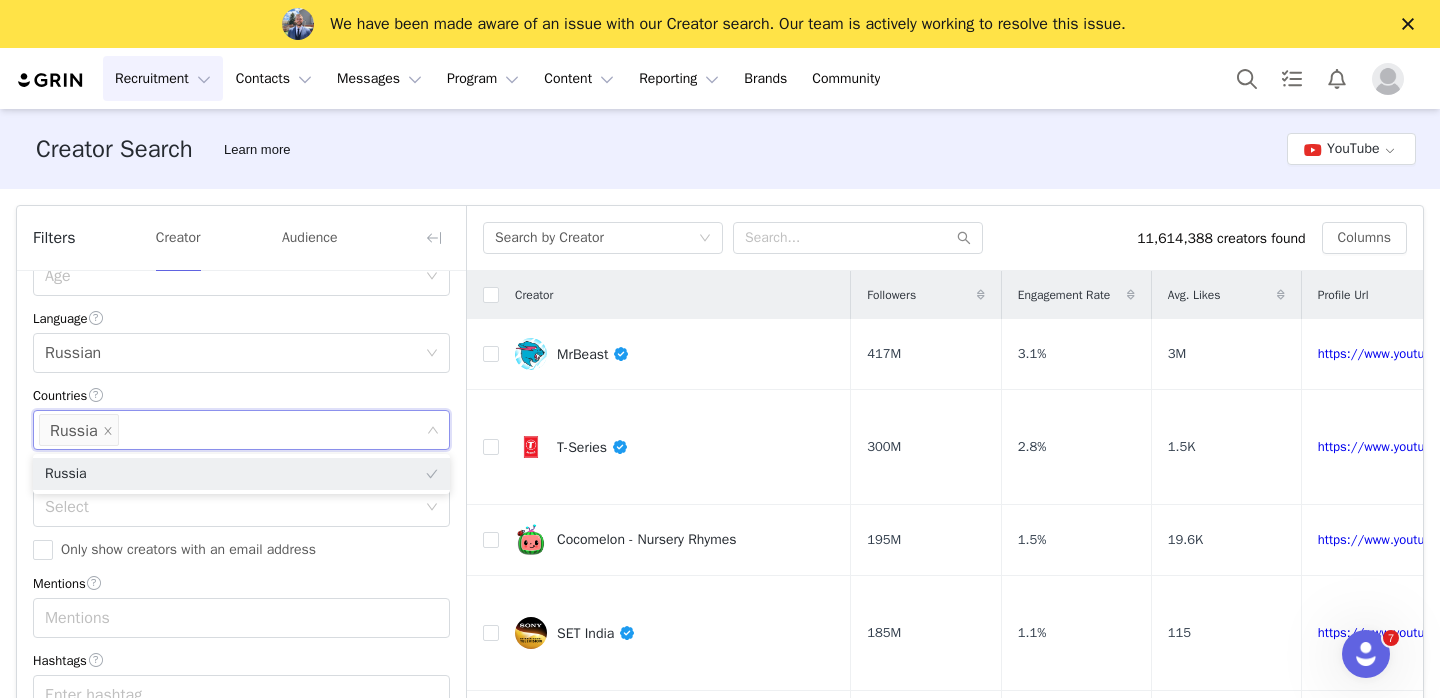 click on "Mentions" at bounding box center (241, 583) 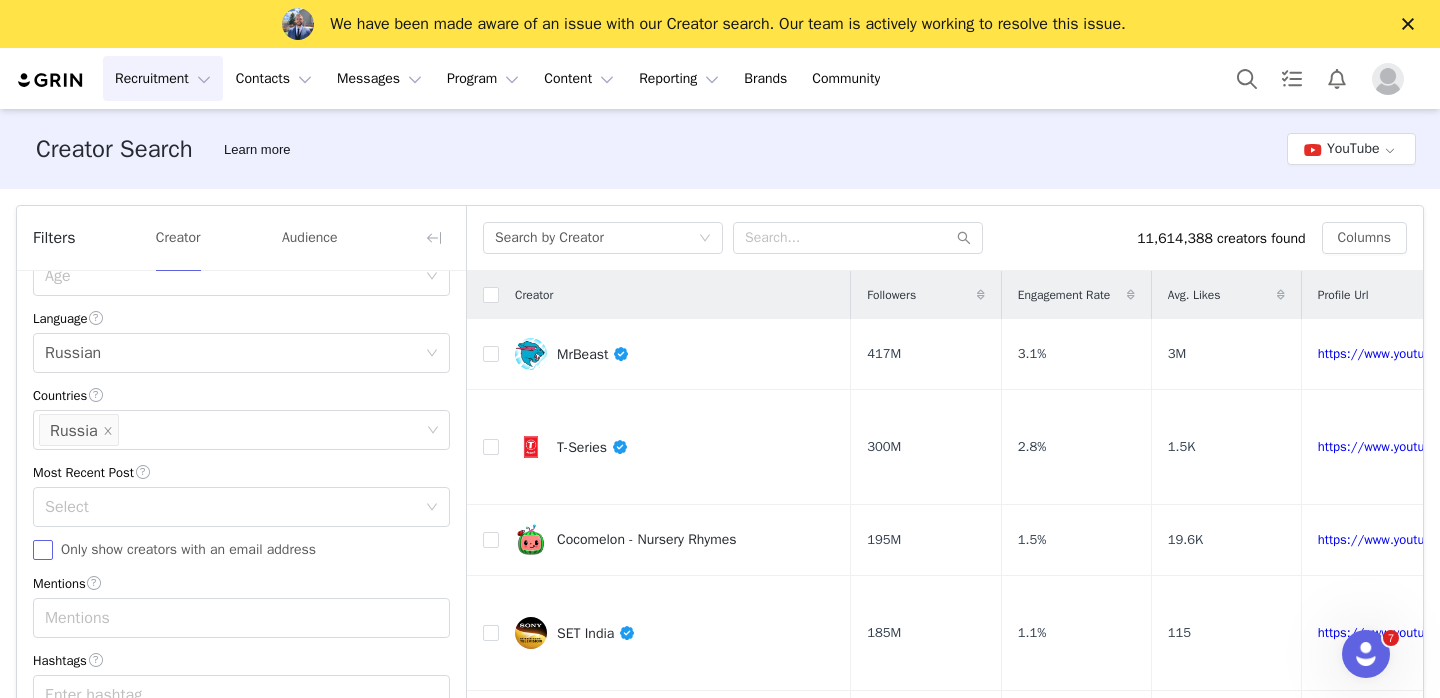 click on "Only show creators with an email address" at bounding box center (188, 549) 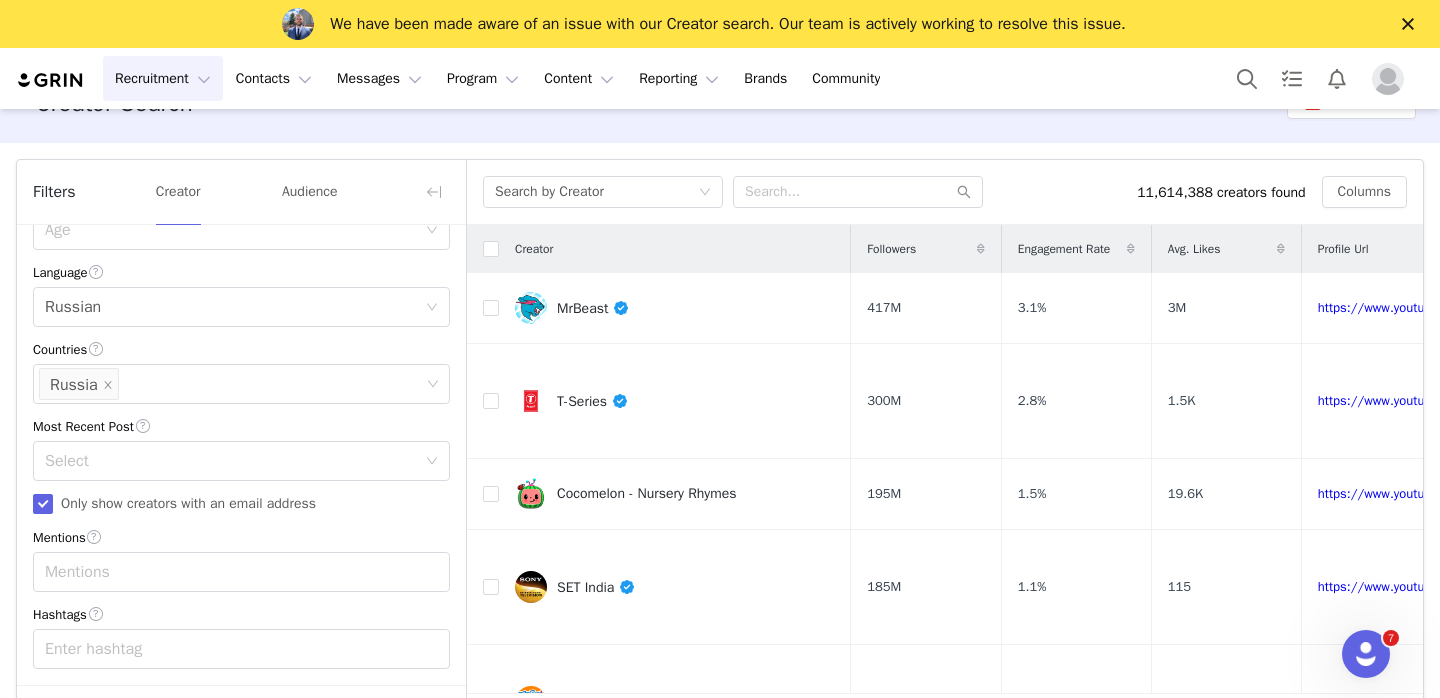scroll, scrollTop: 63, scrollLeft: 0, axis: vertical 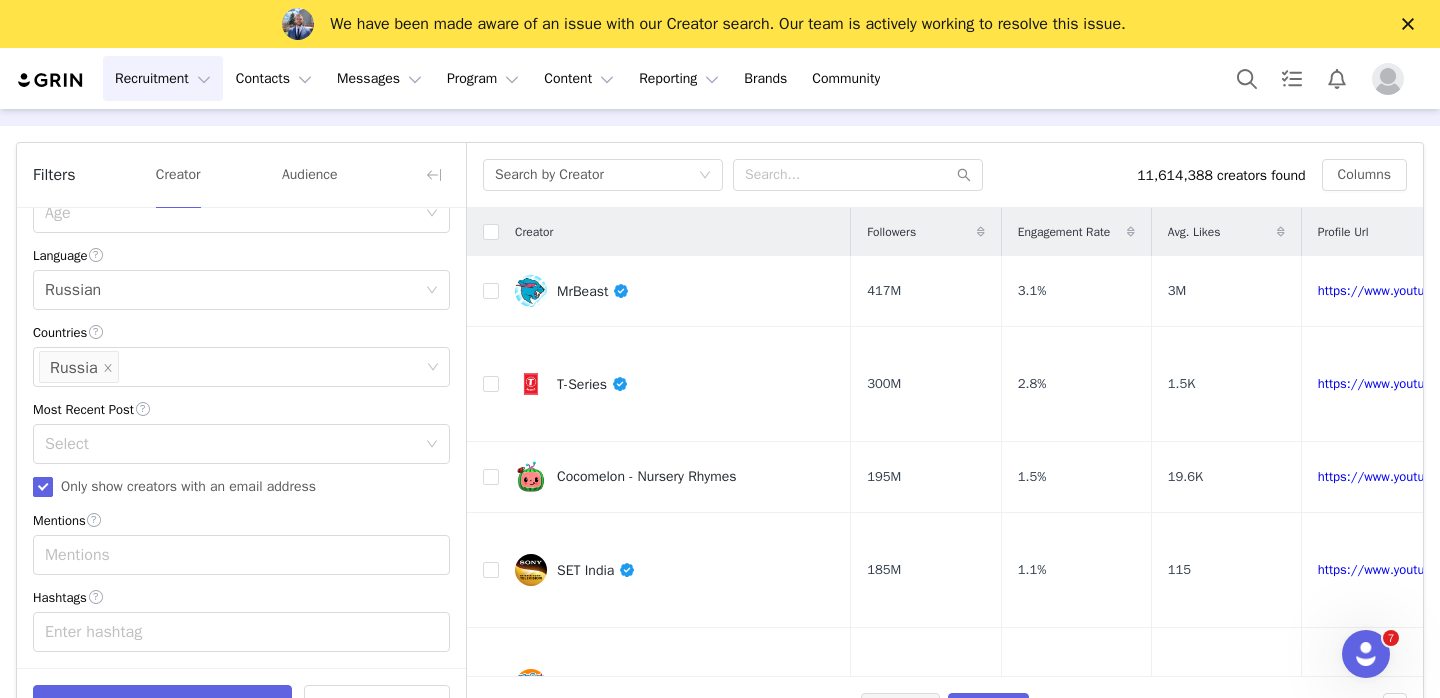 click on "Only show creators with an email address" at bounding box center (188, 486) 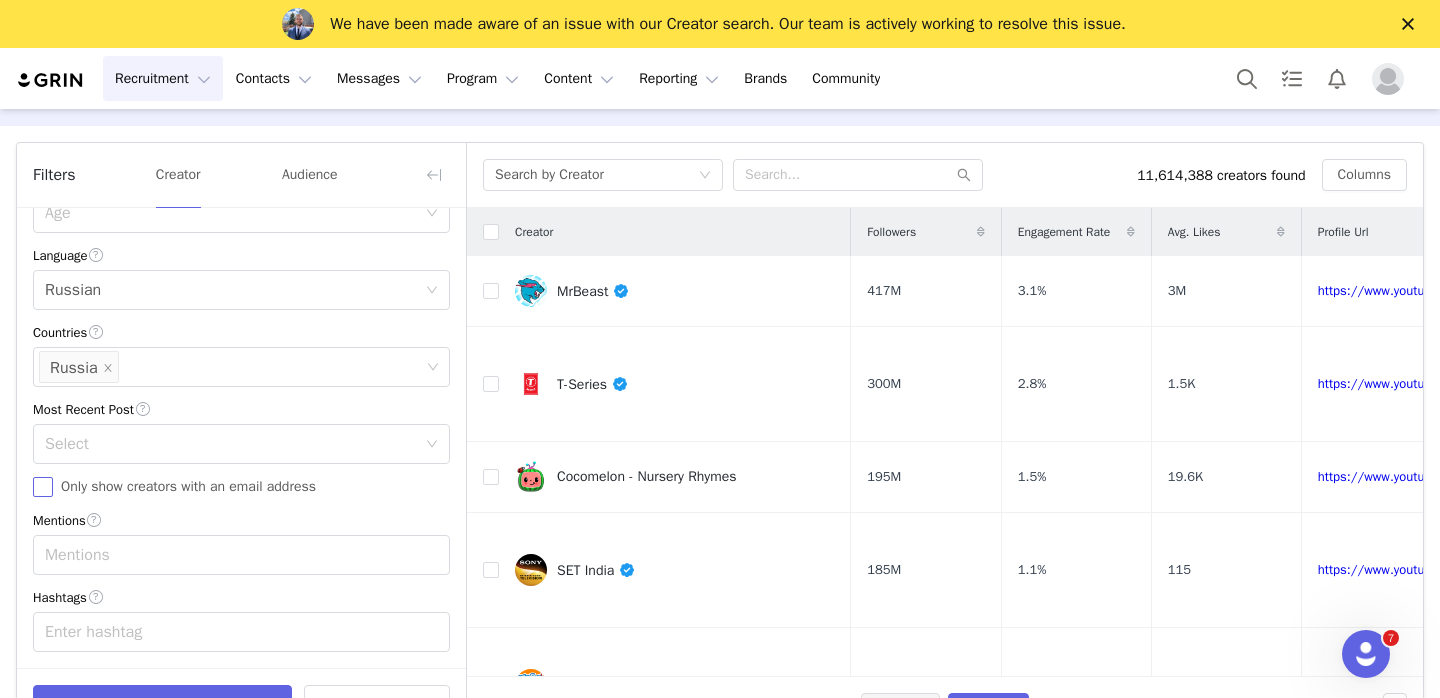 scroll, scrollTop: 78, scrollLeft: 0, axis: vertical 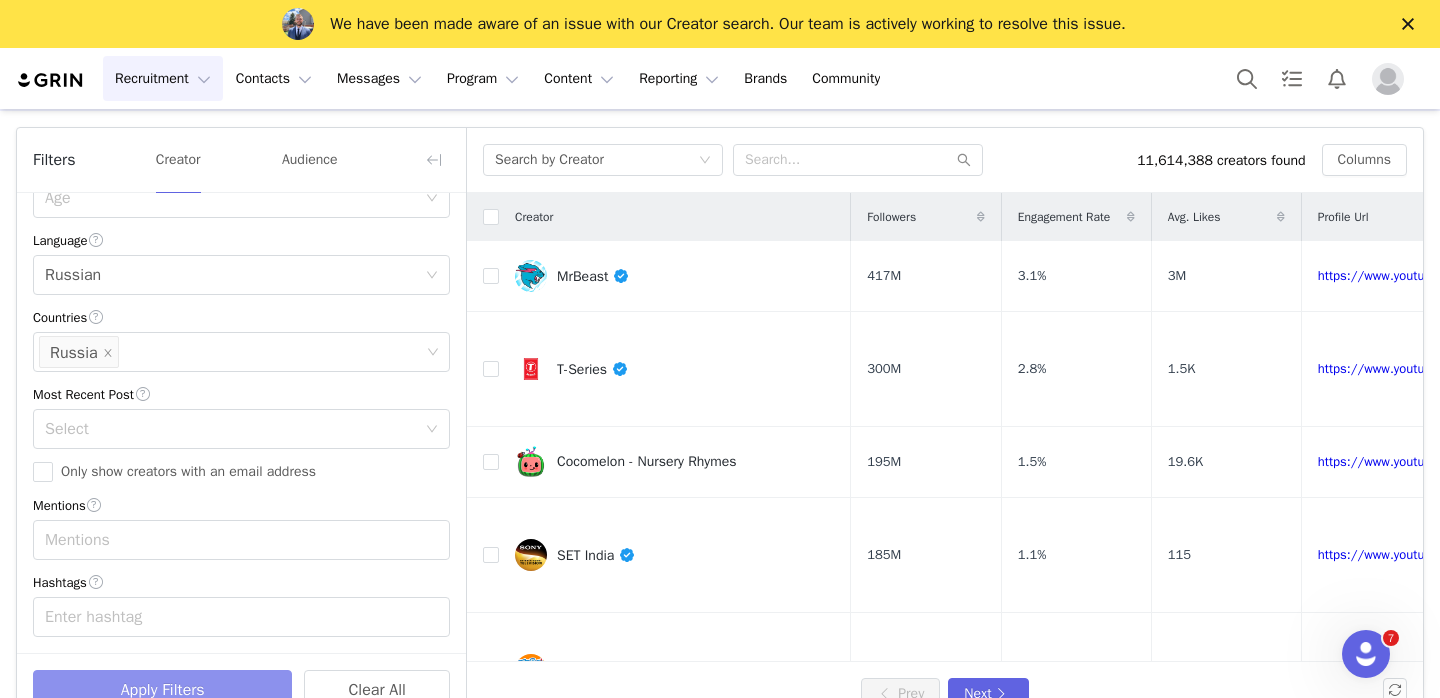 click on "Apply Filters" at bounding box center [162, 690] 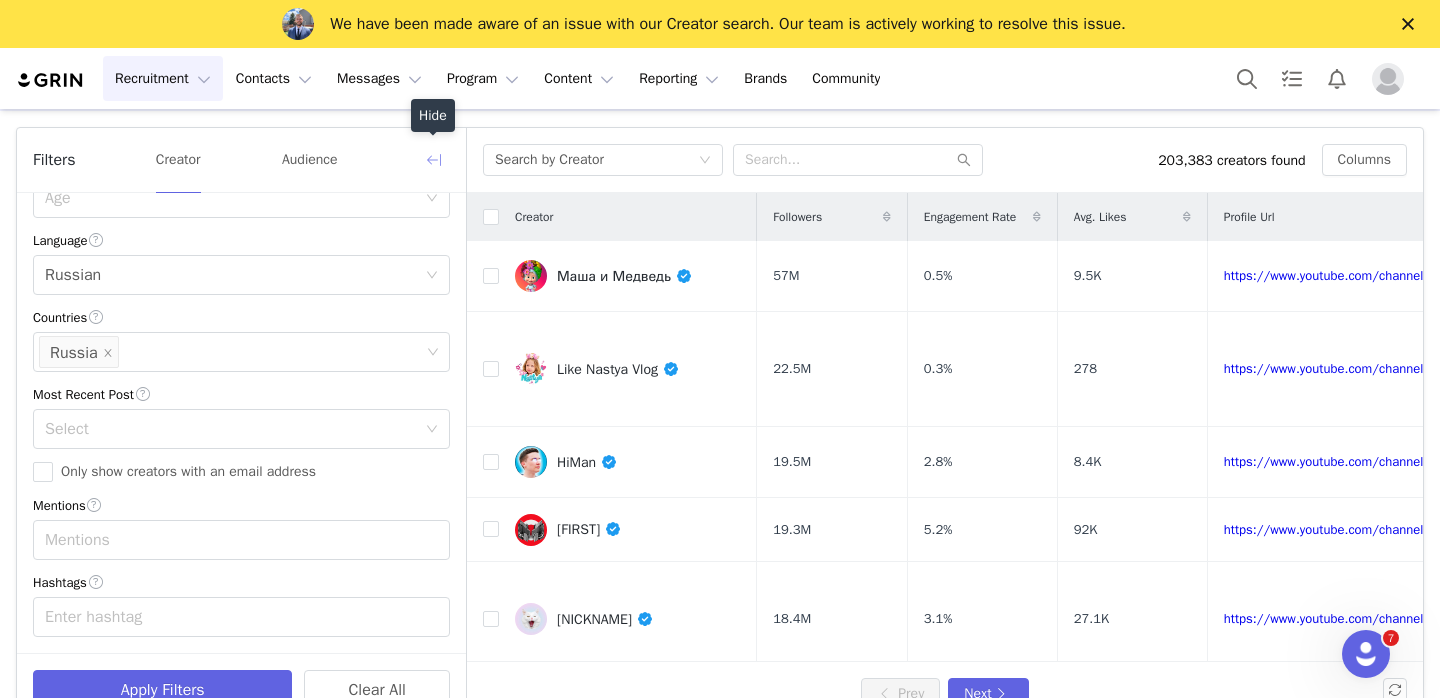 click at bounding box center (434, 160) 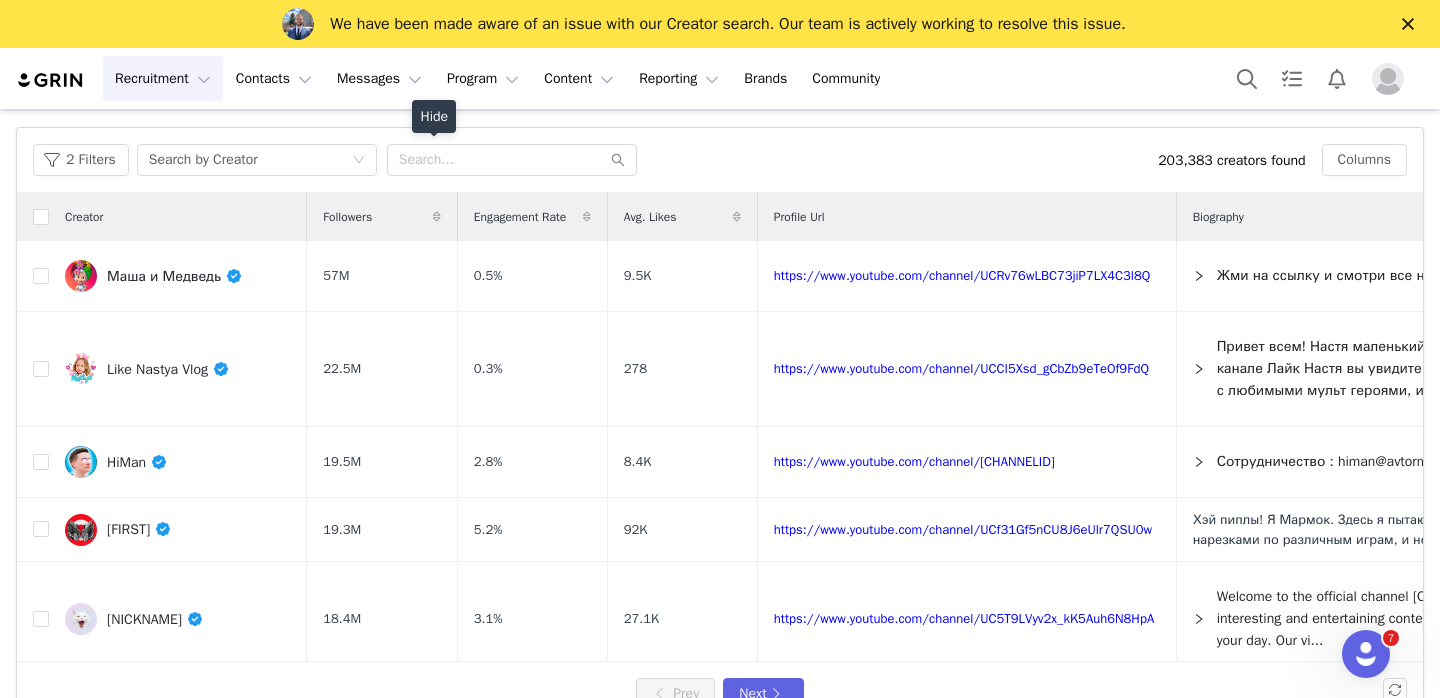scroll, scrollTop: 898, scrollLeft: 0, axis: vertical 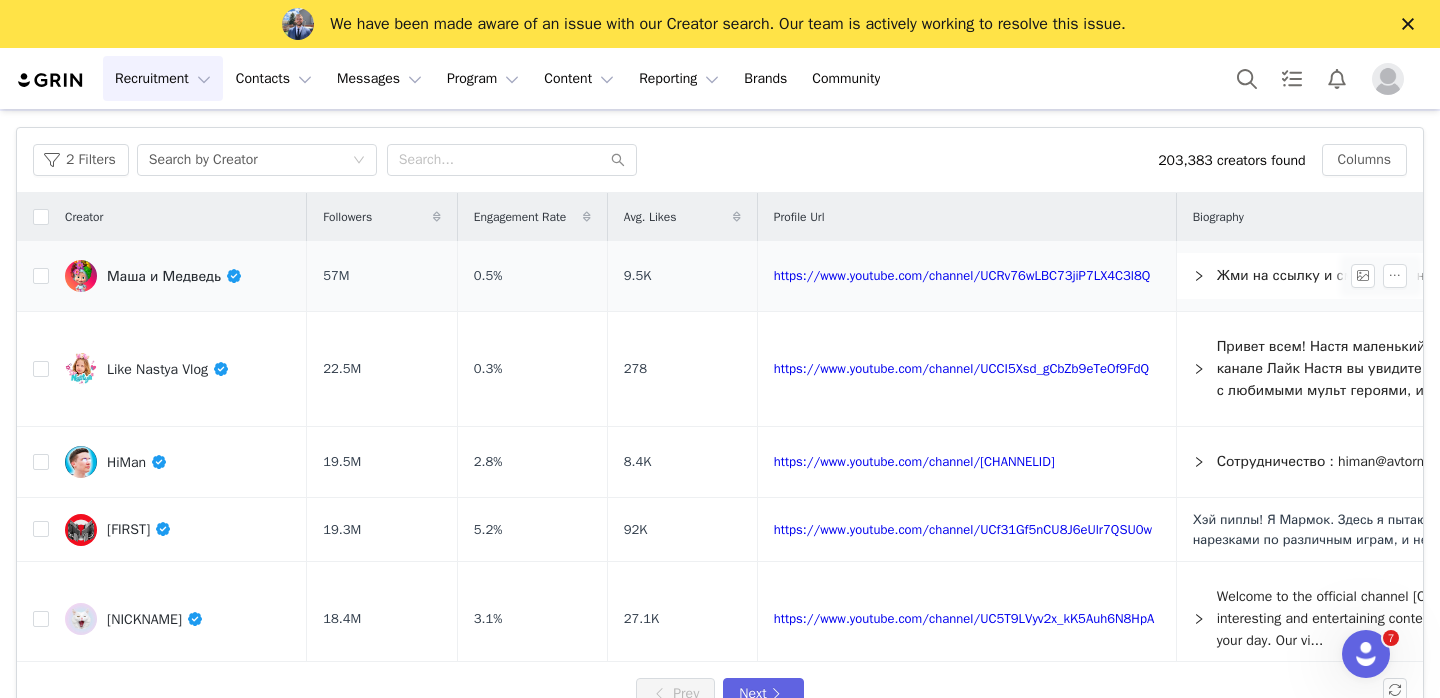 click on "Маша и Медведь" at bounding box center [174, 276] 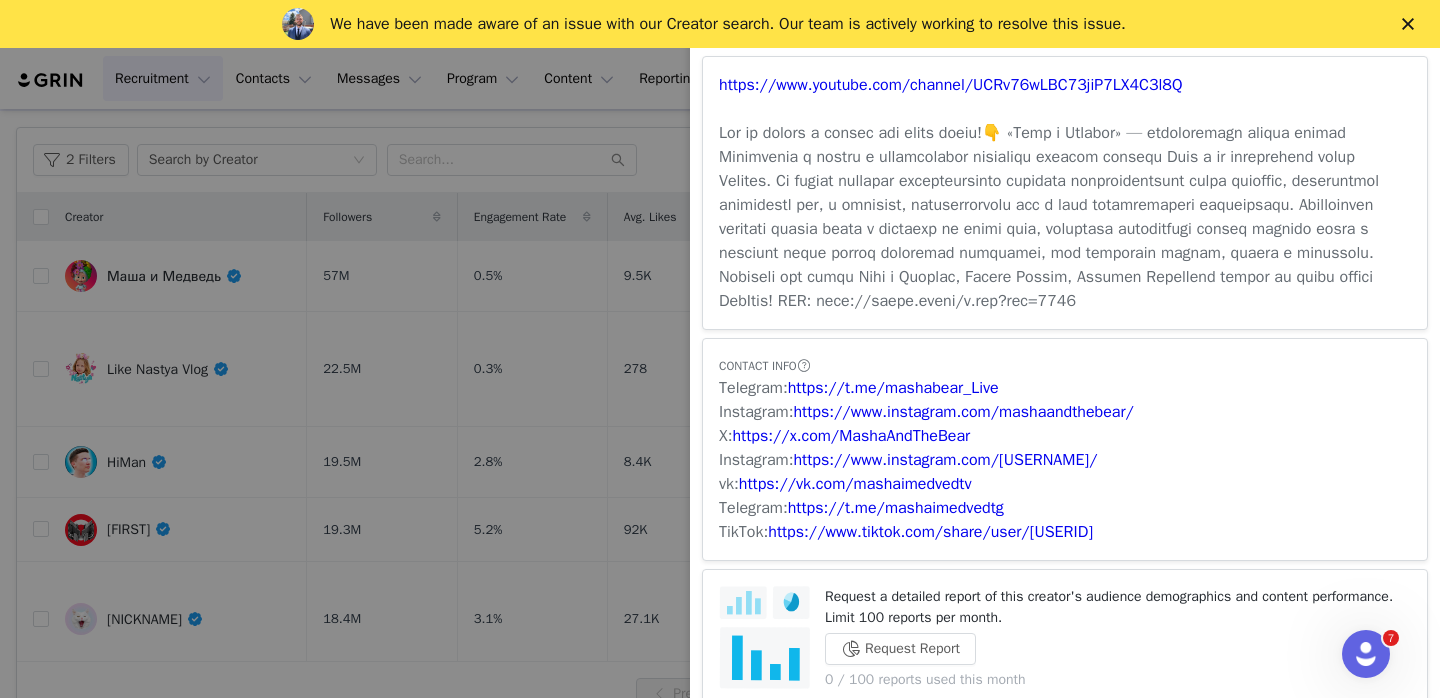 scroll, scrollTop: 0, scrollLeft: 0, axis: both 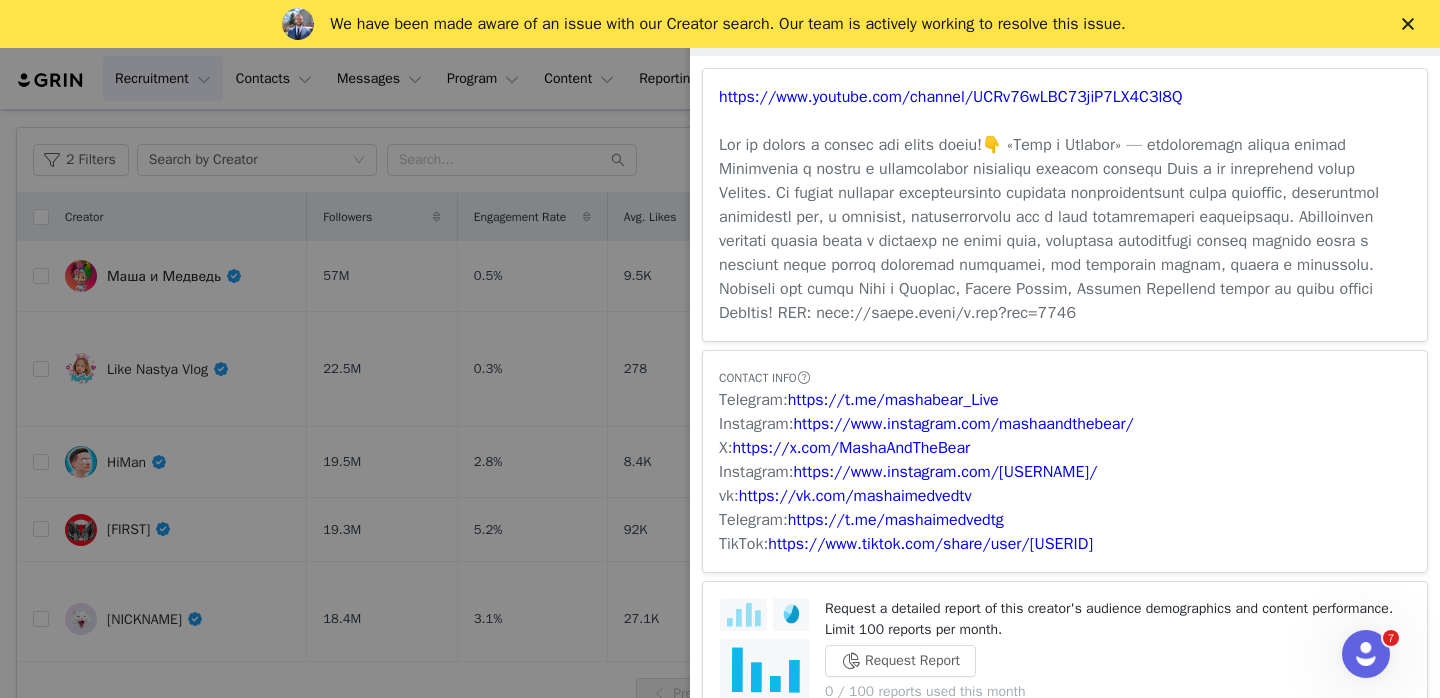 click at bounding box center [720, 349] 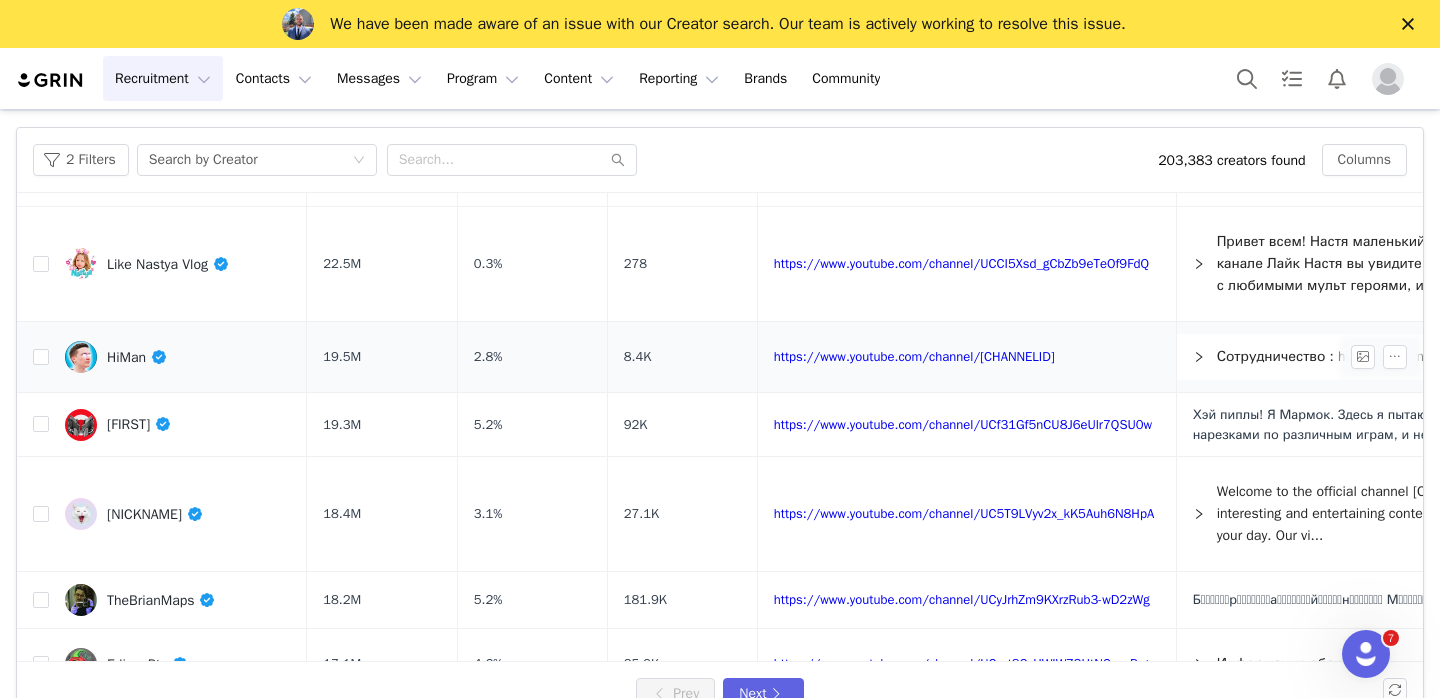 scroll, scrollTop: 0, scrollLeft: 0, axis: both 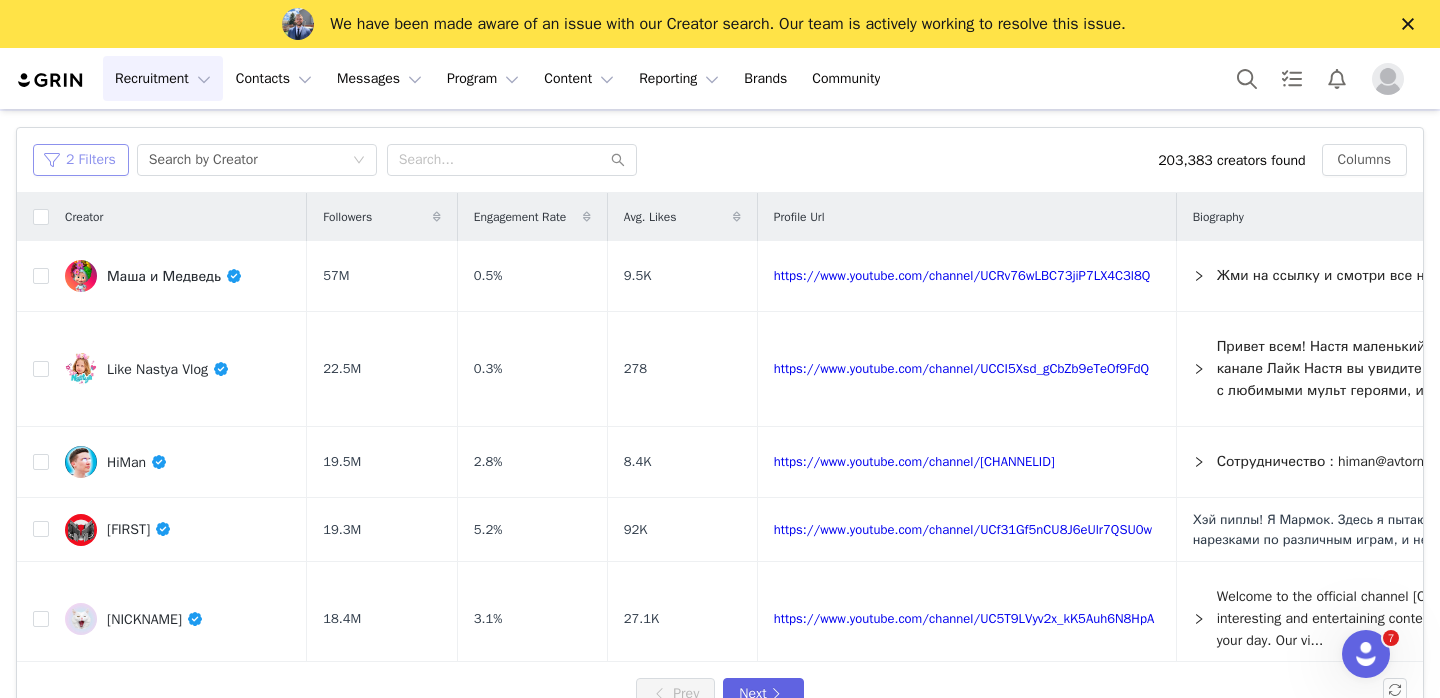 click on "2 Filters" at bounding box center (81, 160) 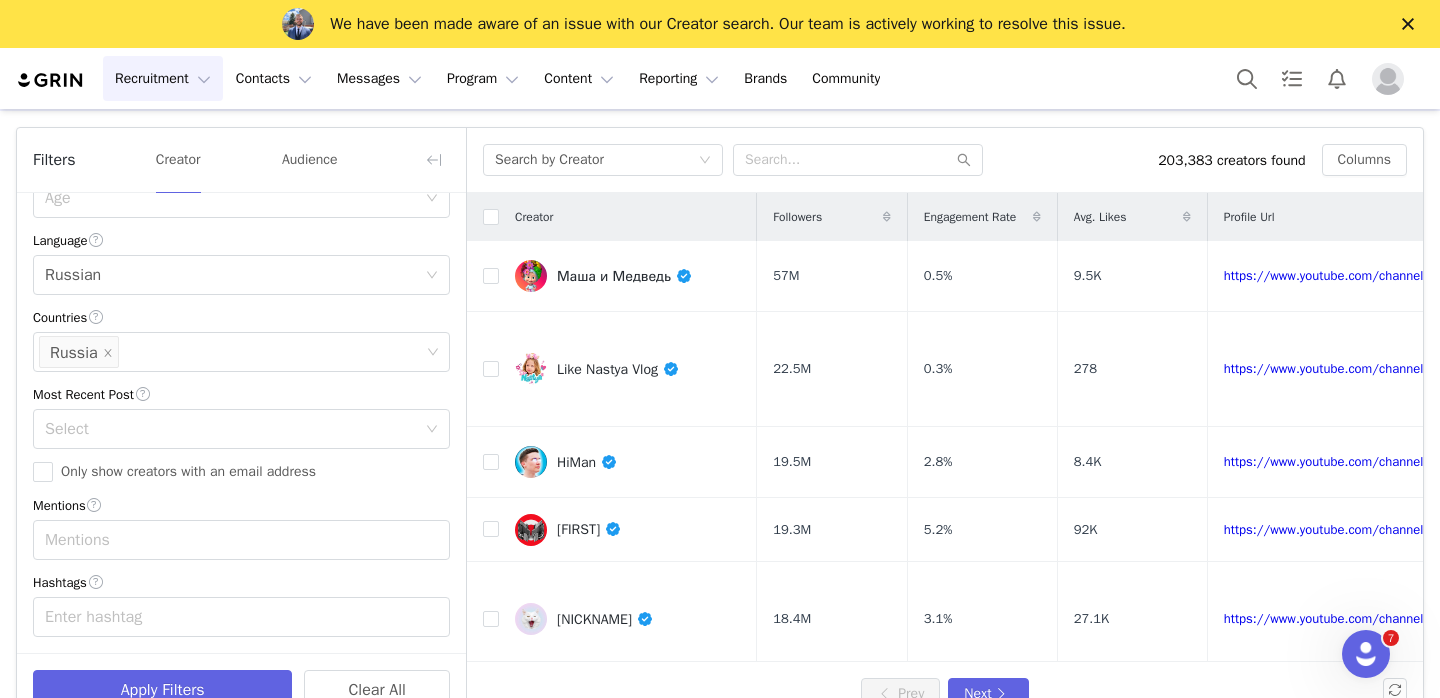 scroll, scrollTop: 0, scrollLeft: 0, axis: both 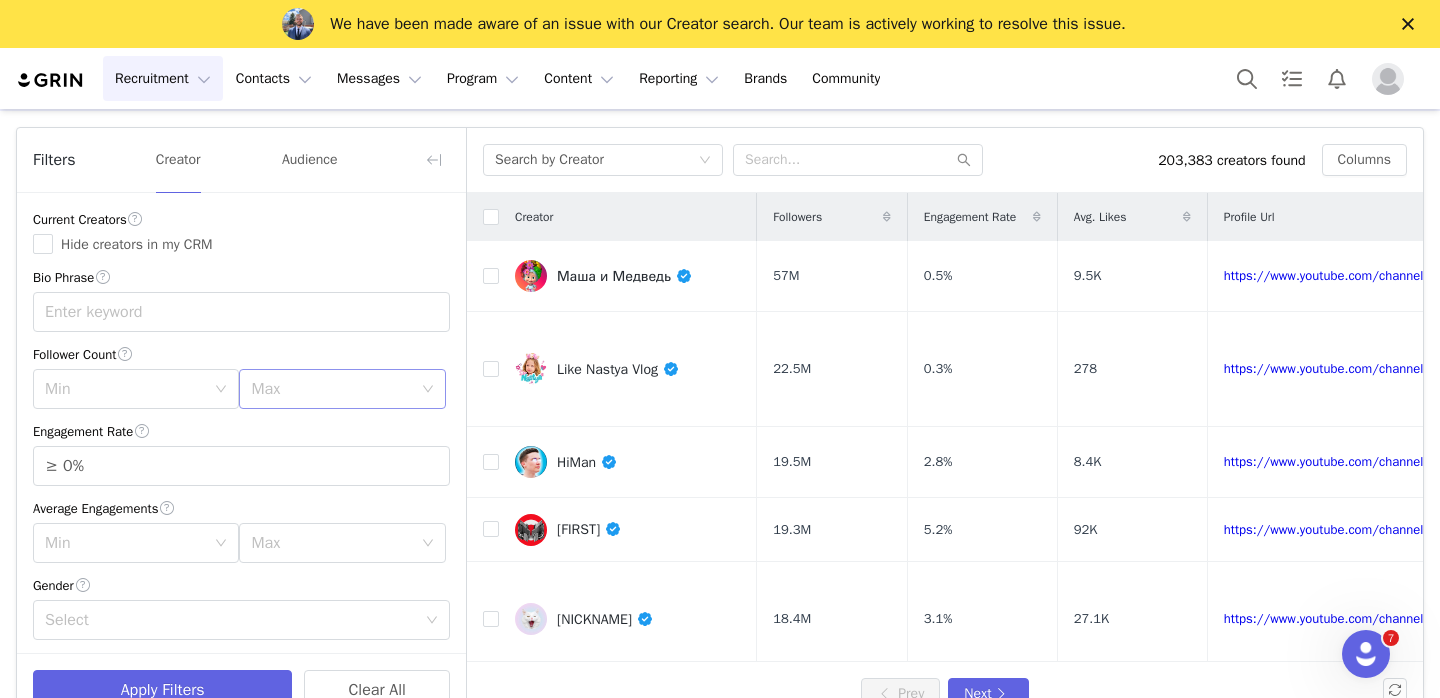 click on "Max" at bounding box center (335, 389) 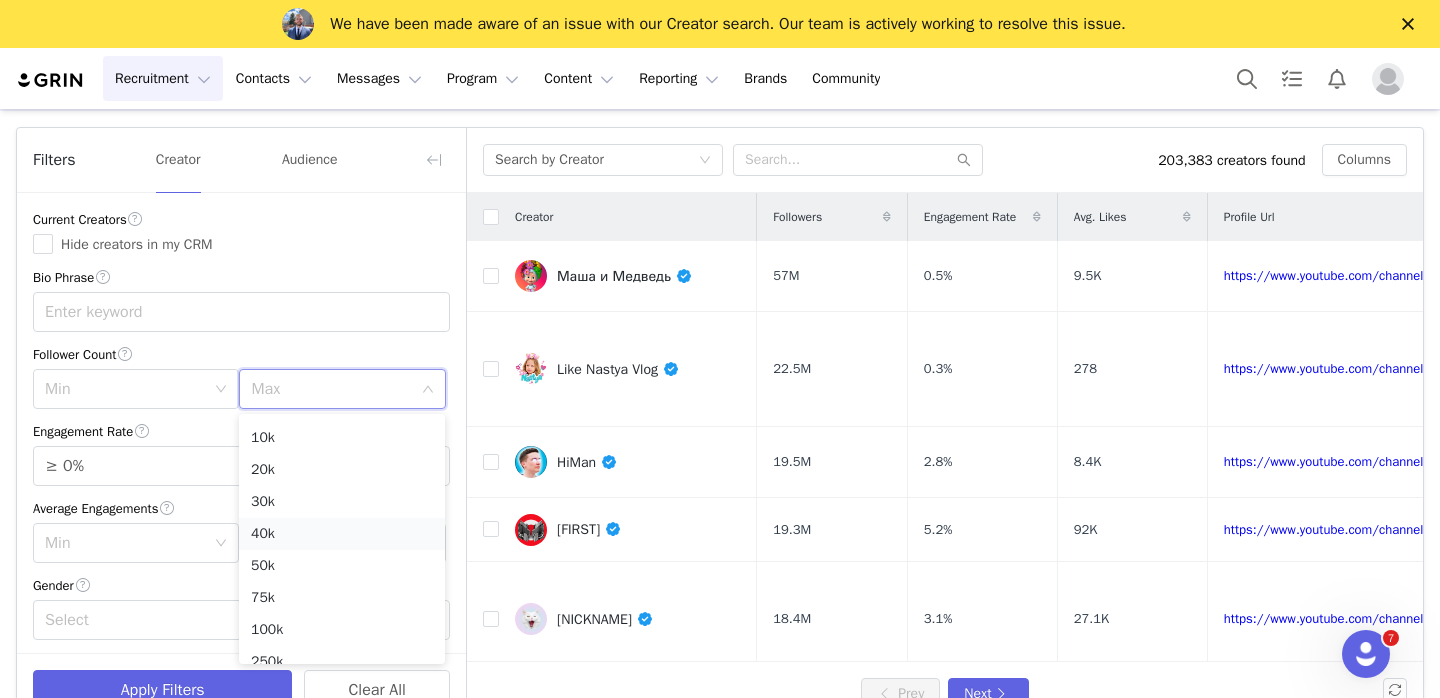 scroll, scrollTop: 142, scrollLeft: 0, axis: vertical 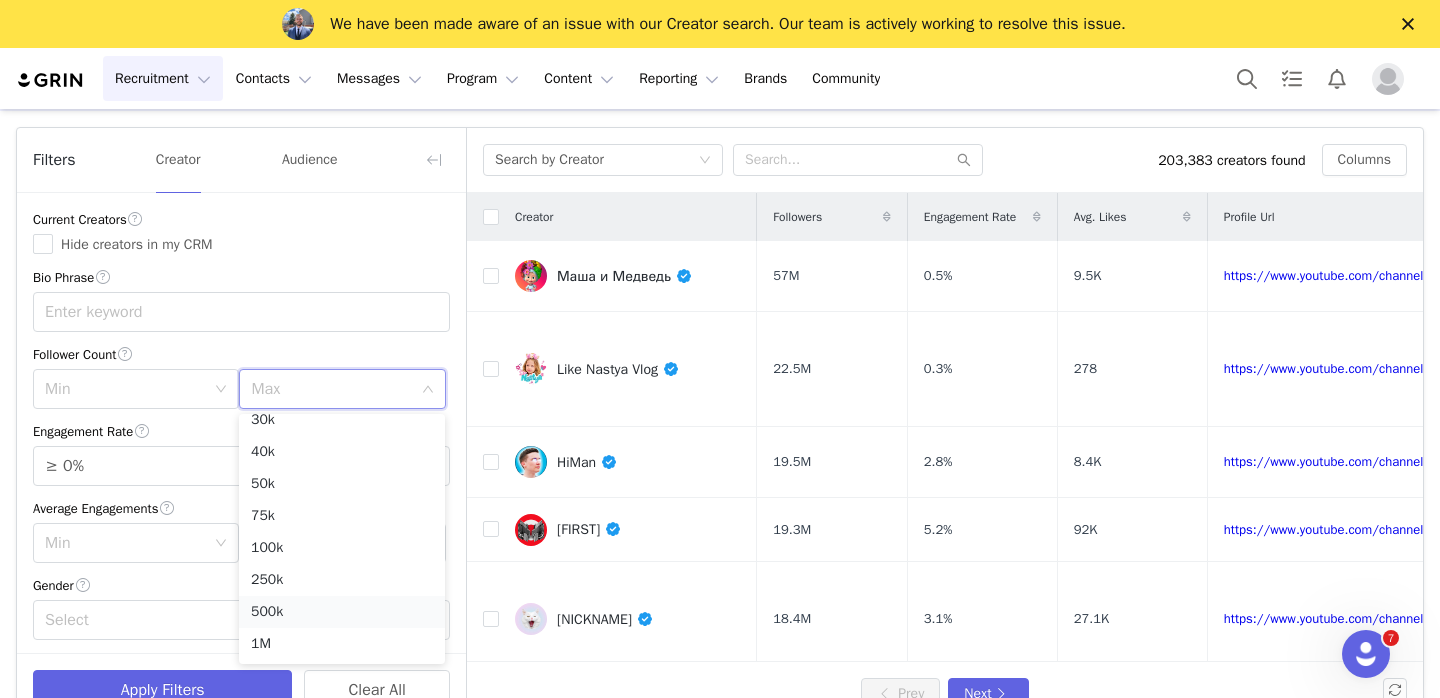 click on "500k" at bounding box center [342, 612] 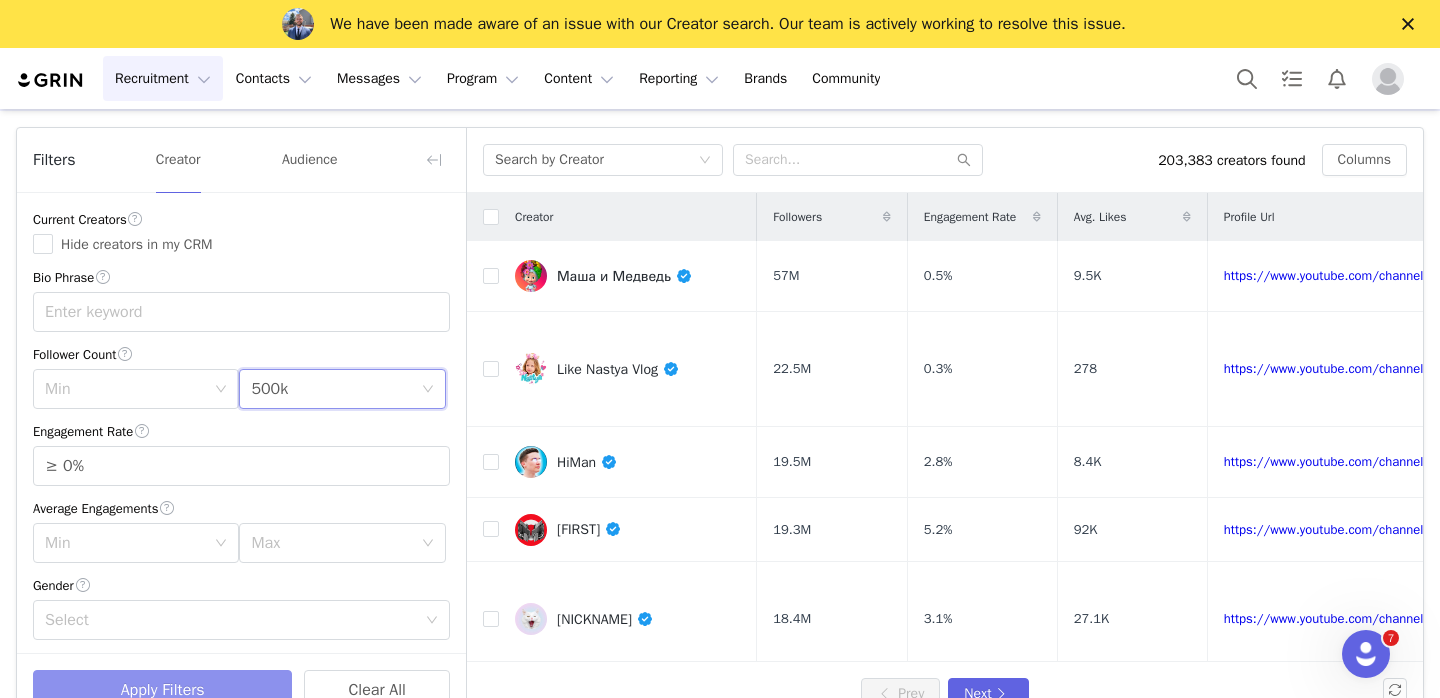 click on "Apply Filters" at bounding box center [162, 690] 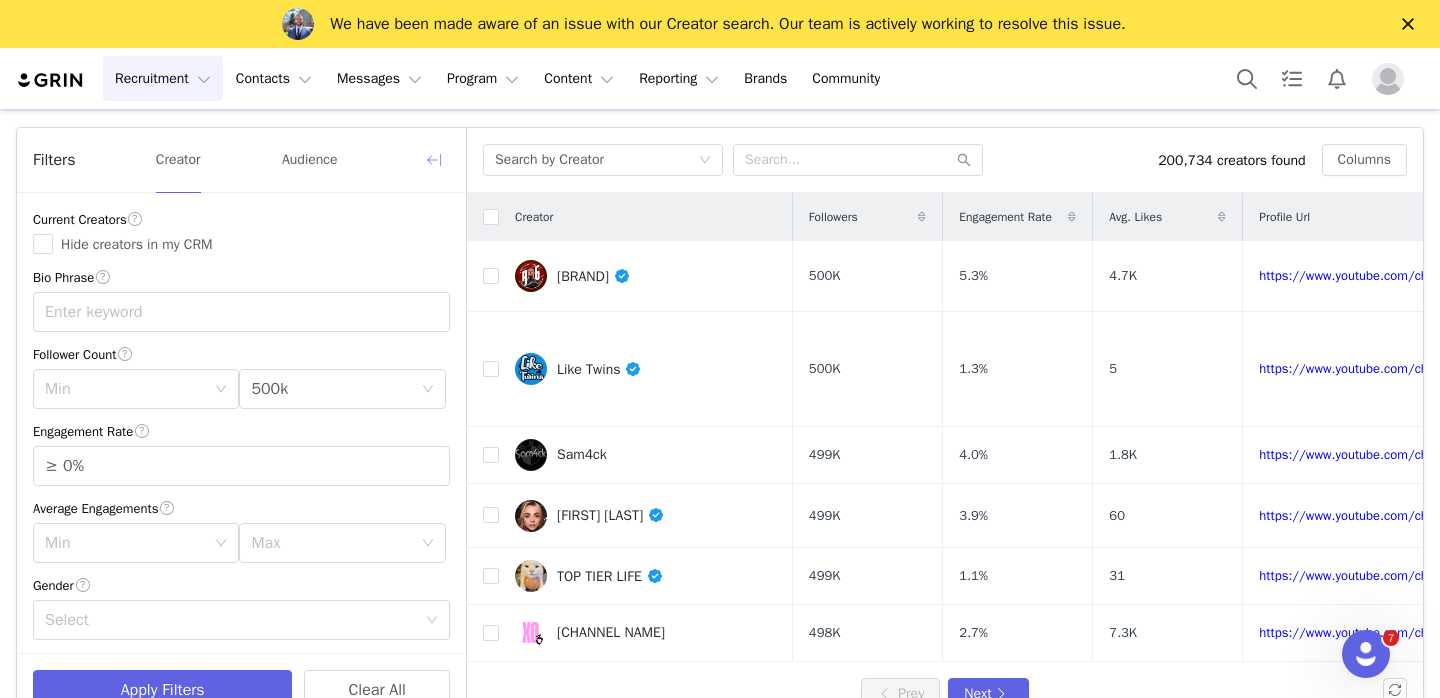 click at bounding box center [434, 160] 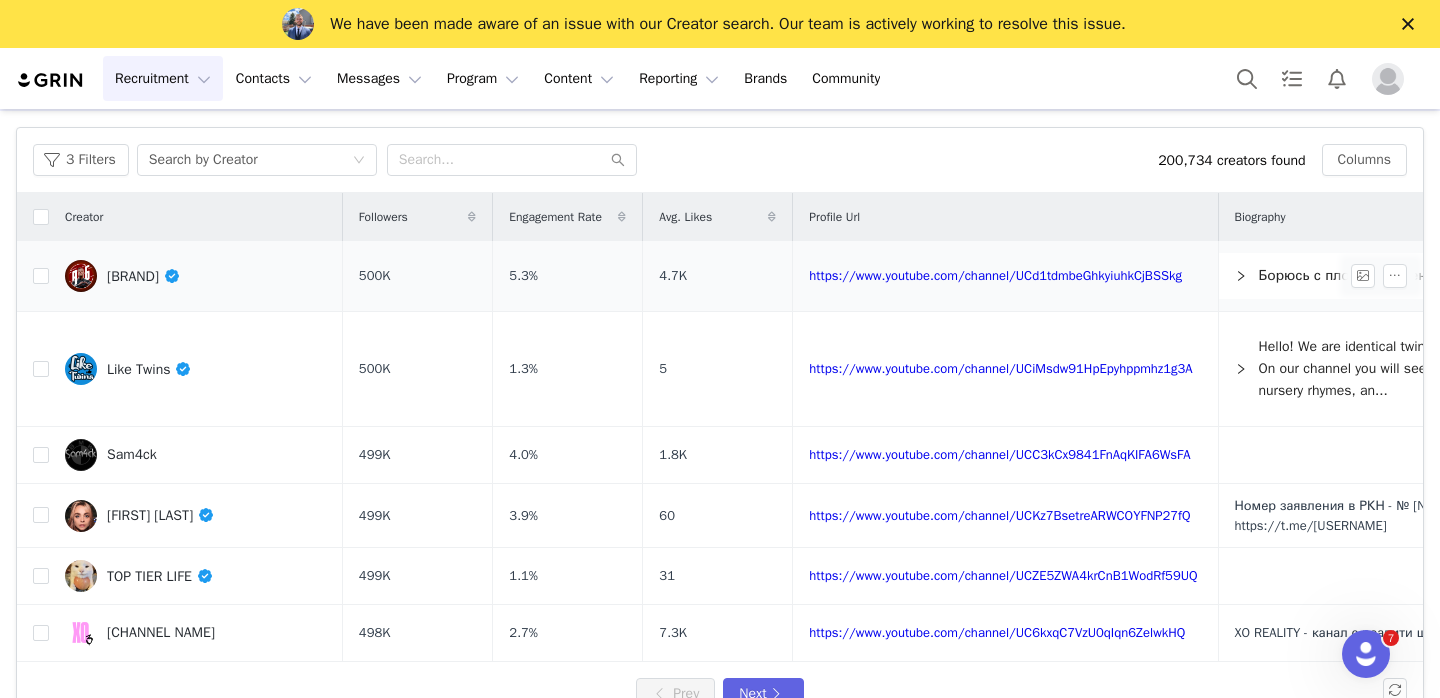 click on "[BRAND]" at bounding box center (144, 276) 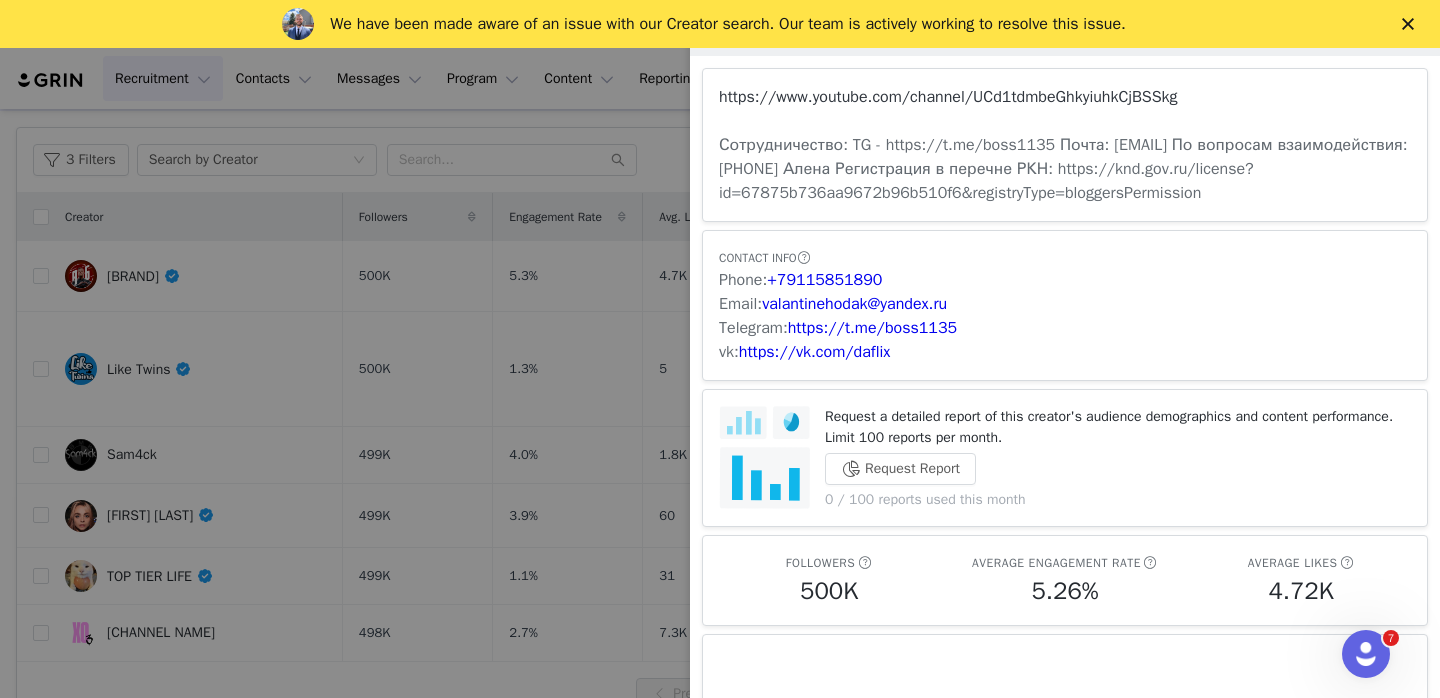 click on "https://www.youtube.com/channel/UCd1tdmbeGhkyiuhkCjBSSkg" at bounding box center [948, 97] 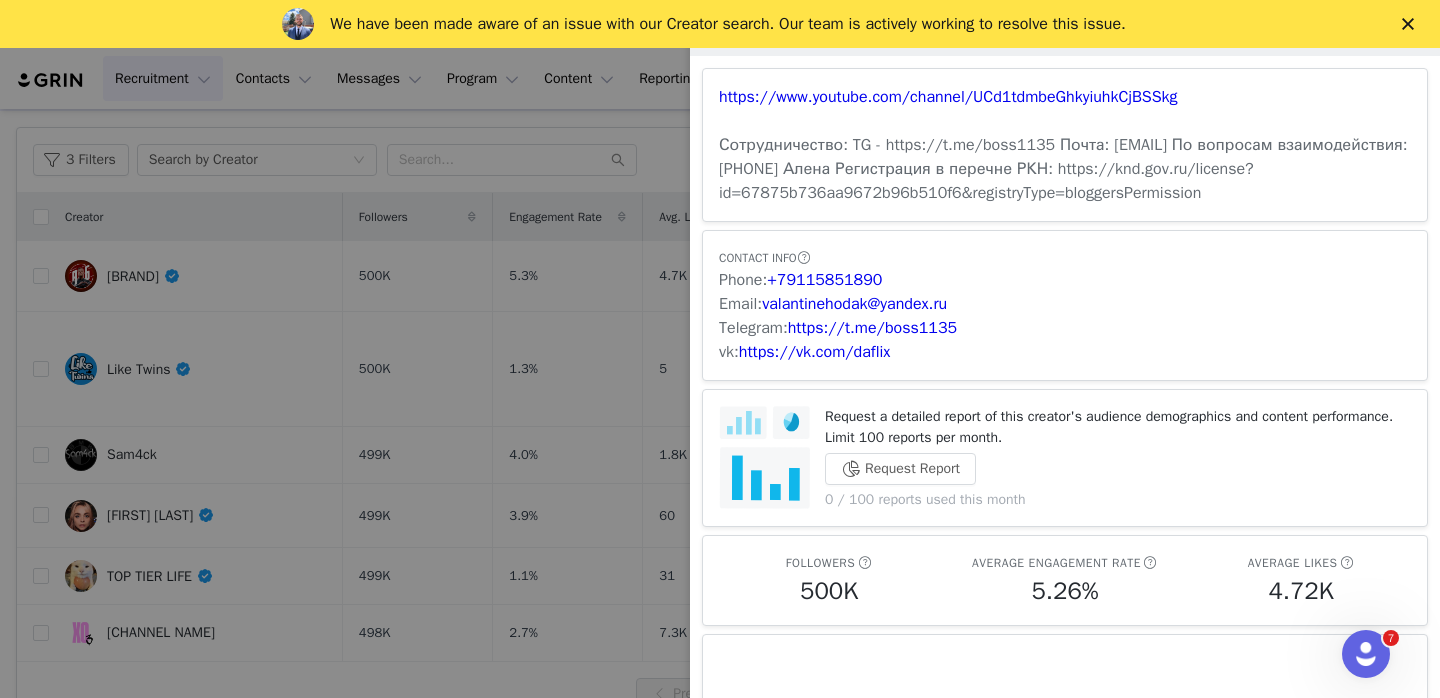 click at bounding box center (720, 349) 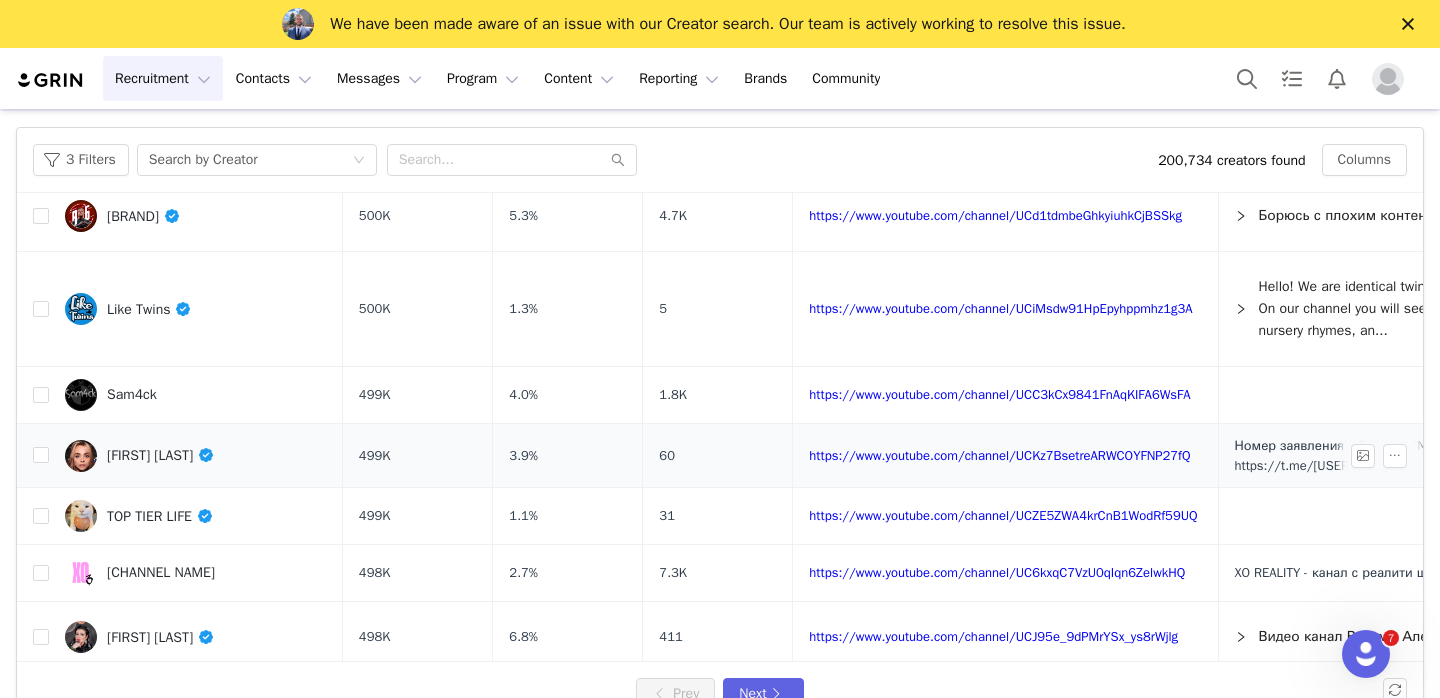 scroll, scrollTop: 64, scrollLeft: 0, axis: vertical 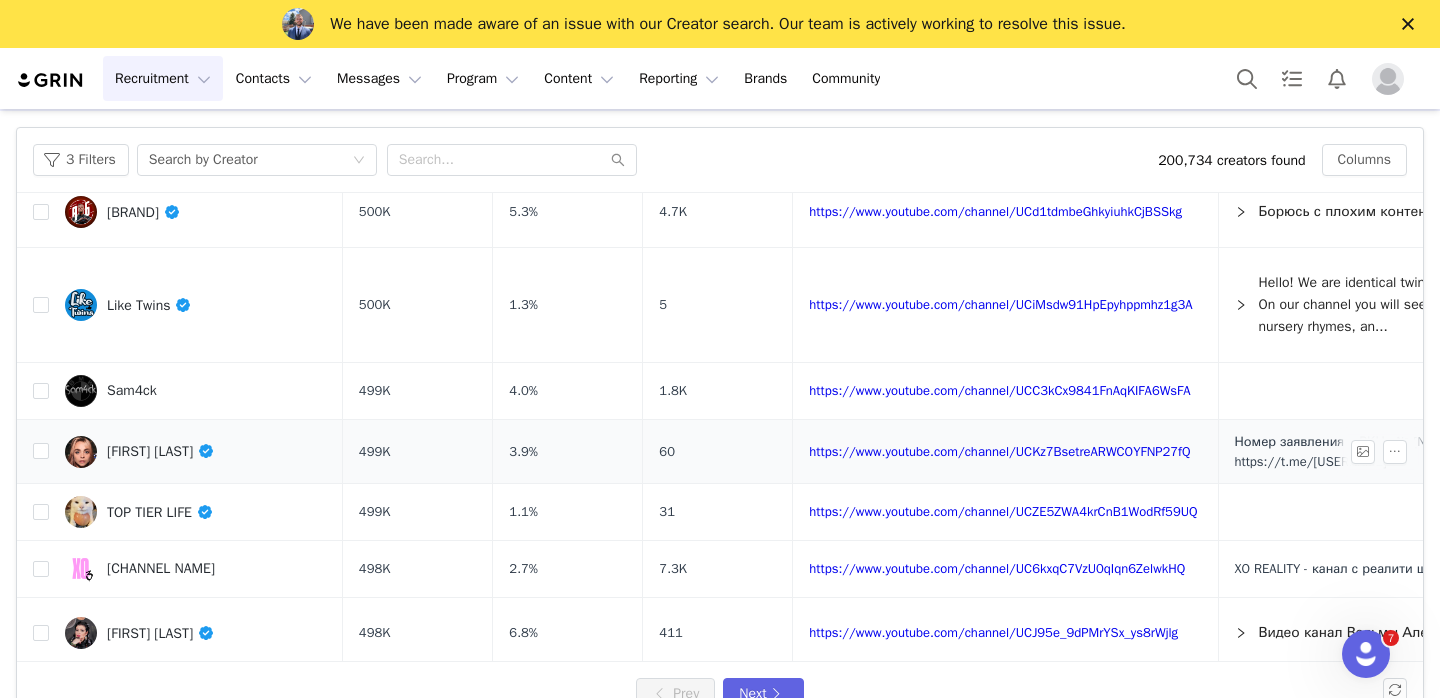 click on "TOP TIER LIFE" at bounding box center [160, 512] 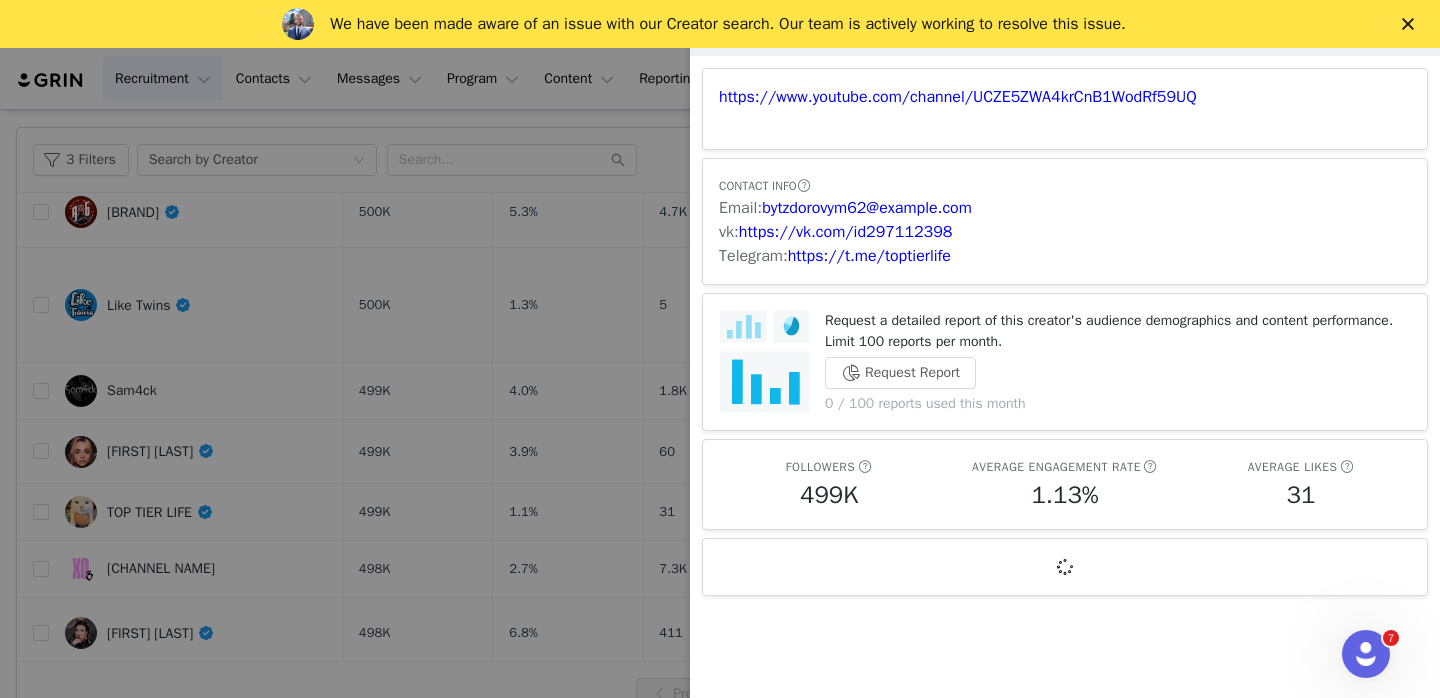click at bounding box center [720, 349] 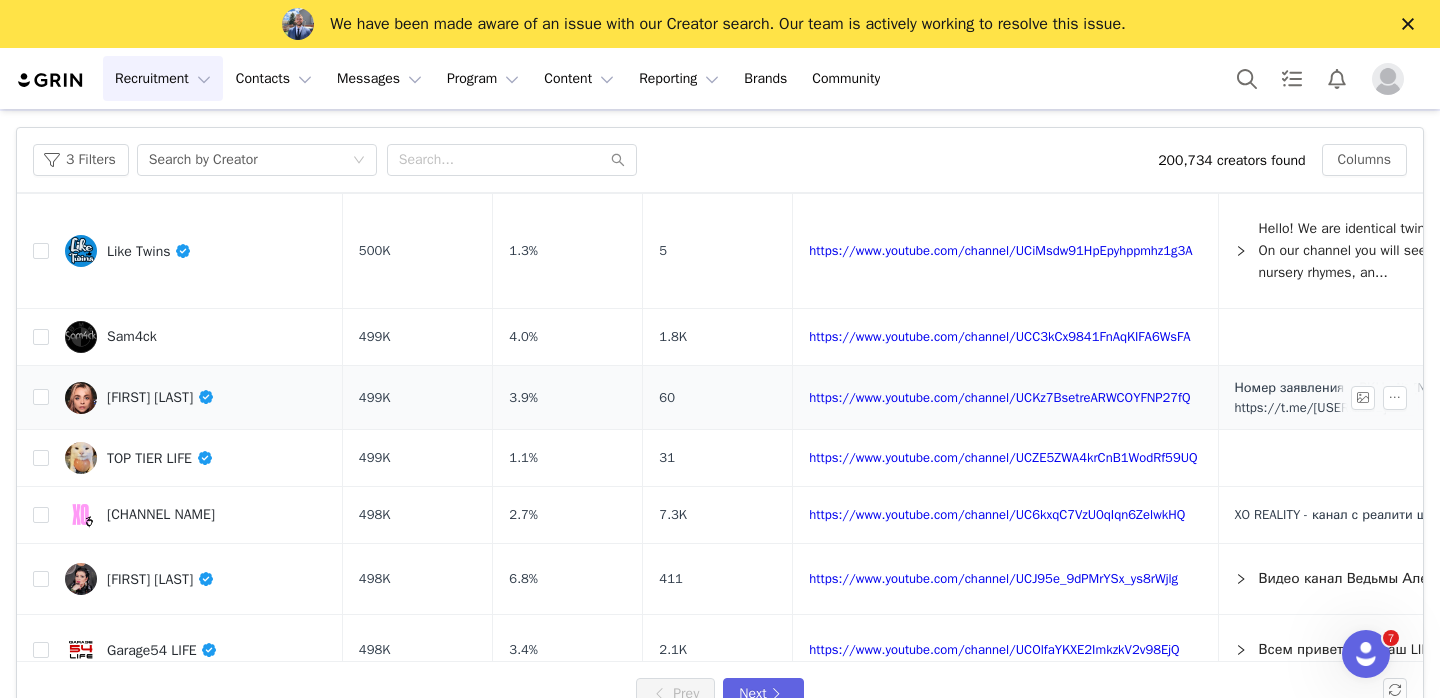 scroll, scrollTop: 131, scrollLeft: 0, axis: vertical 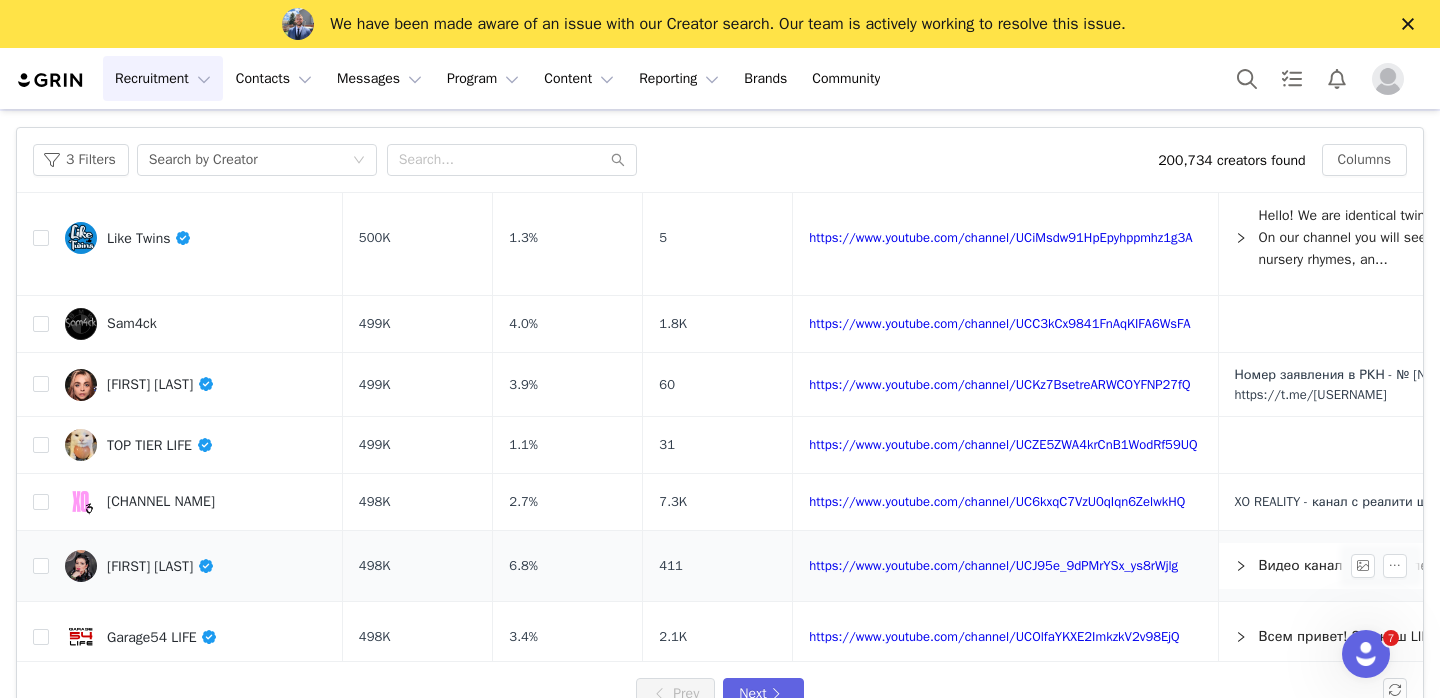 click on "[FIRST] [LAST]" at bounding box center (161, 566) 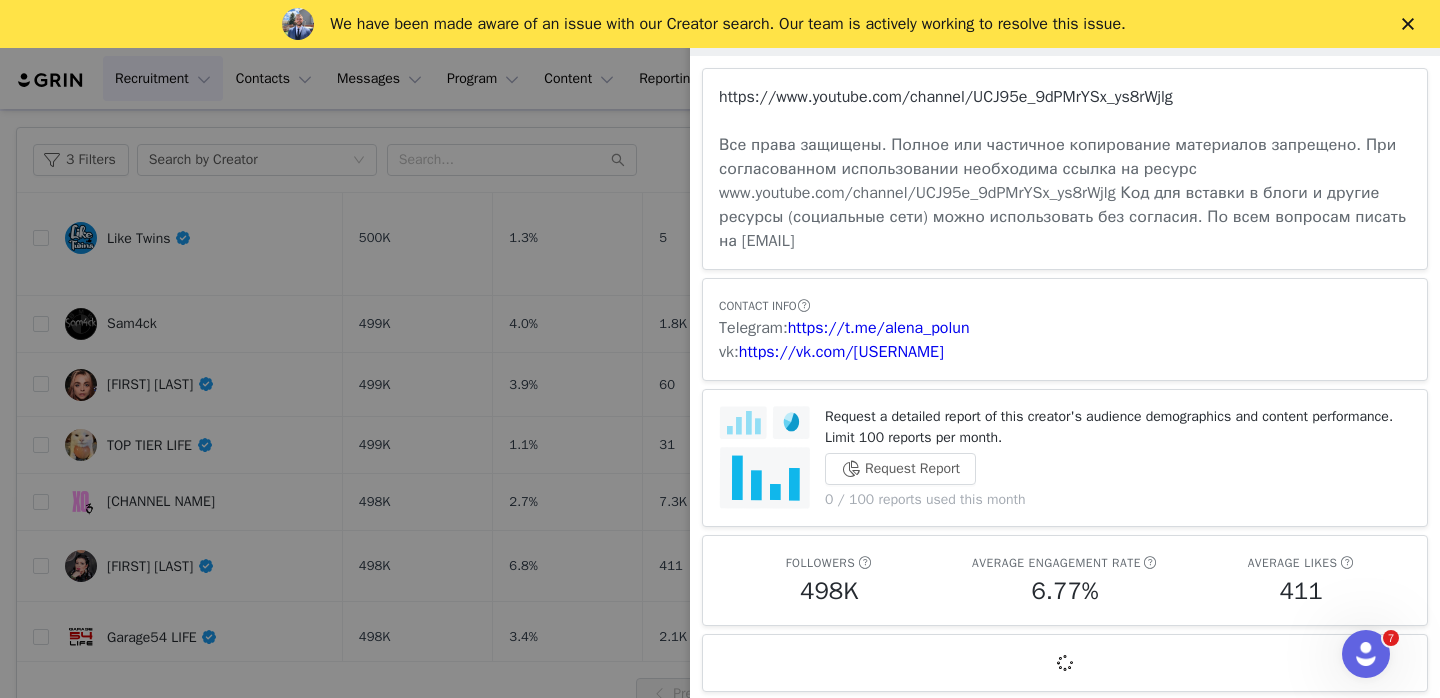 click on "https://www.youtube.com/channel/UCJ95e_9dPMrYSx_ys8rWjlg" at bounding box center [946, 97] 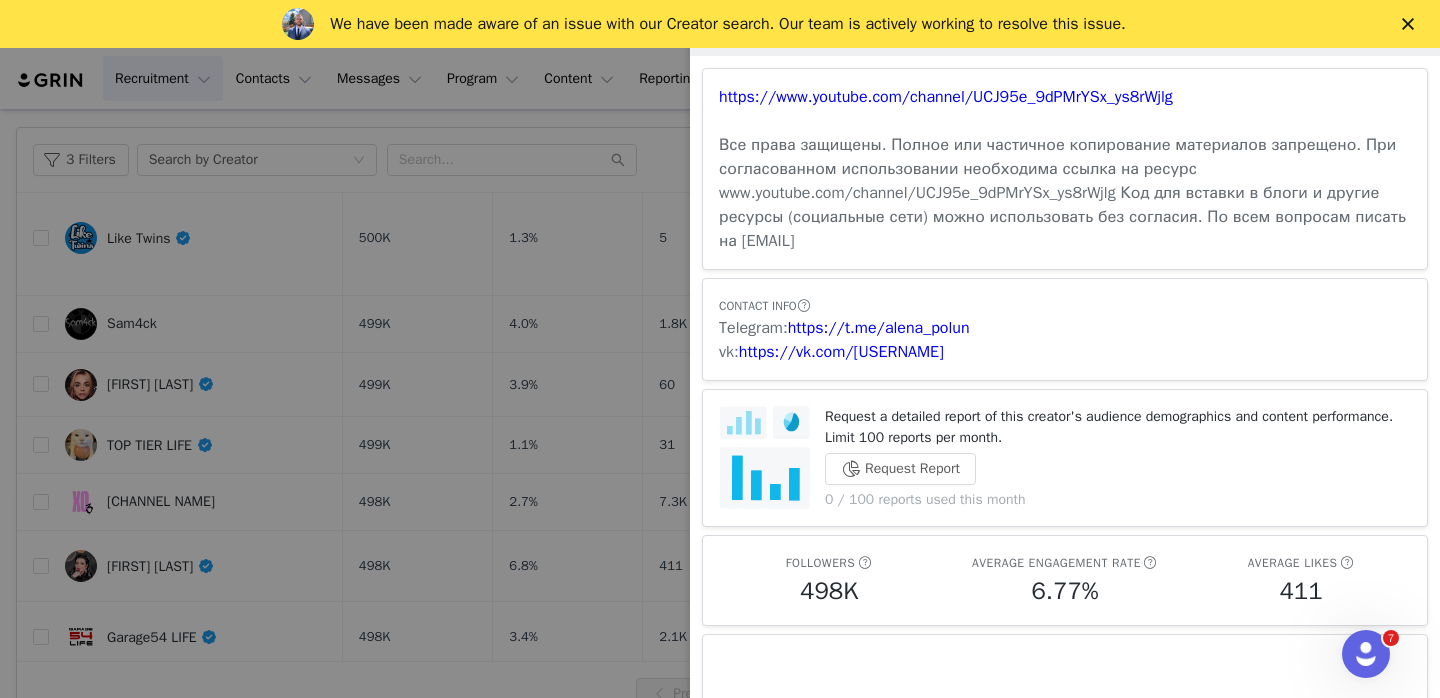click at bounding box center [720, 349] 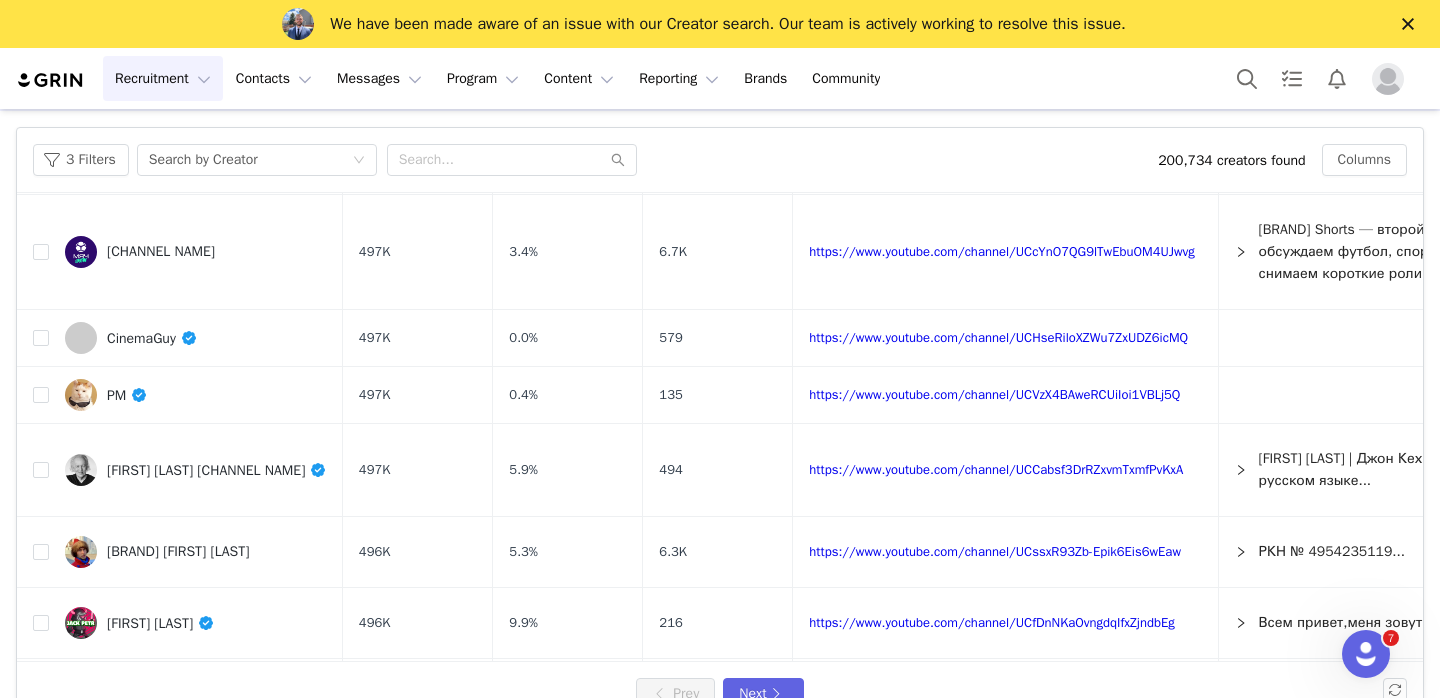 scroll, scrollTop: 761, scrollLeft: 0, axis: vertical 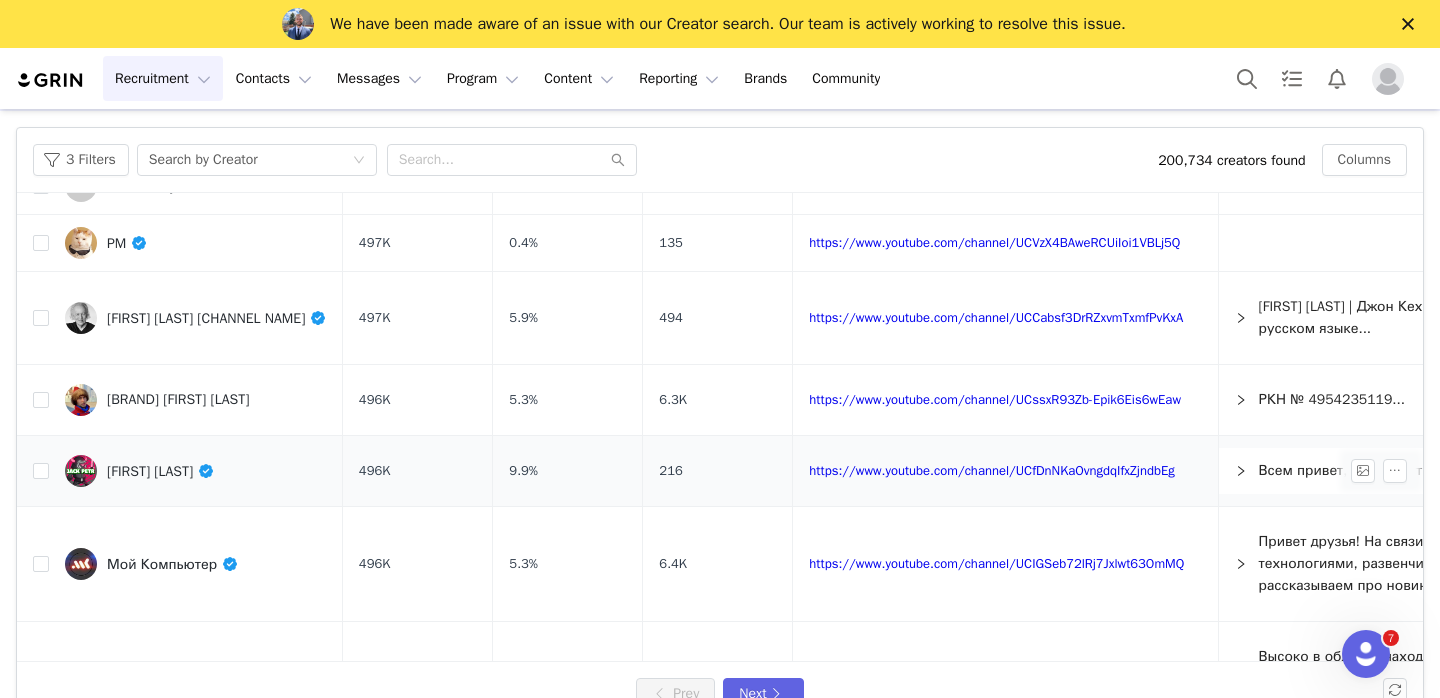 click on "[FIRST] [LAST]" at bounding box center [161, 471] 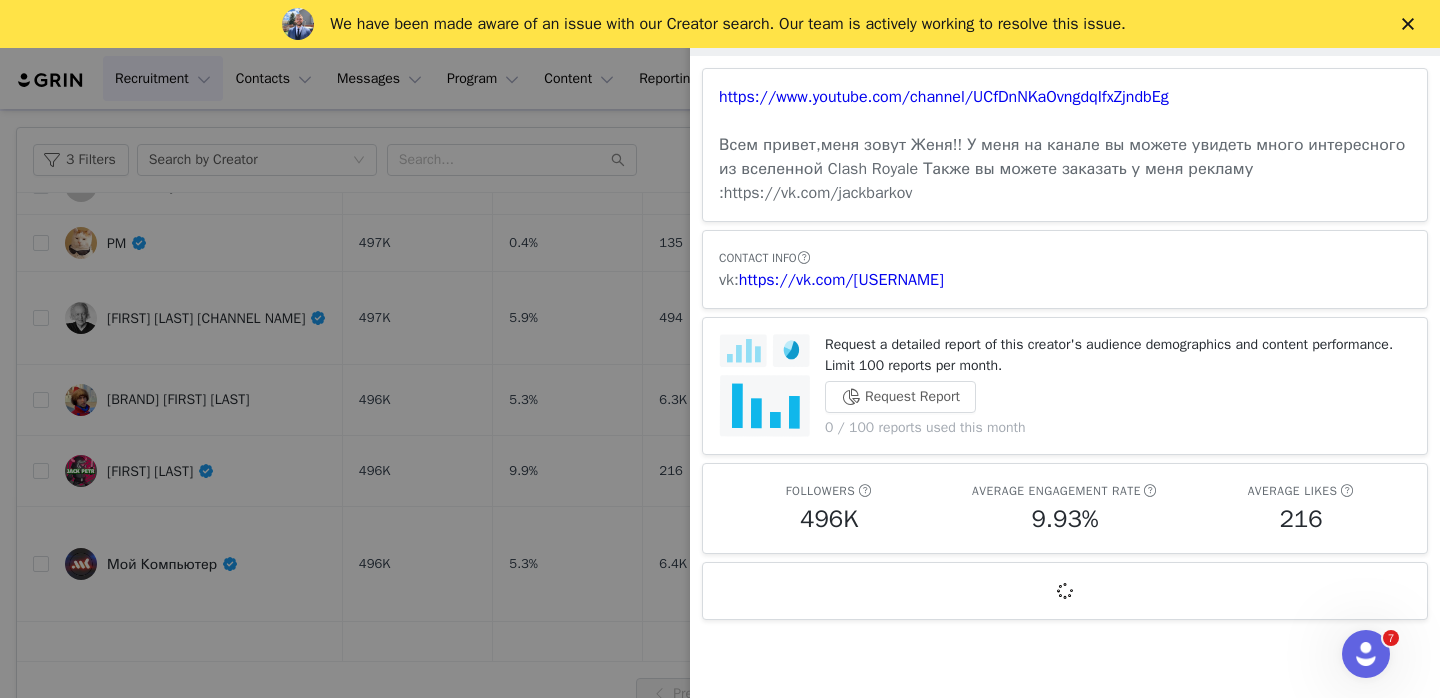click on "Всем привет,меня зовут [FIRST]!!
У меня на канале вы можете увидеть много интересного из вселенной Clash Royale
Также вы можете заказать у меня рекламу :https://vk.com/[USERNAME]" at bounding box center [1065, 145] 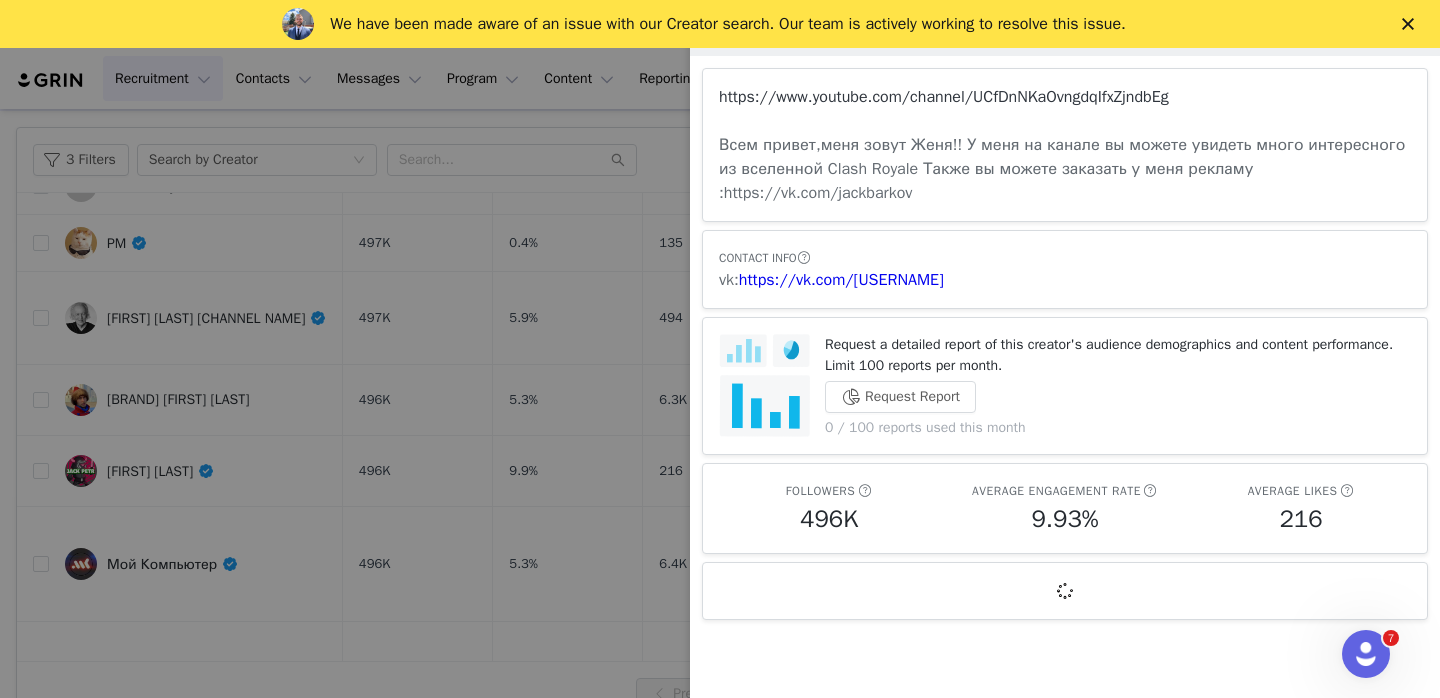 click on "https://www.youtube.com/channel/UCfDnNKaOvngdqIfxZjndbEg" at bounding box center (944, 97) 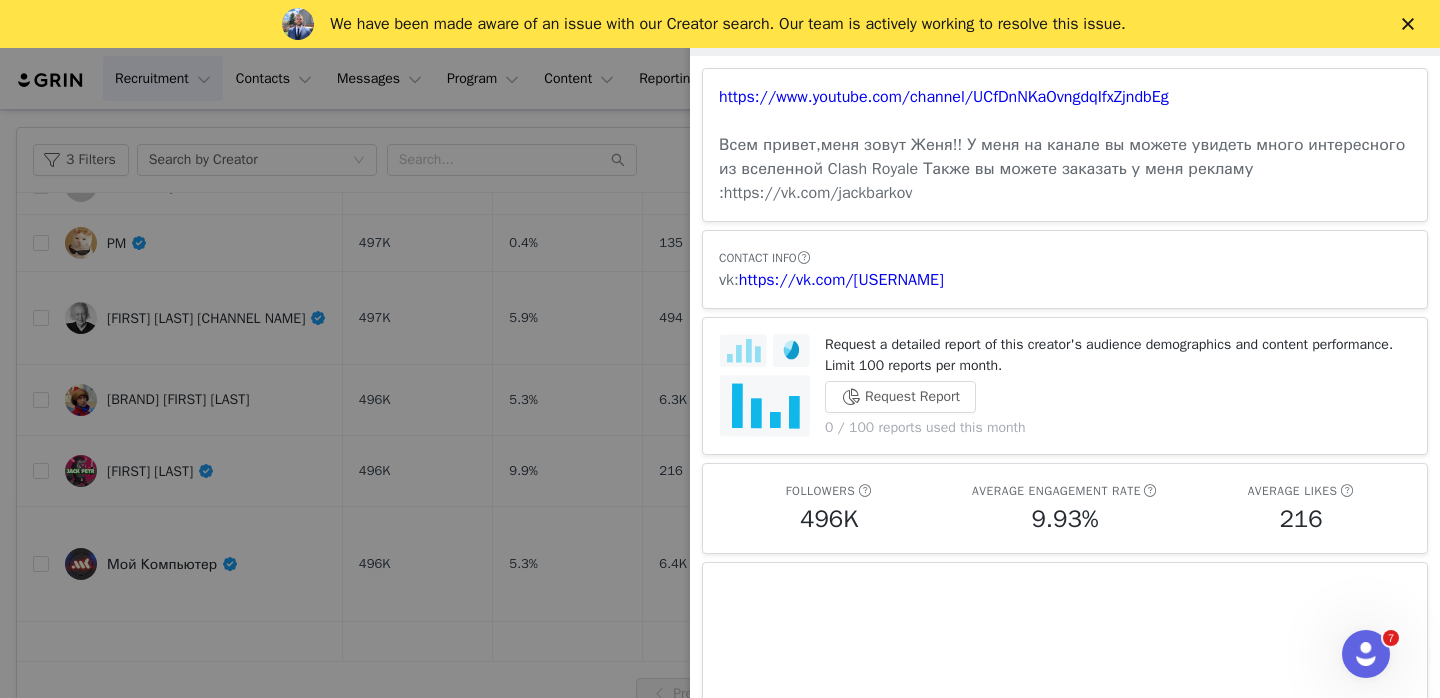 click at bounding box center [720, 349] 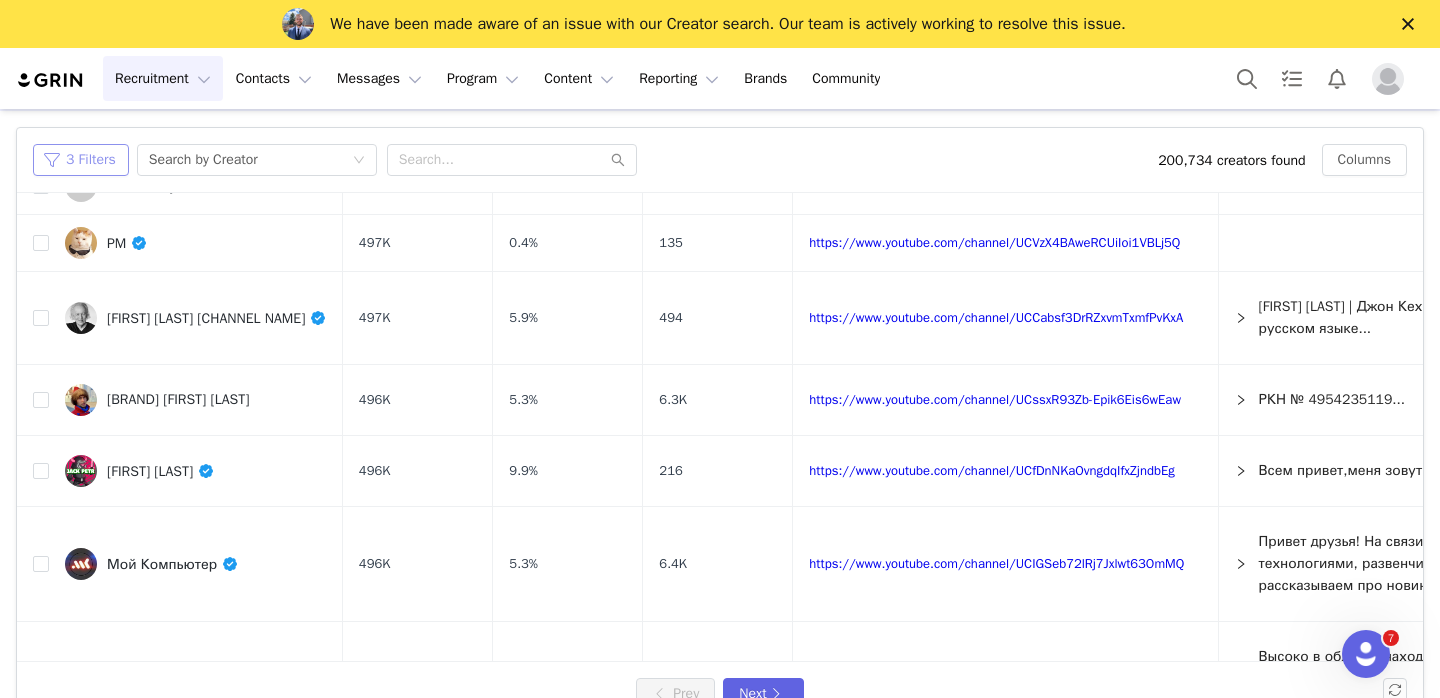 click on "3 Filters" at bounding box center (81, 160) 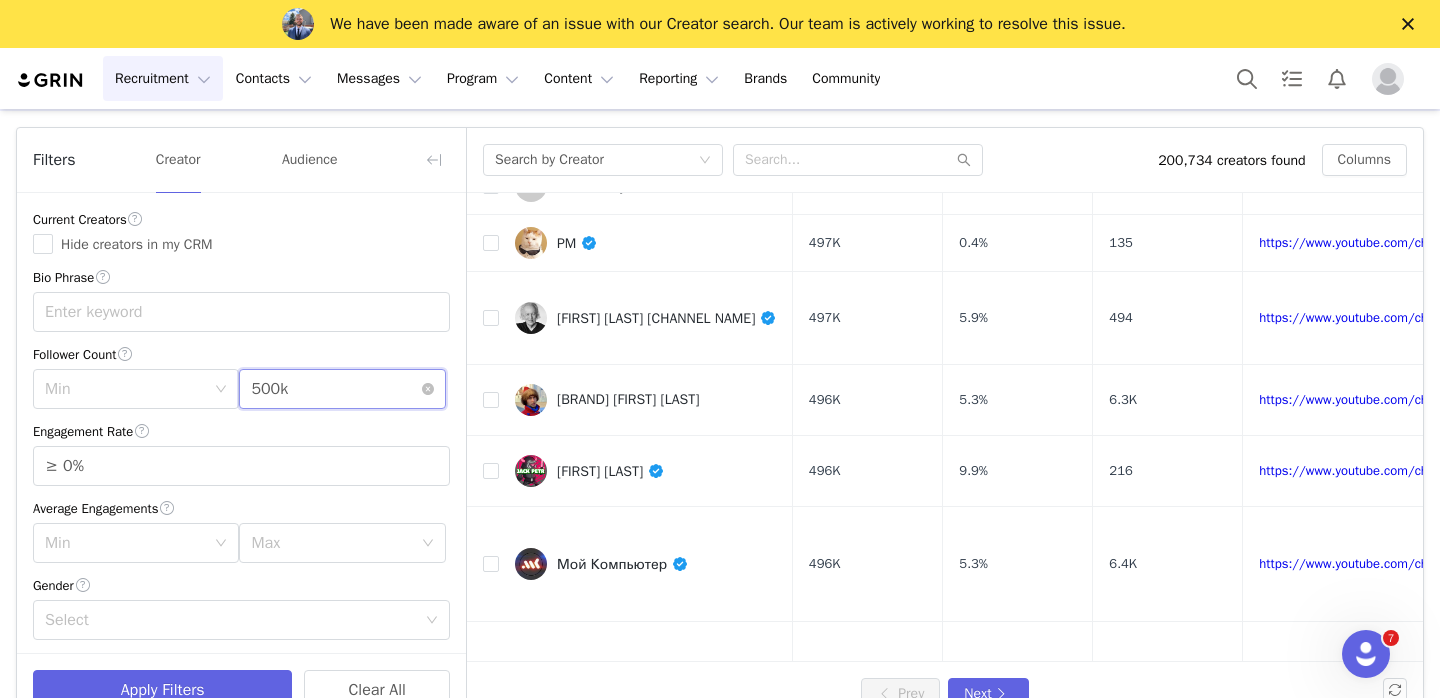 click on "500k" at bounding box center [269, 389] 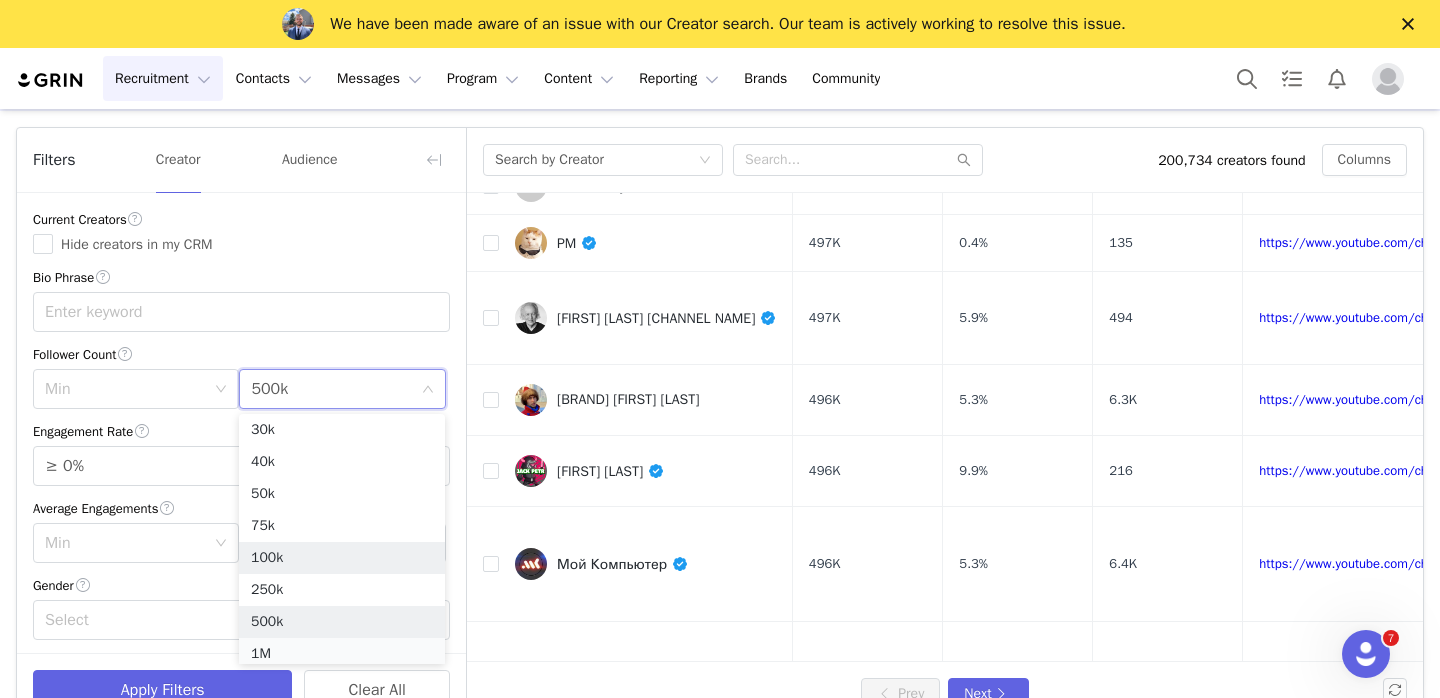 scroll, scrollTop: 138, scrollLeft: 0, axis: vertical 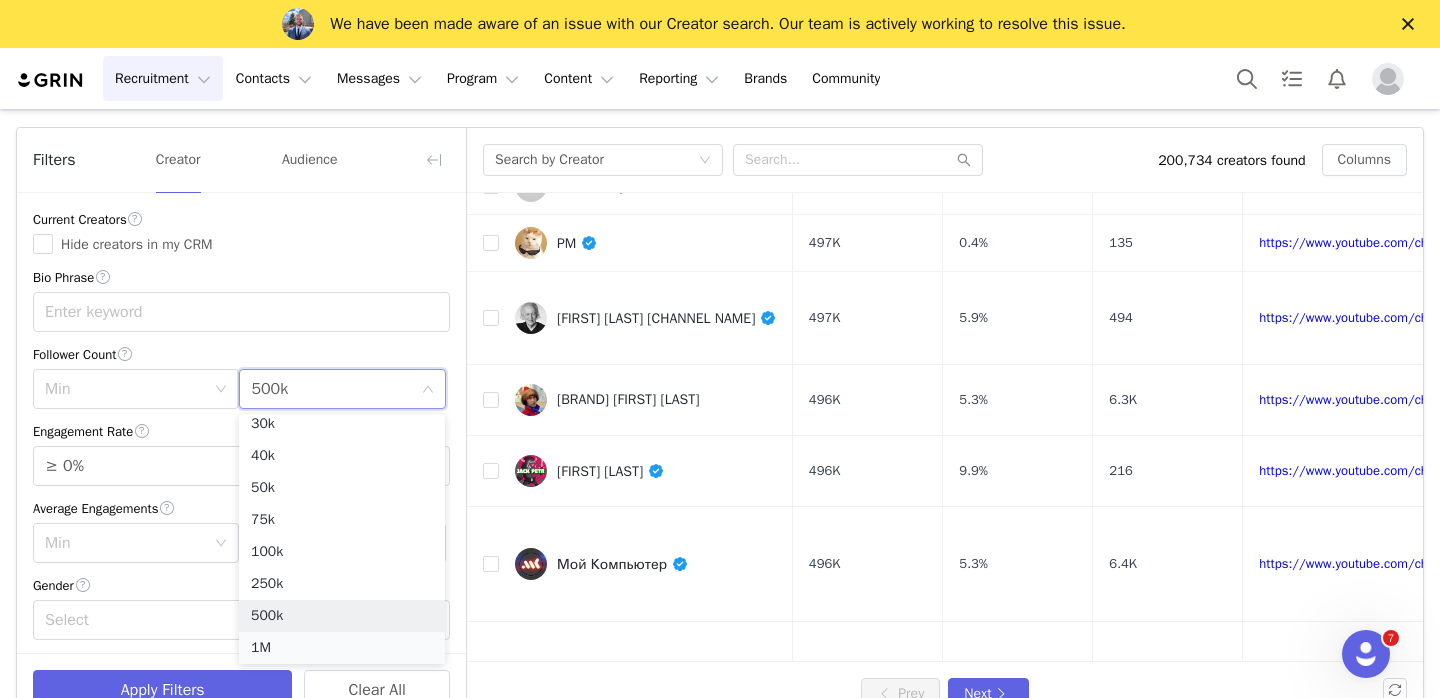 click on "1M" at bounding box center (342, 648) 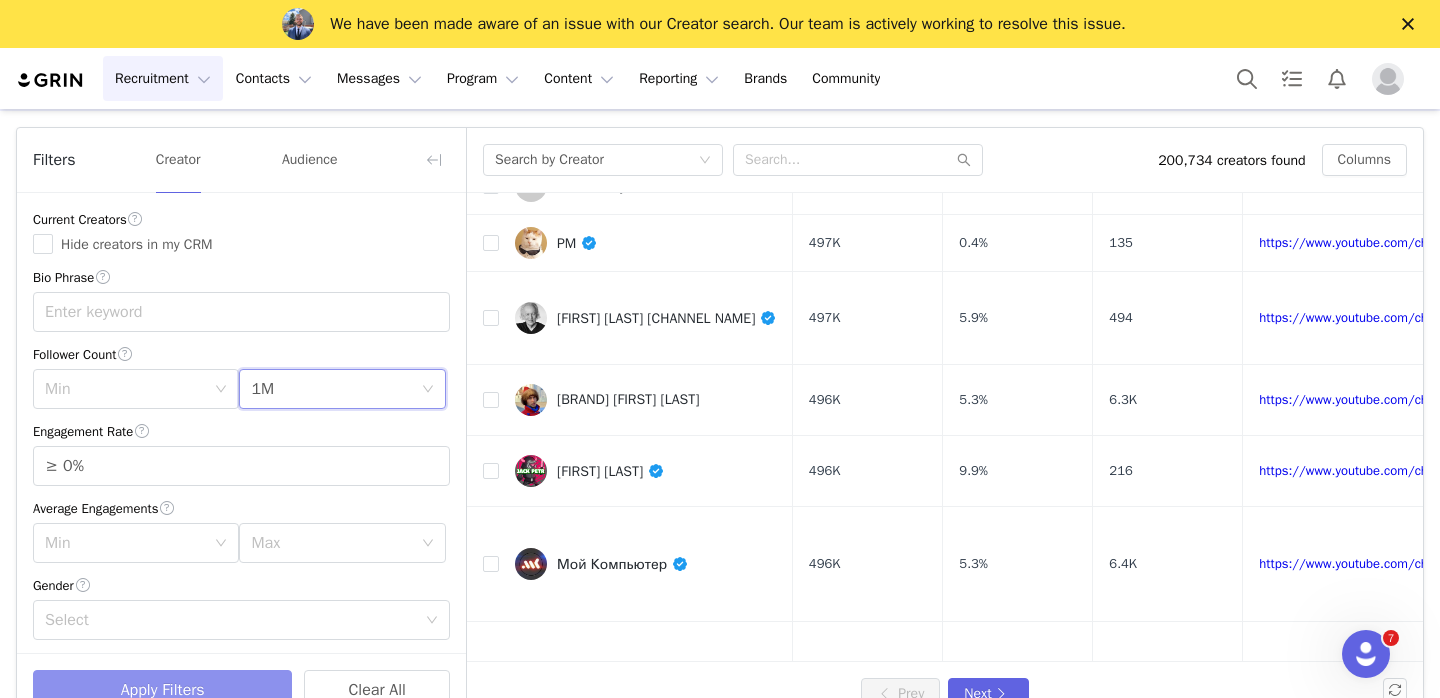 click on "Apply Filters" at bounding box center (162, 690) 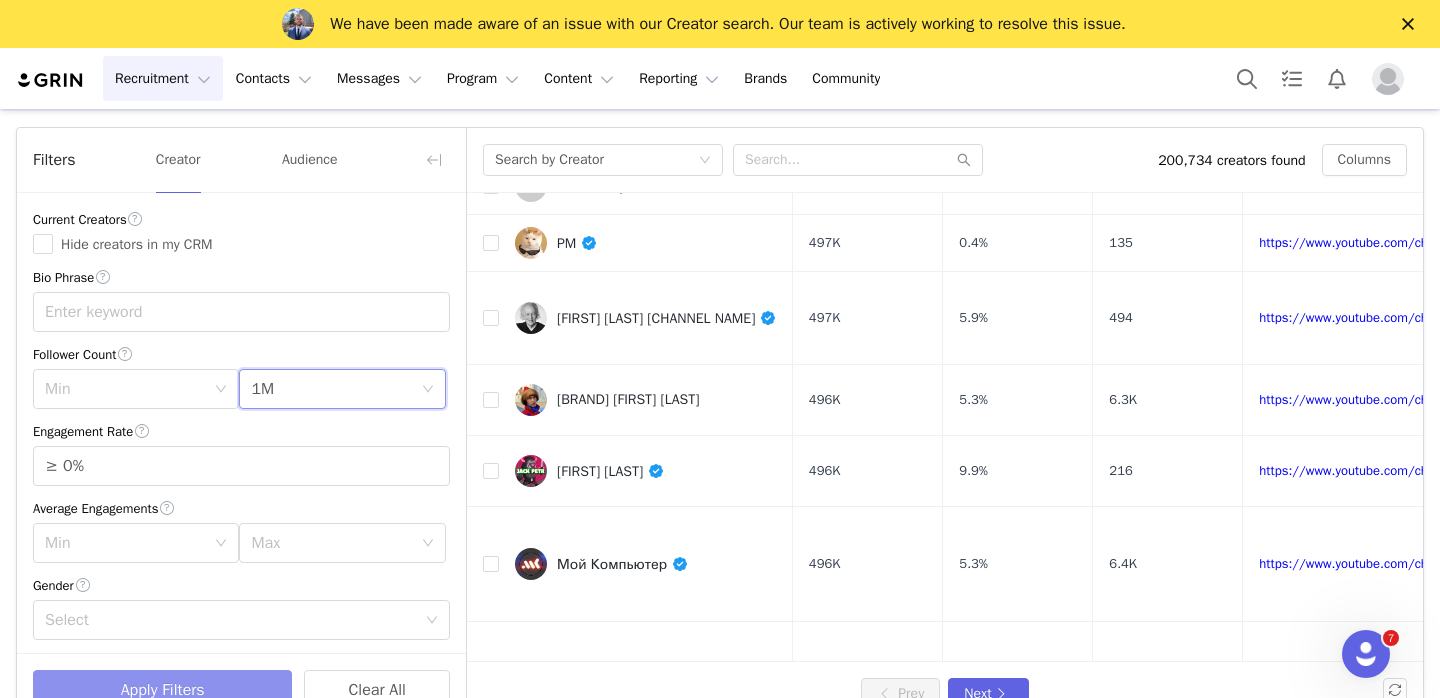 scroll, scrollTop: 0, scrollLeft: 0, axis: both 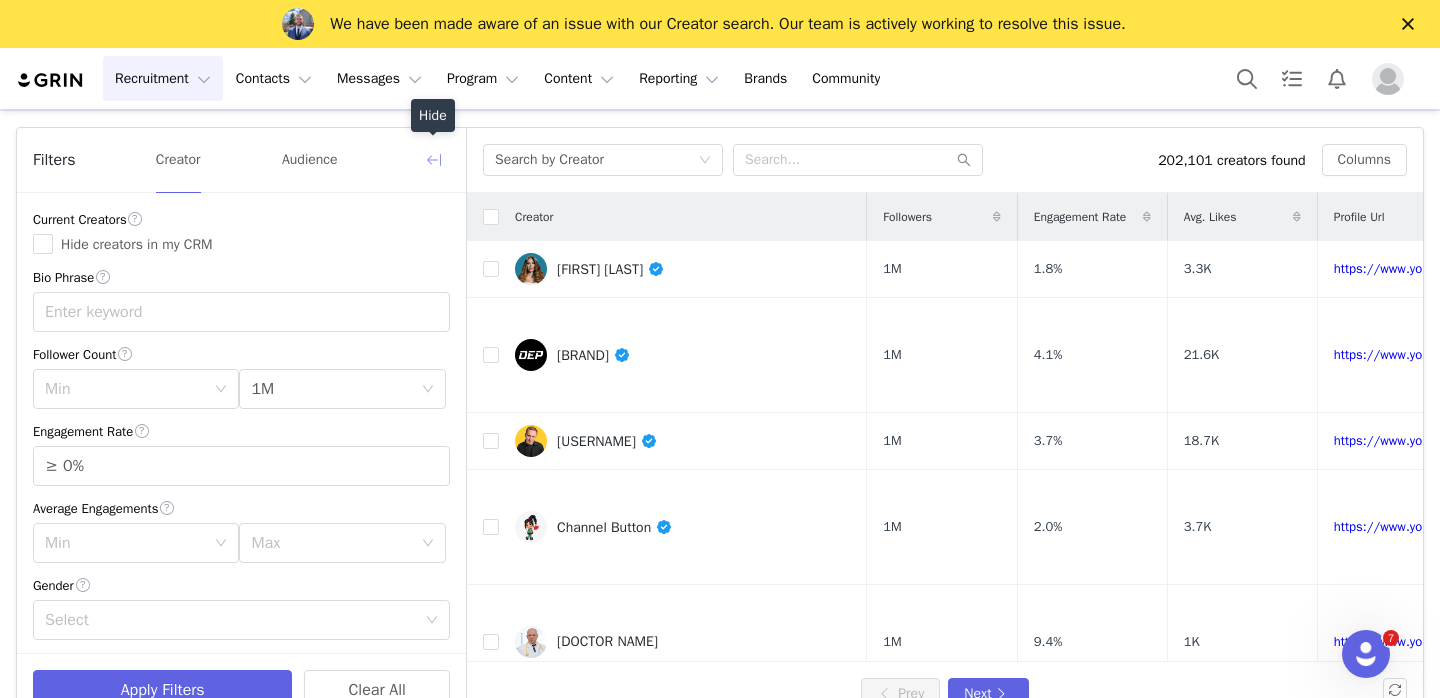 click at bounding box center [434, 160] 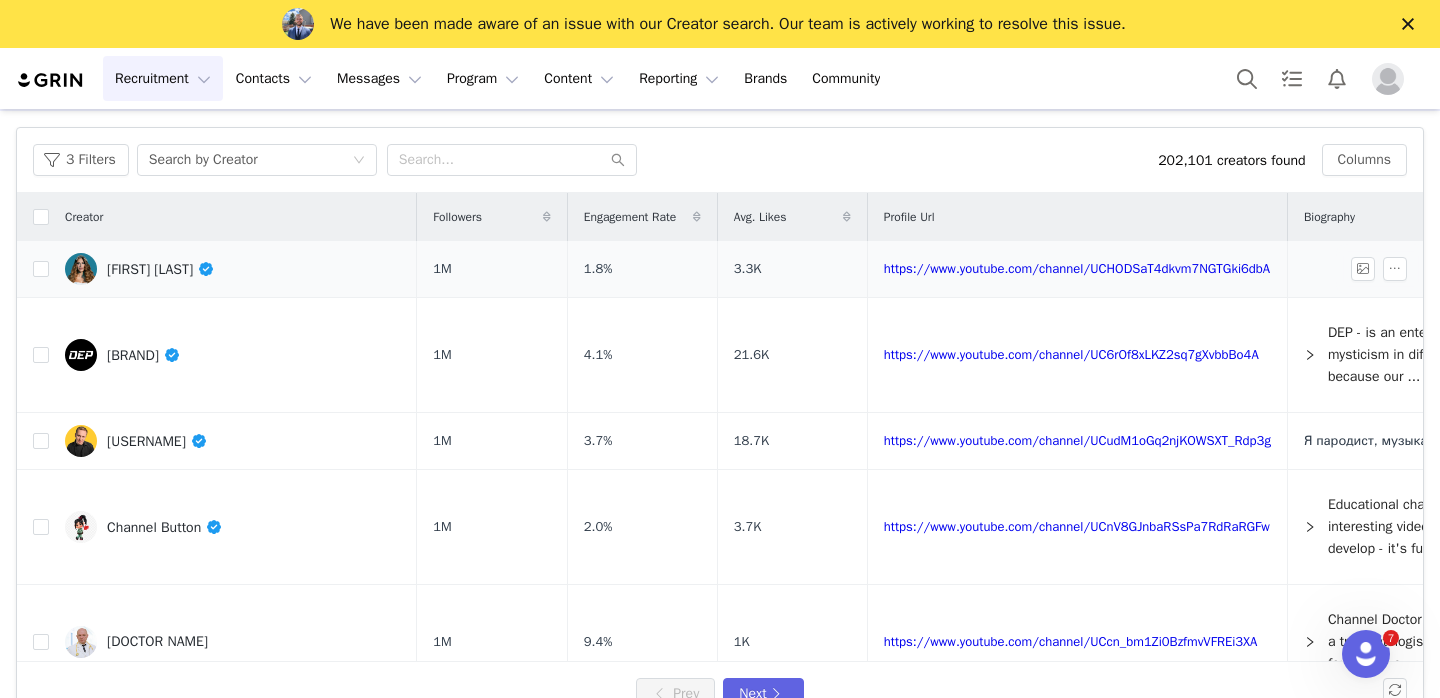 click on "[FIRST] [LAST]" at bounding box center [161, 269] 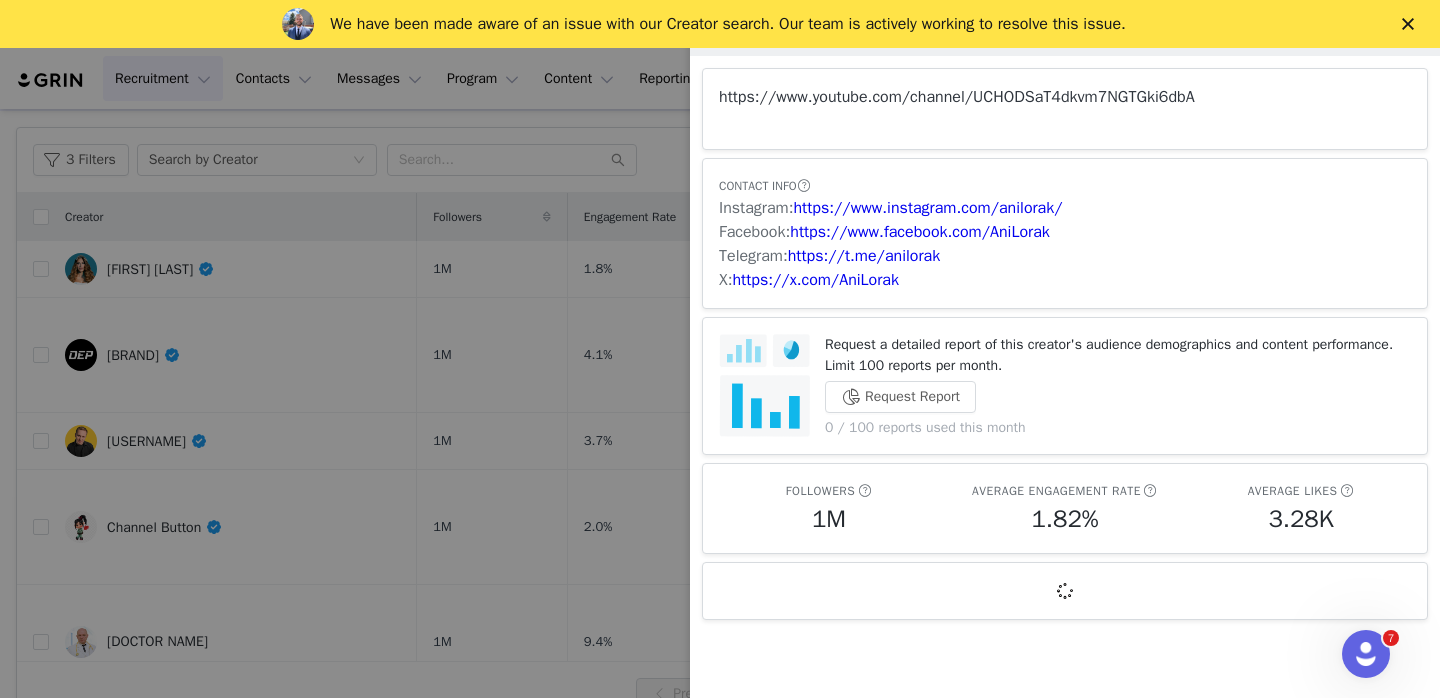 click on "https://www.youtube.com/channel/UCHODSaT4dkvm7NGTGki6dbA" at bounding box center (957, 97) 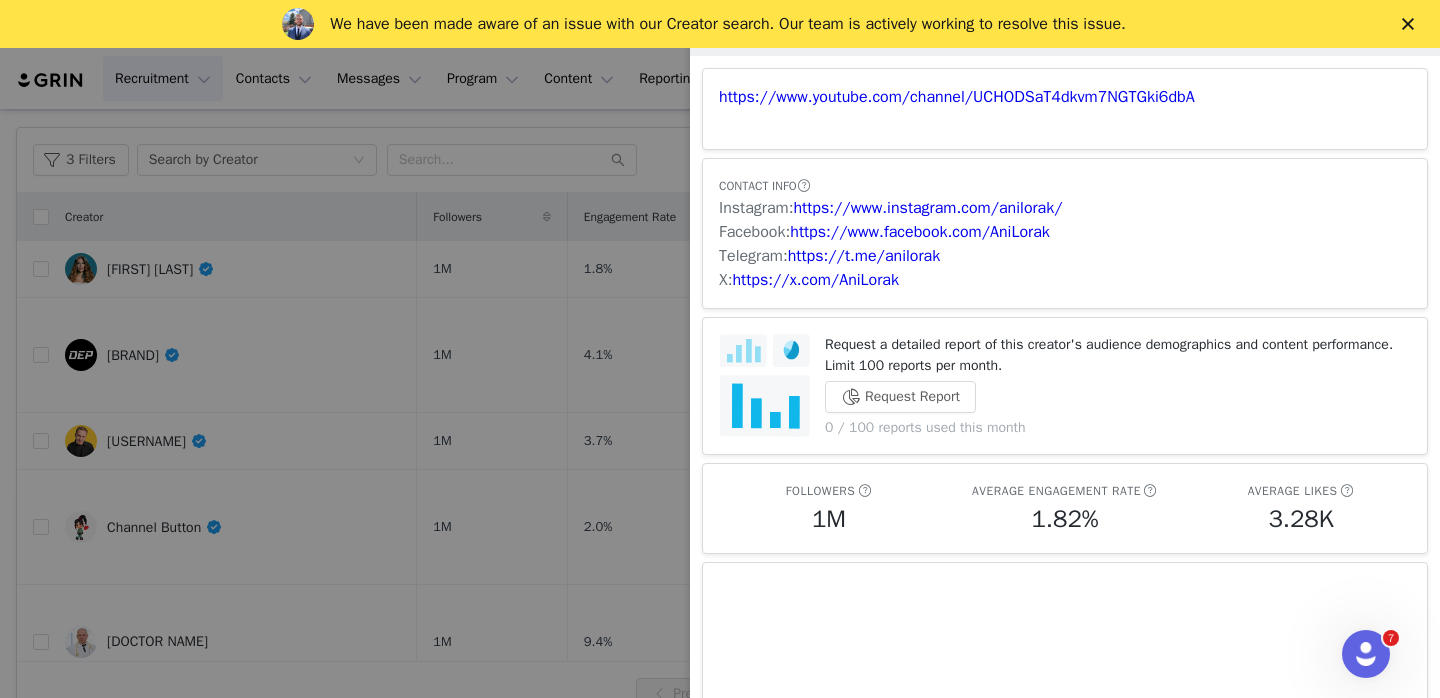 click at bounding box center (720, 349) 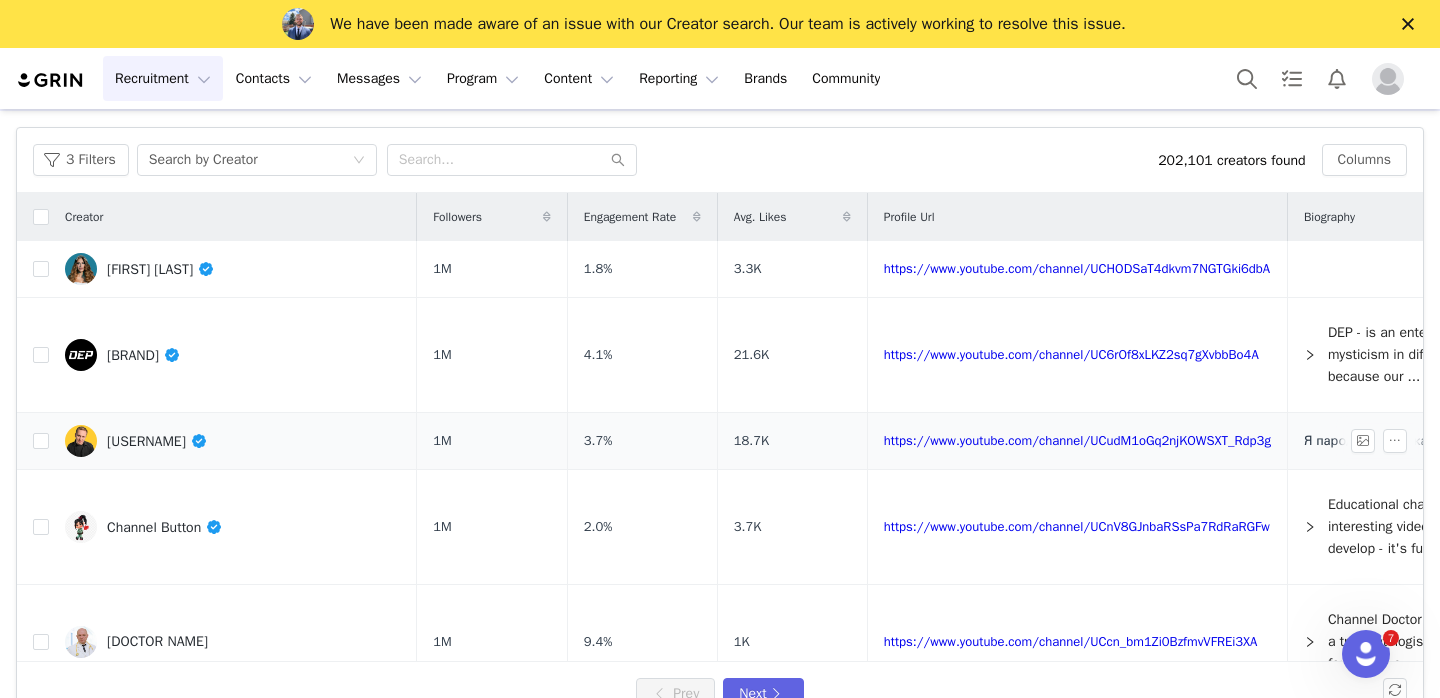 click on "[USERNAME]" at bounding box center (157, 441) 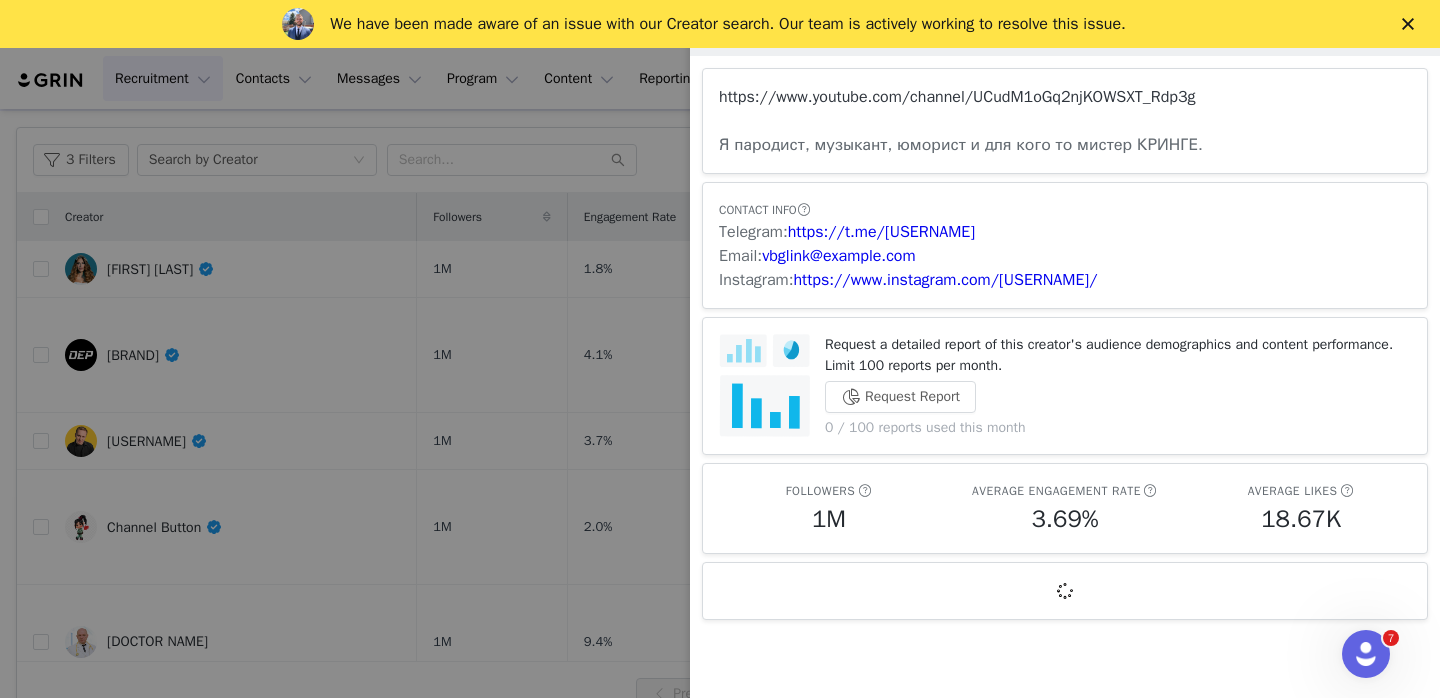 click on "https://www.youtube.com/channel/UCudM1oGq2njKOWSXT_Rdp3g" at bounding box center [957, 97] 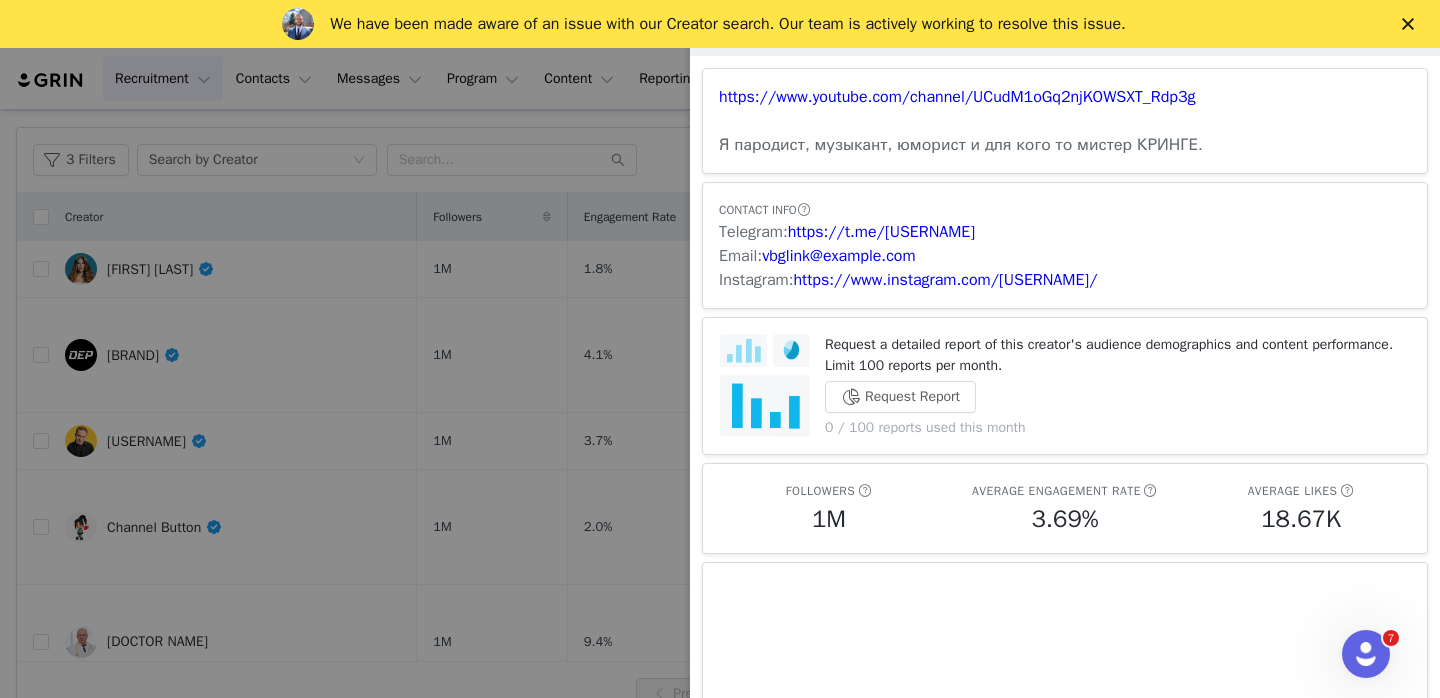 click at bounding box center [720, 349] 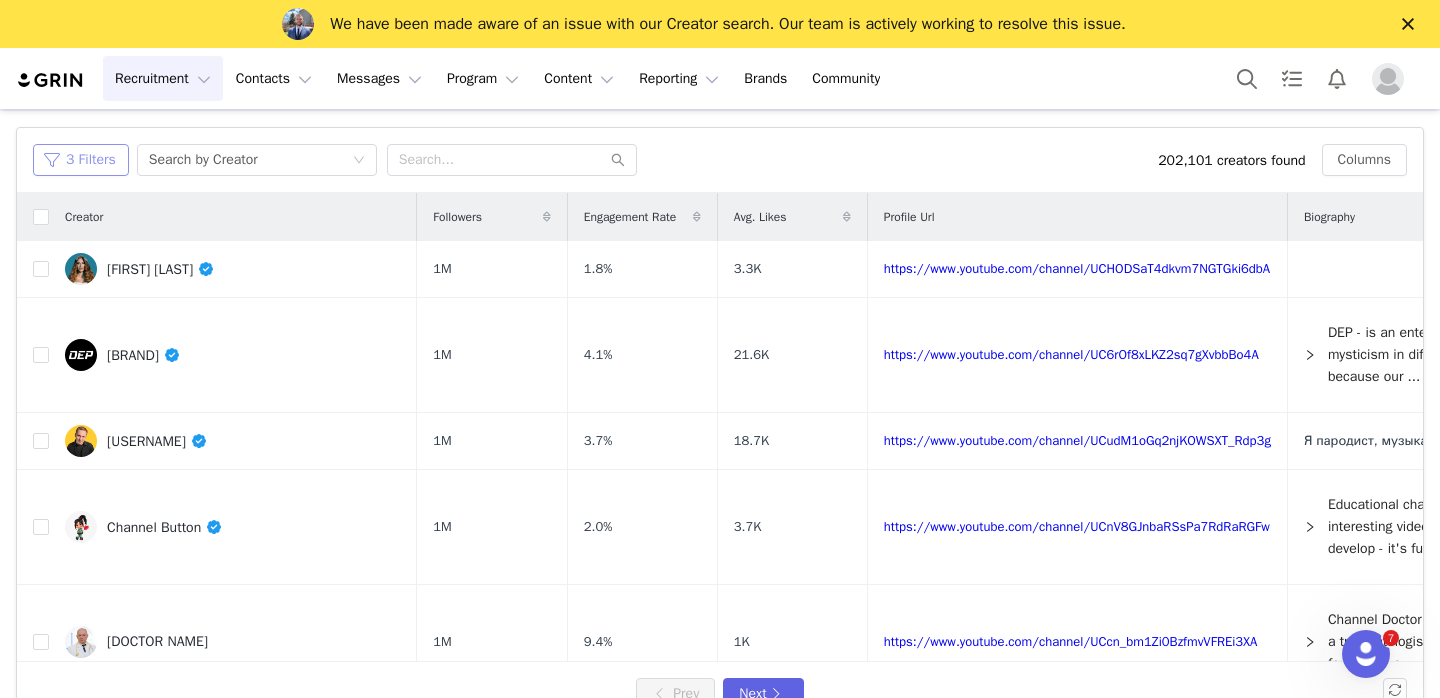 click on "3 Filters" at bounding box center [81, 160] 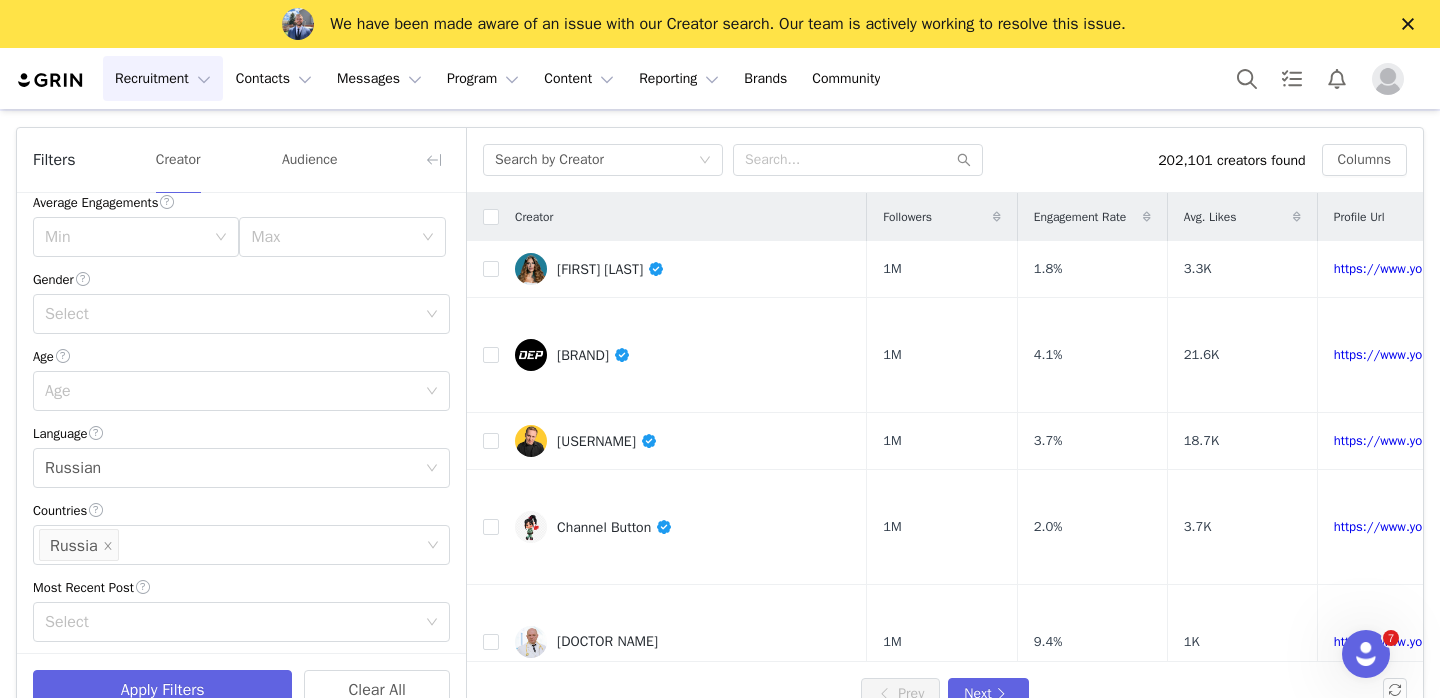 scroll, scrollTop: 318, scrollLeft: 0, axis: vertical 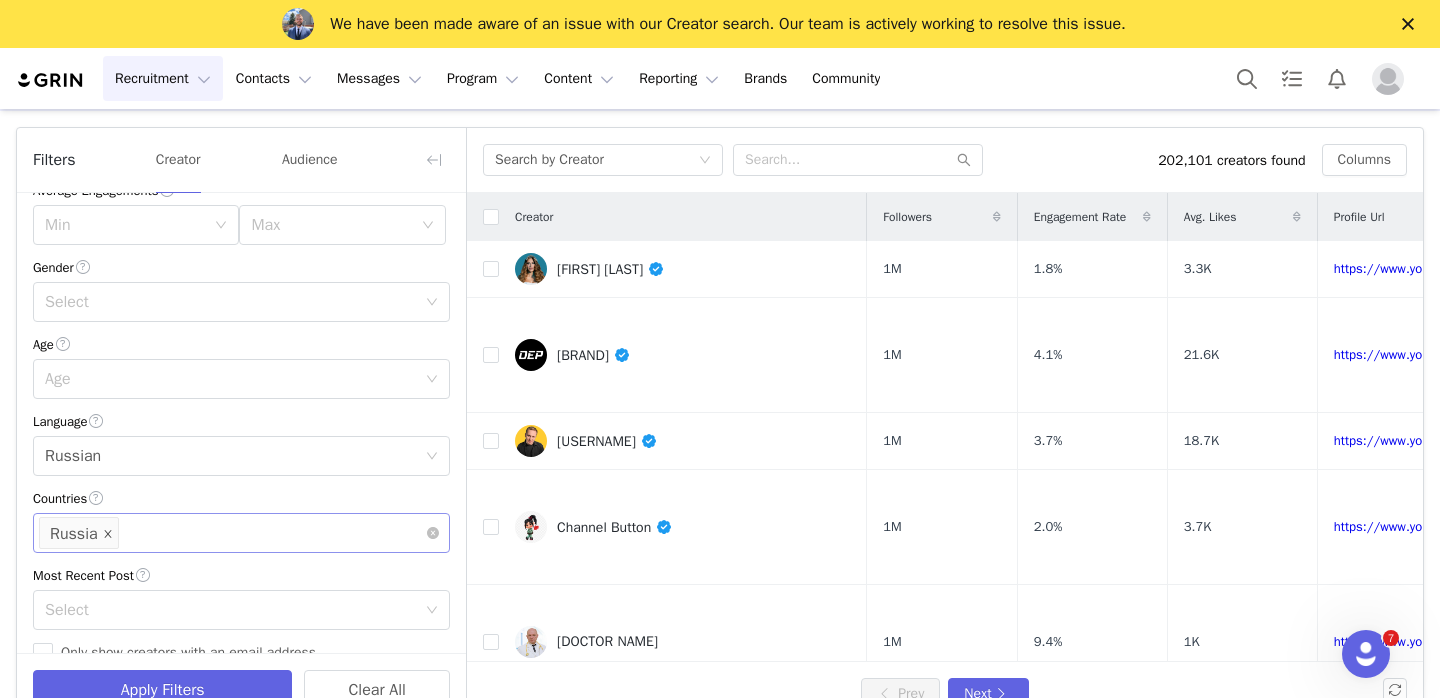 click 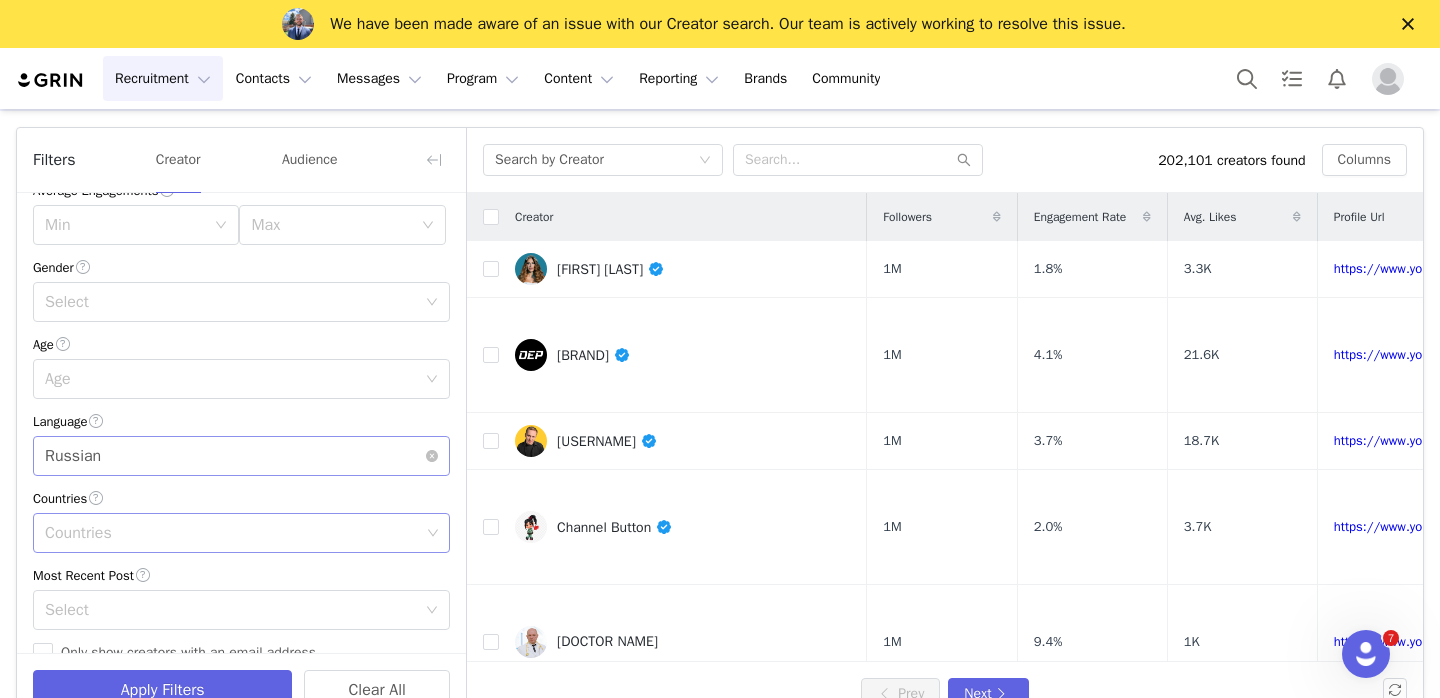 click on "Language Russian" at bounding box center (235, 456) 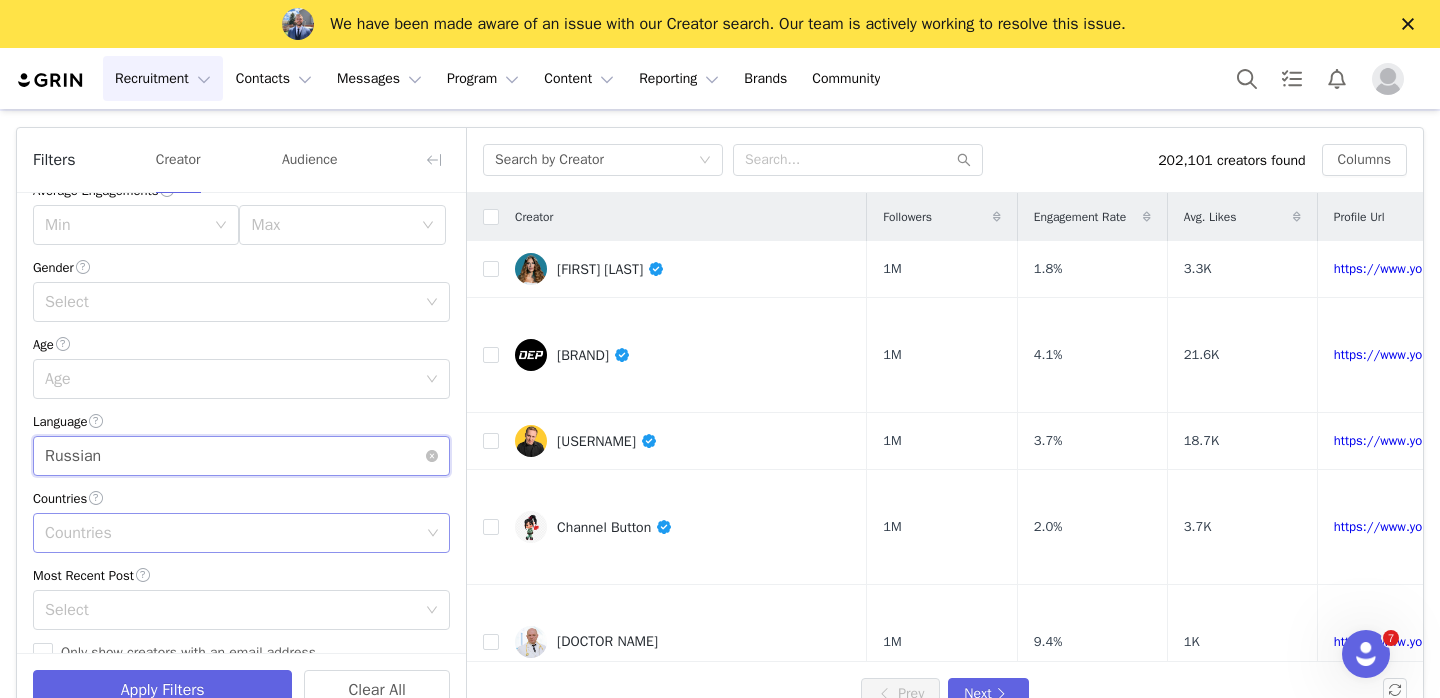click on "Language Russian" at bounding box center [235, 456] 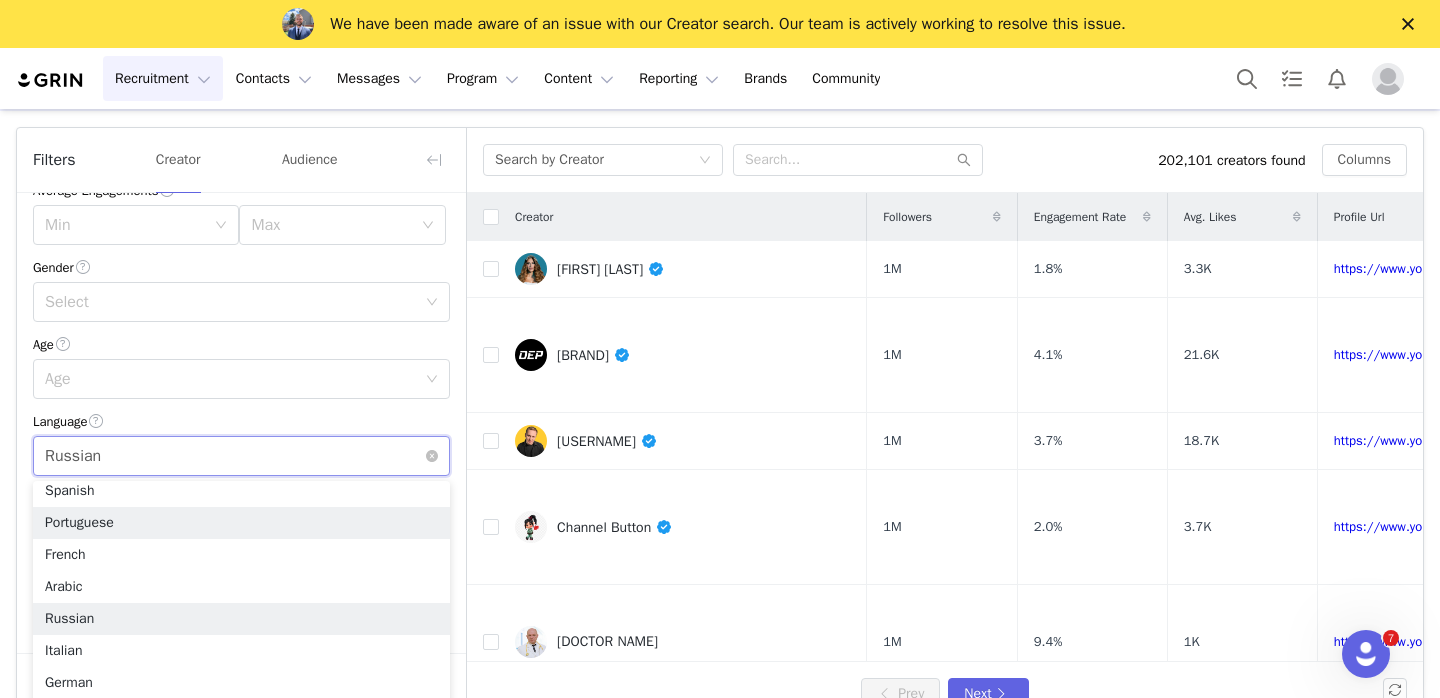 scroll, scrollTop: 36, scrollLeft: 0, axis: vertical 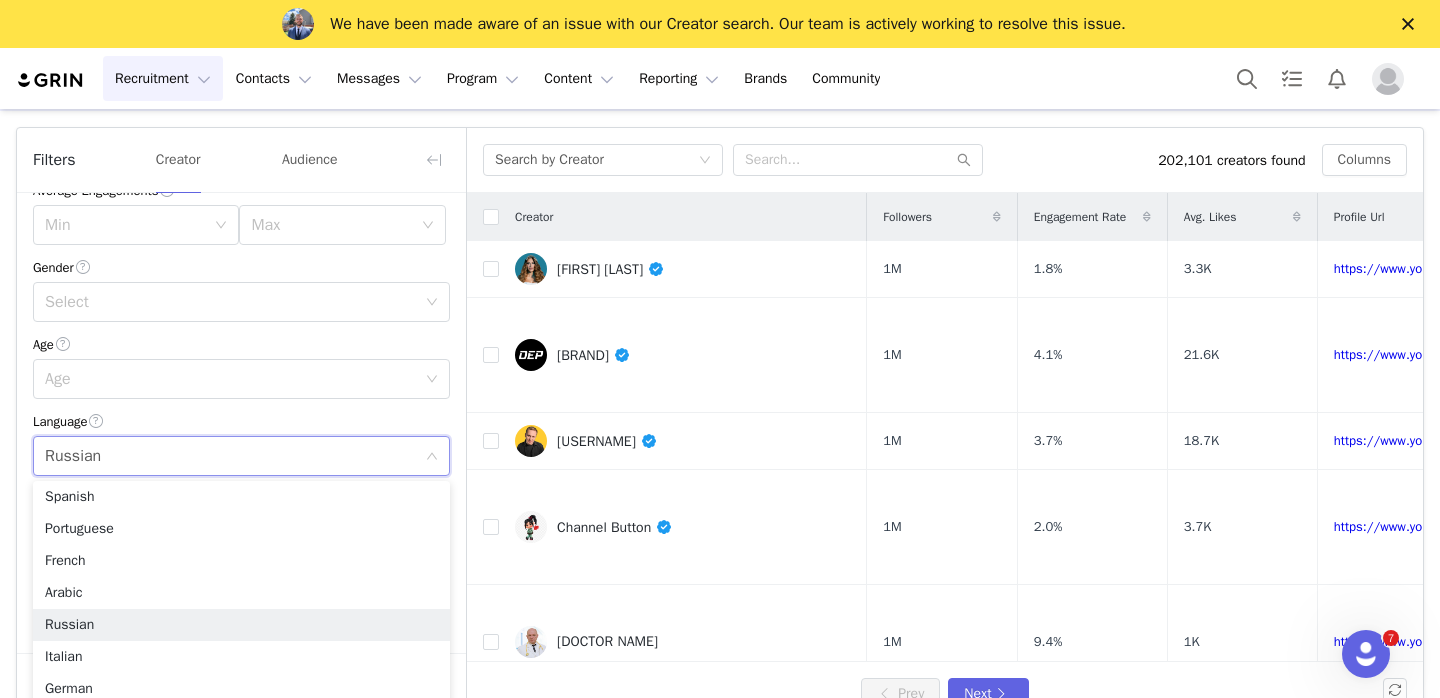 click on "Language Russian" at bounding box center [241, 456] 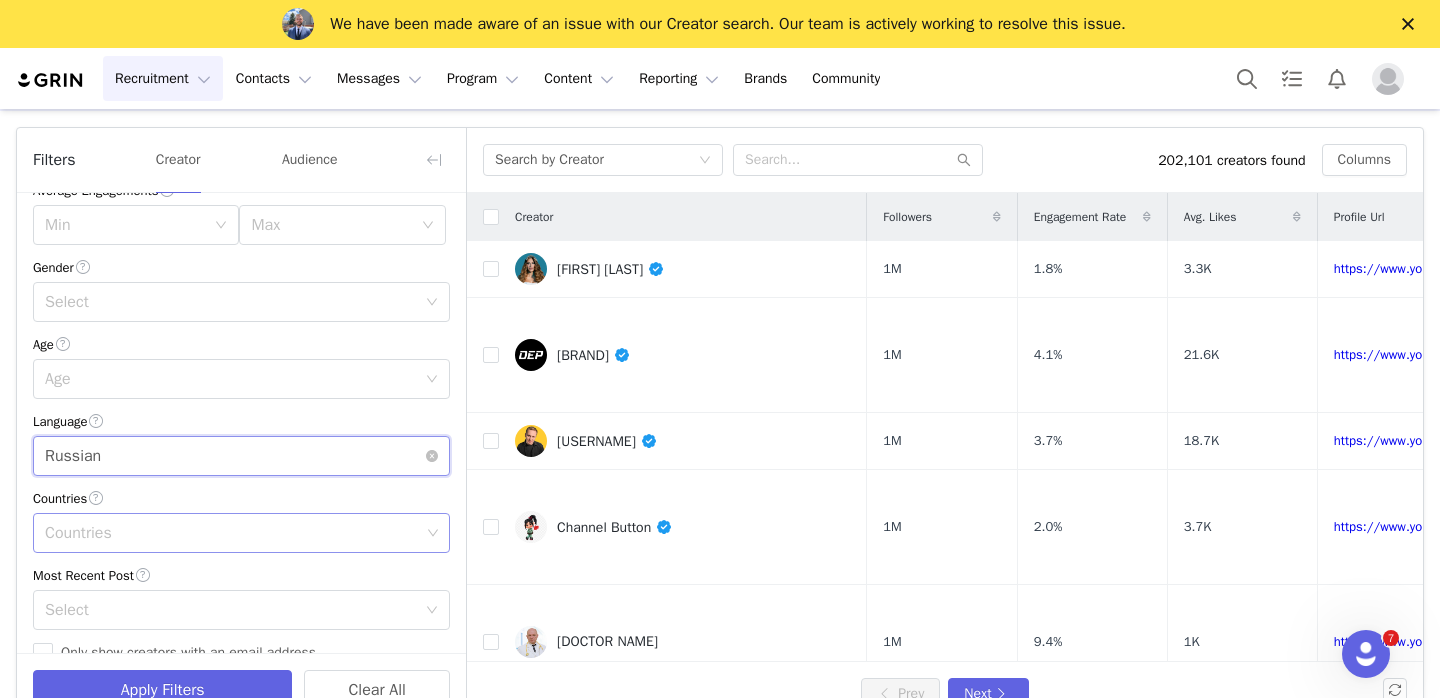 click on "Language Russian" at bounding box center [235, 456] 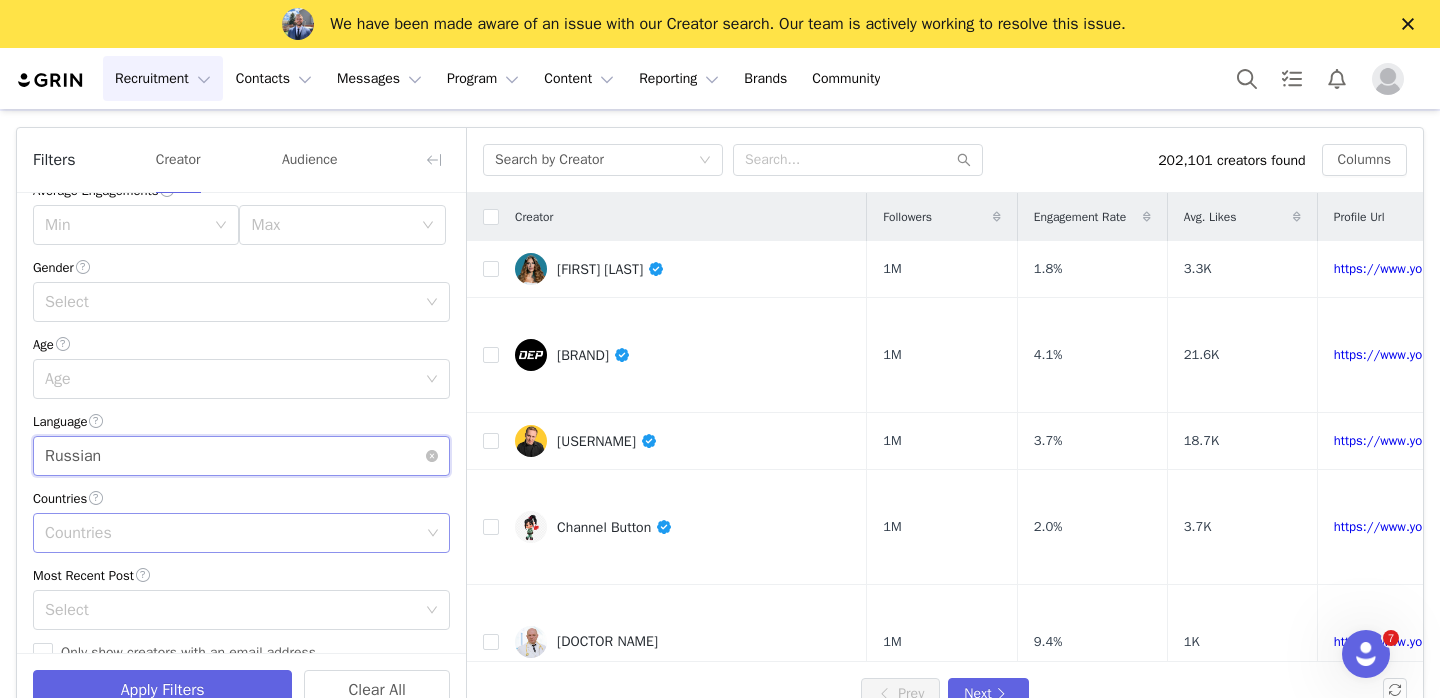 click on "Language Russian" at bounding box center (235, 456) 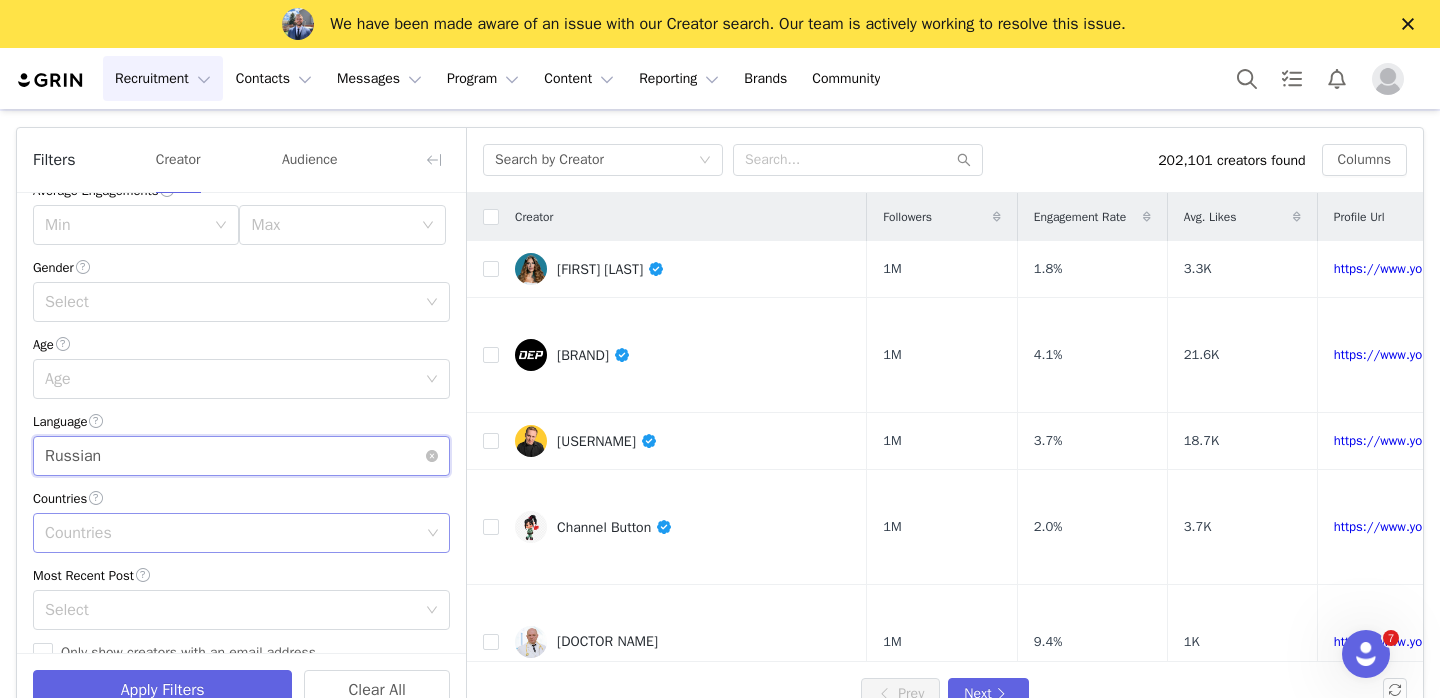 click on "Language Russian" at bounding box center (235, 456) 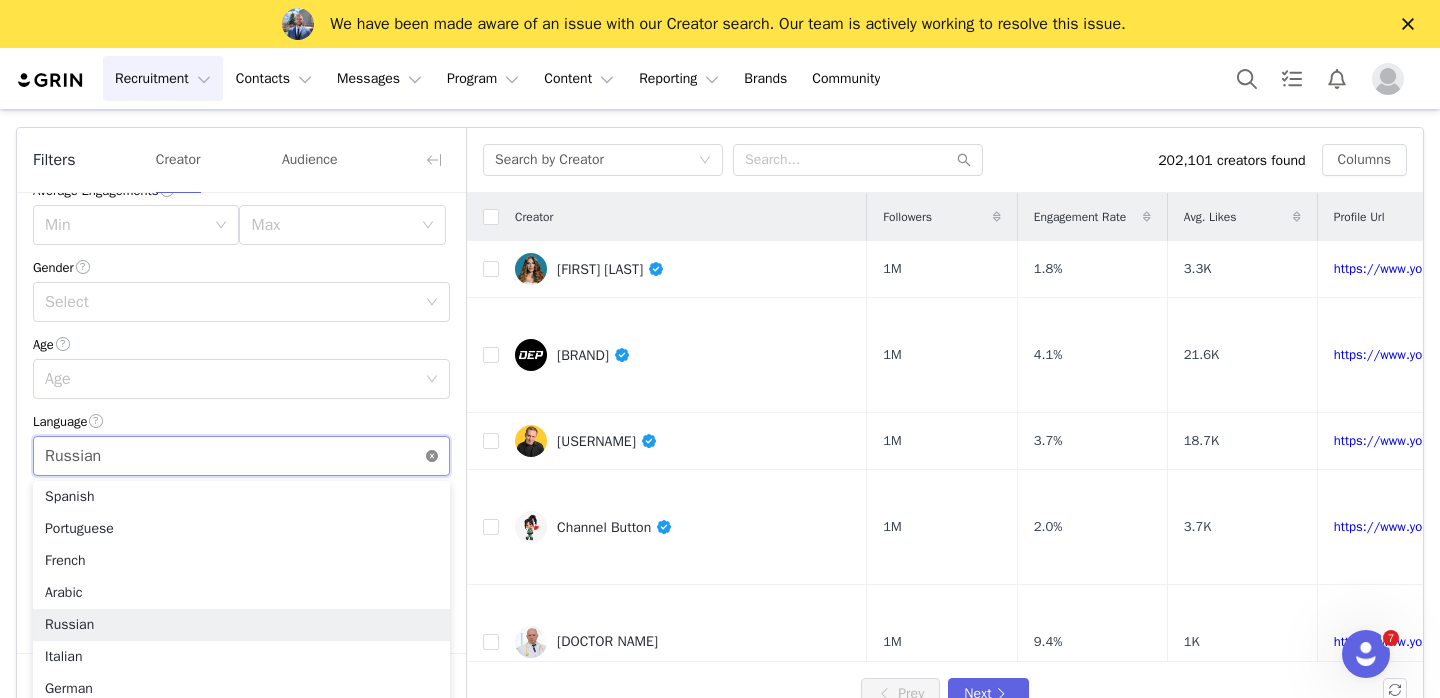 click 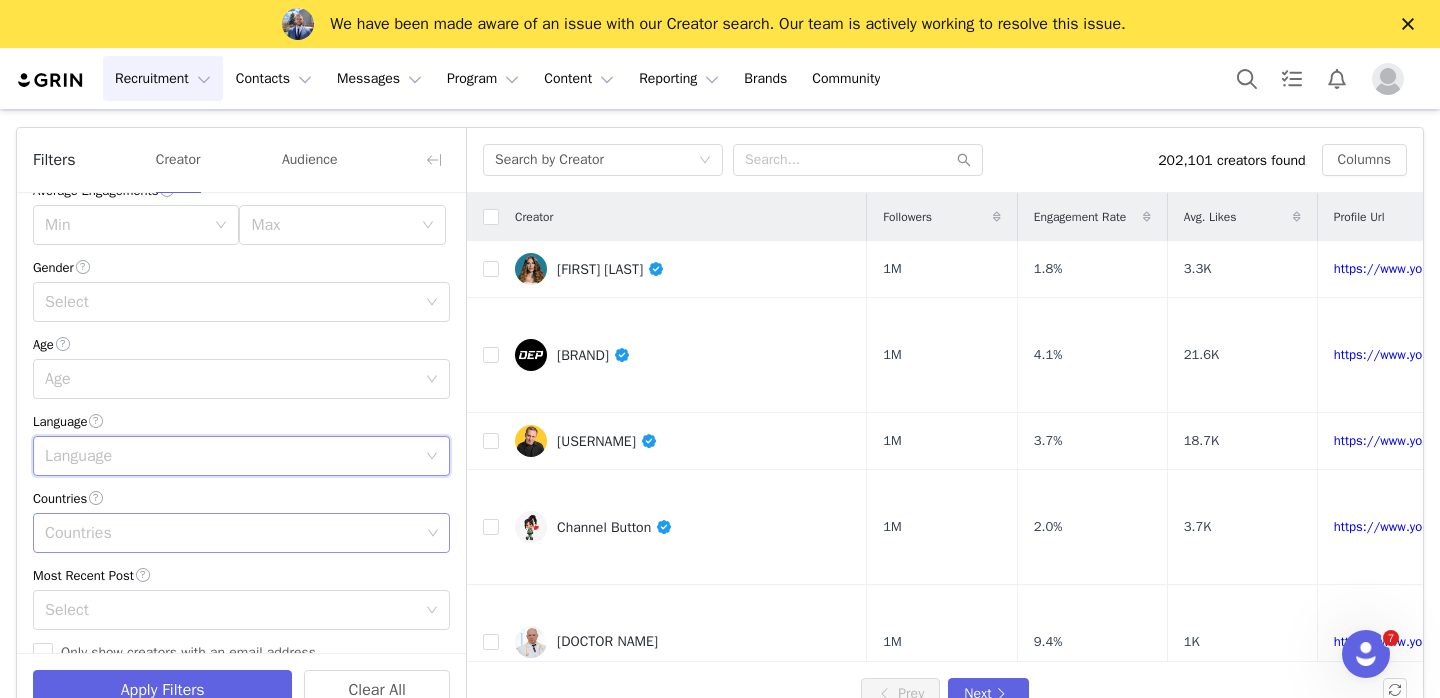 click on "Language" at bounding box center [230, 456] 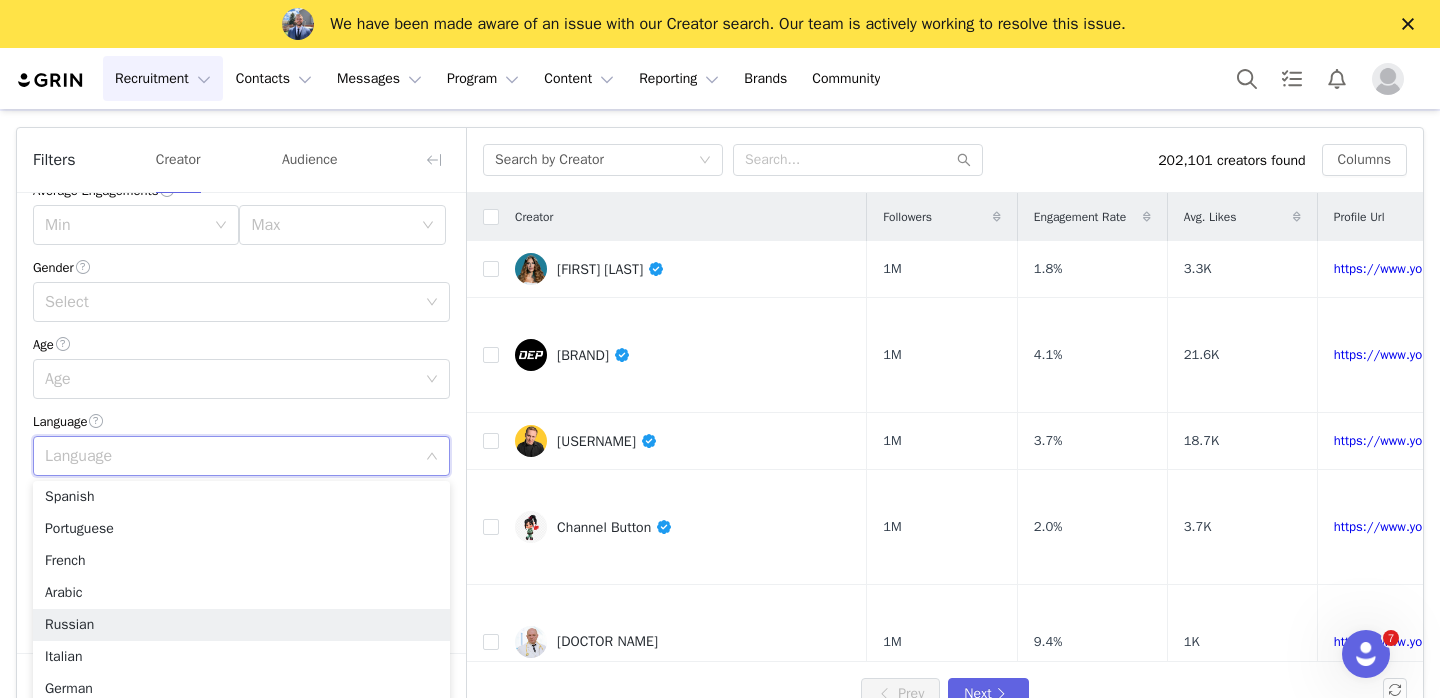 click on "Language" at bounding box center [230, 456] 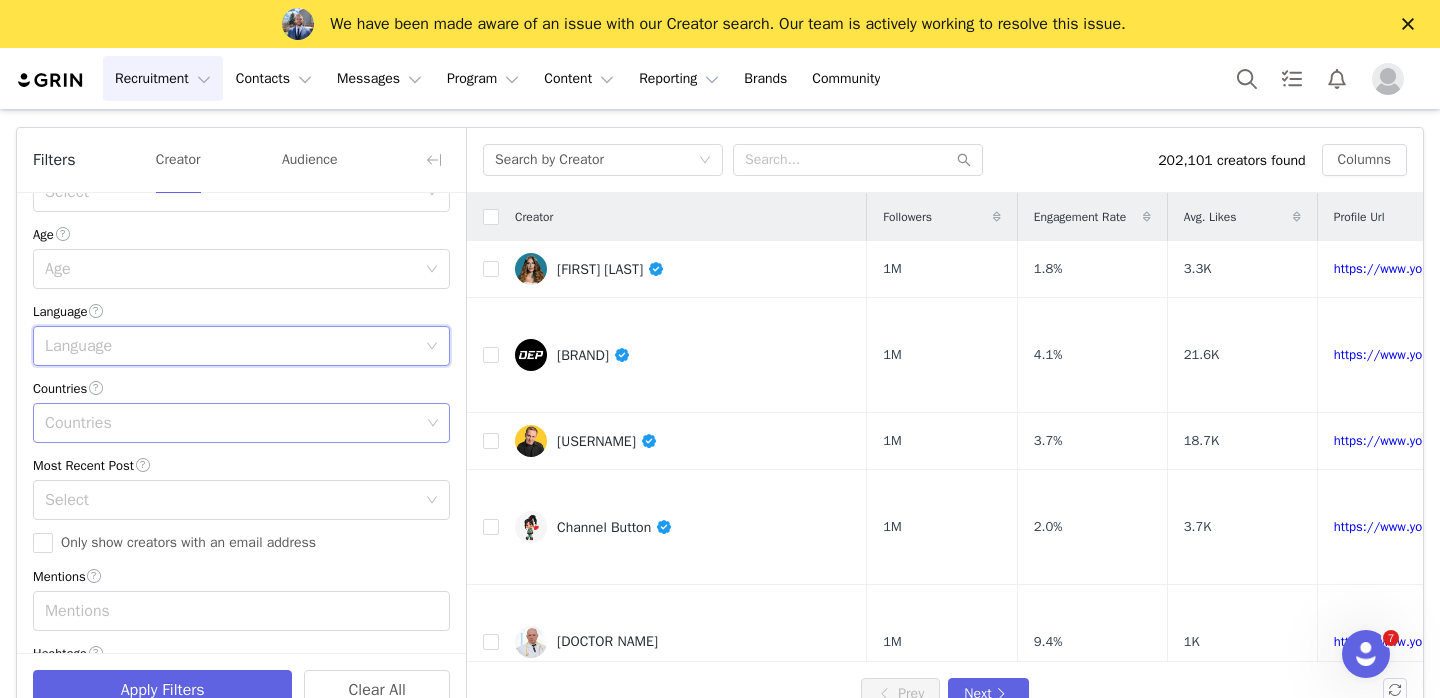 scroll, scrollTop: 433, scrollLeft: 0, axis: vertical 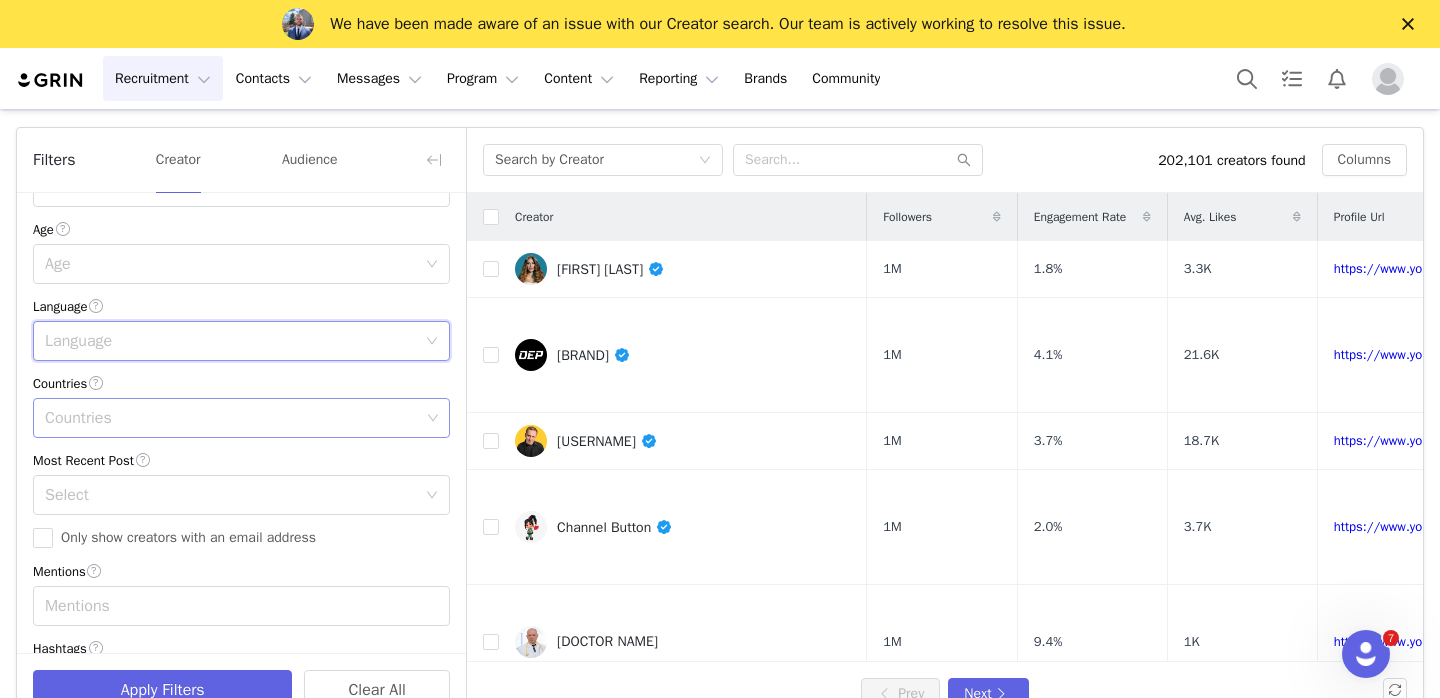 click on "Current Creators   Hide creators in my CRM   Bio Phrase   Follower Count  Min Max 1M  Engagement Rate  ≥ 0%  Average Engagements  Min Max  Gender  Select  Age  Age  Language  Language  Countries  Countries    Most Recent Post  Select     Only show creators with an email address   Mentions  Mentions    Hashtags  Enter hashtag" at bounding box center (241, 239) 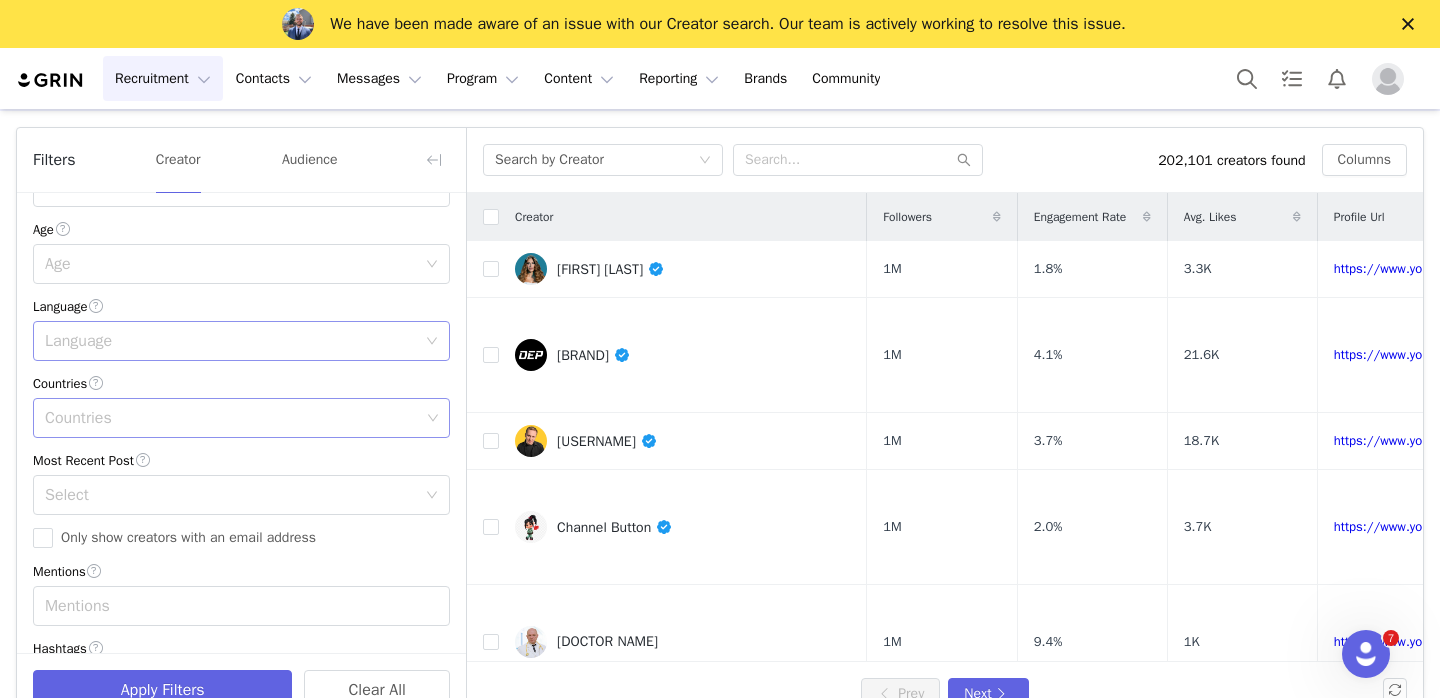 click on "Language" at bounding box center [230, 341] 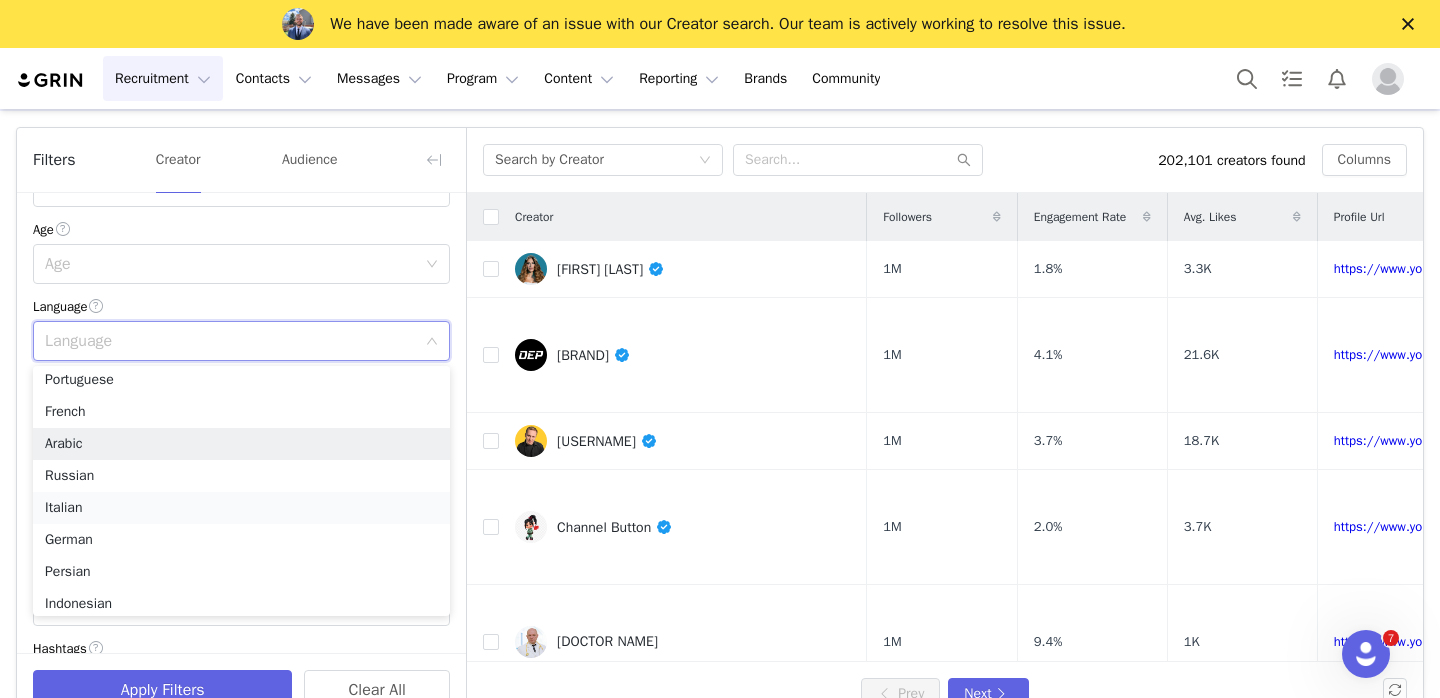 scroll, scrollTop: 69, scrollLeft: 0, axis: vertical 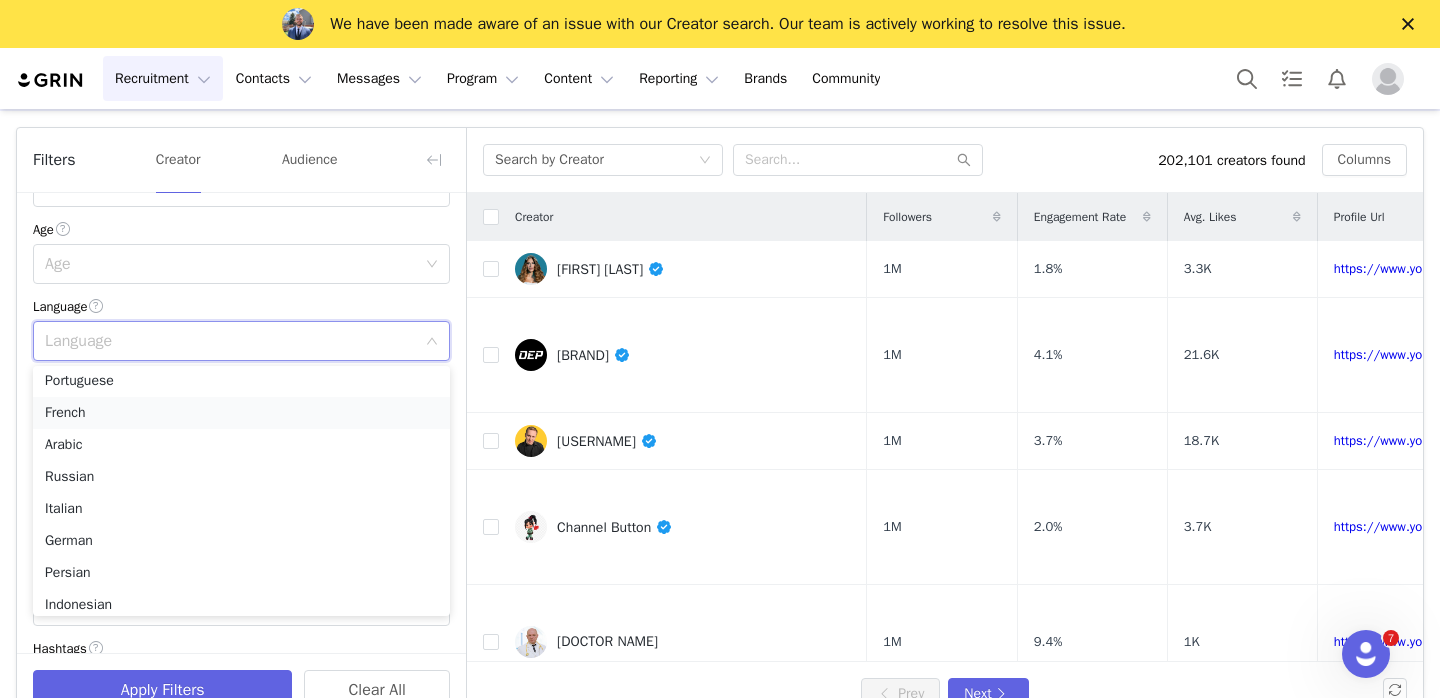 click on "French" at bounding box center (241, 413) 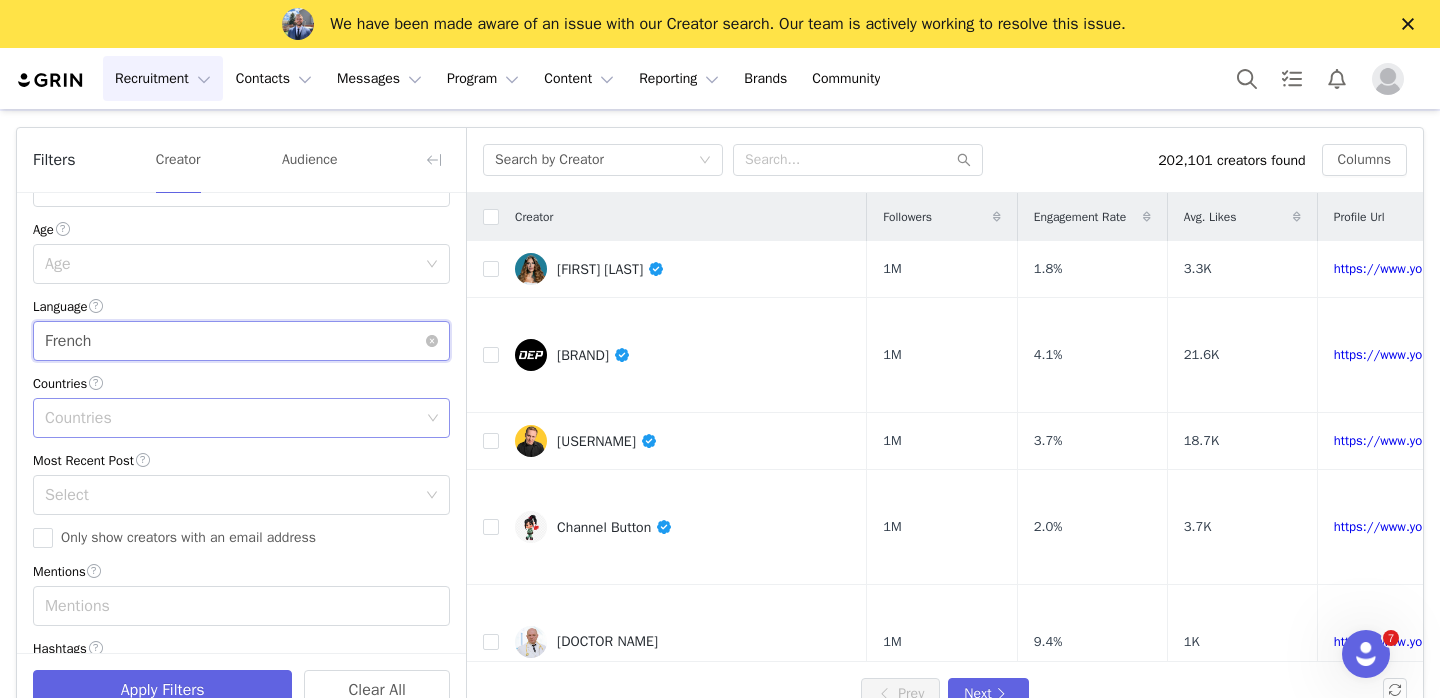 click on "Language French" at bounding box center [235, 341] 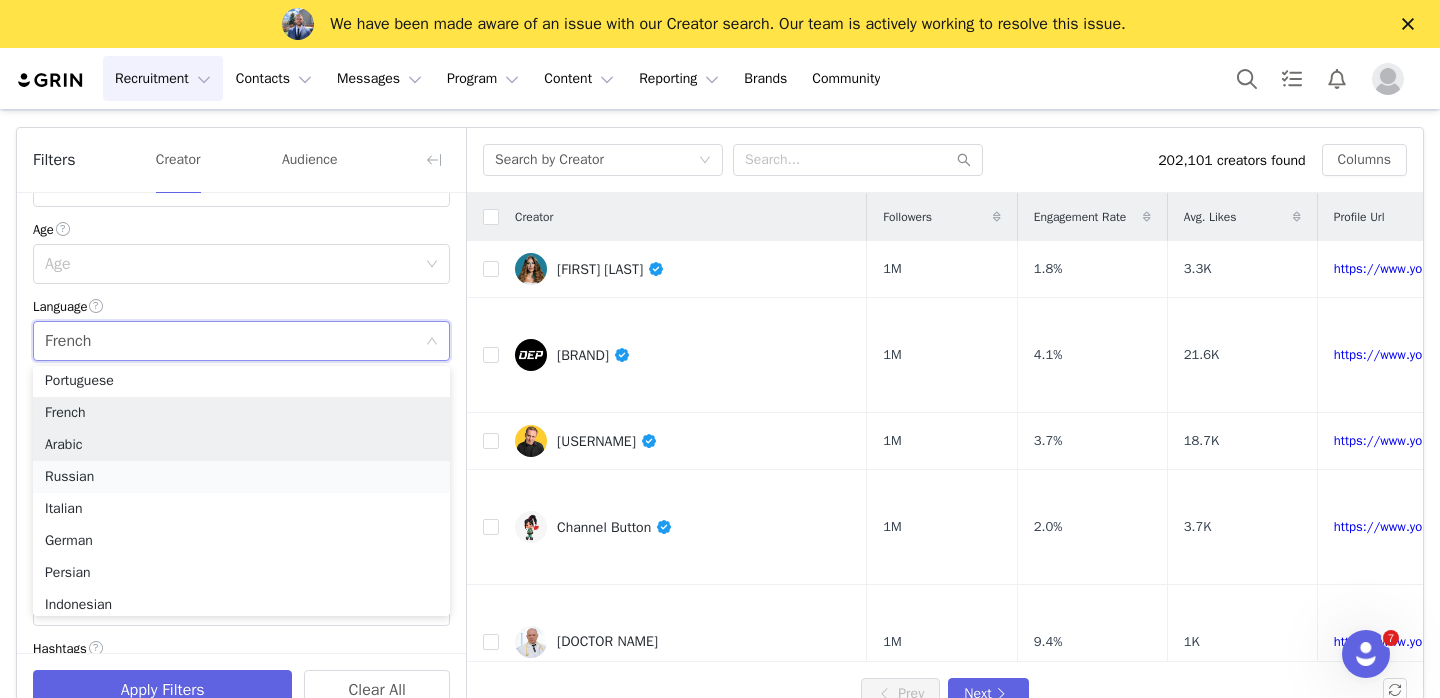 scroll, scrollTop: 68, scrollLeft: 0, axis: vertical 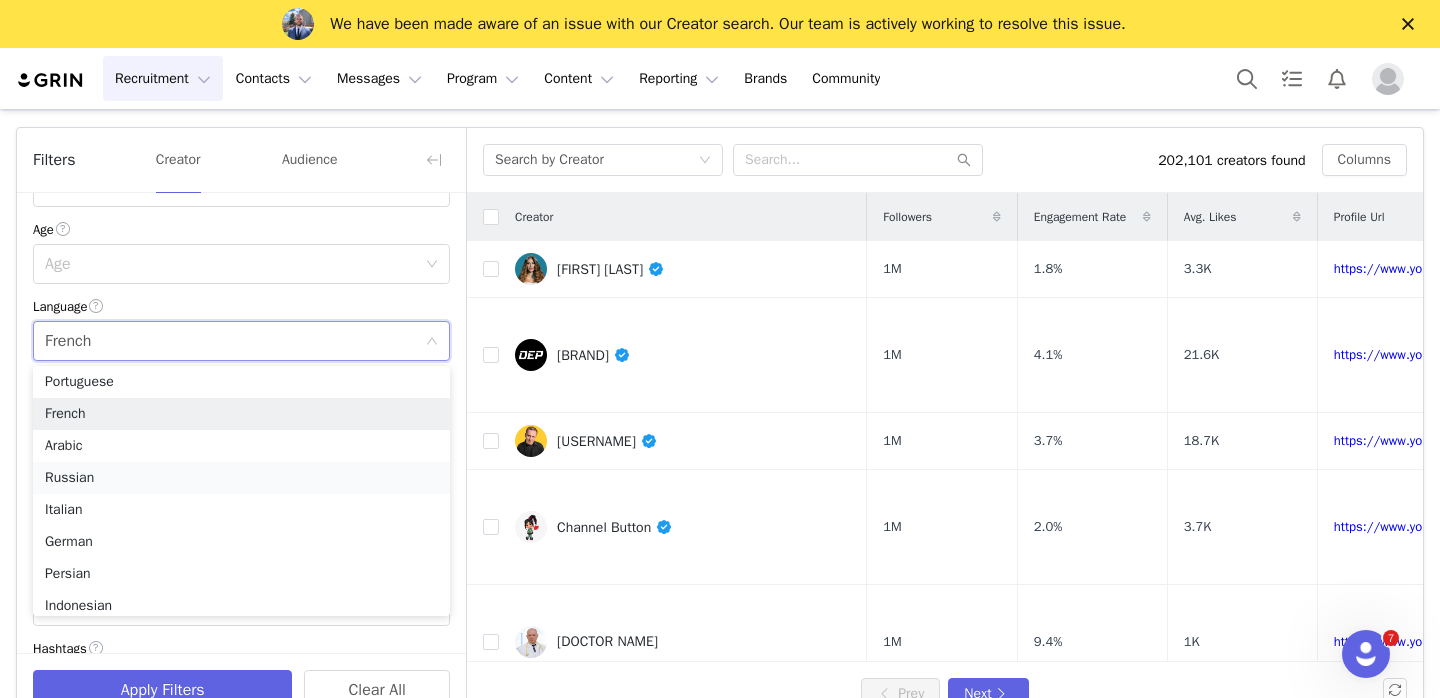 click on "Russian" at bounding box center (241, 478) 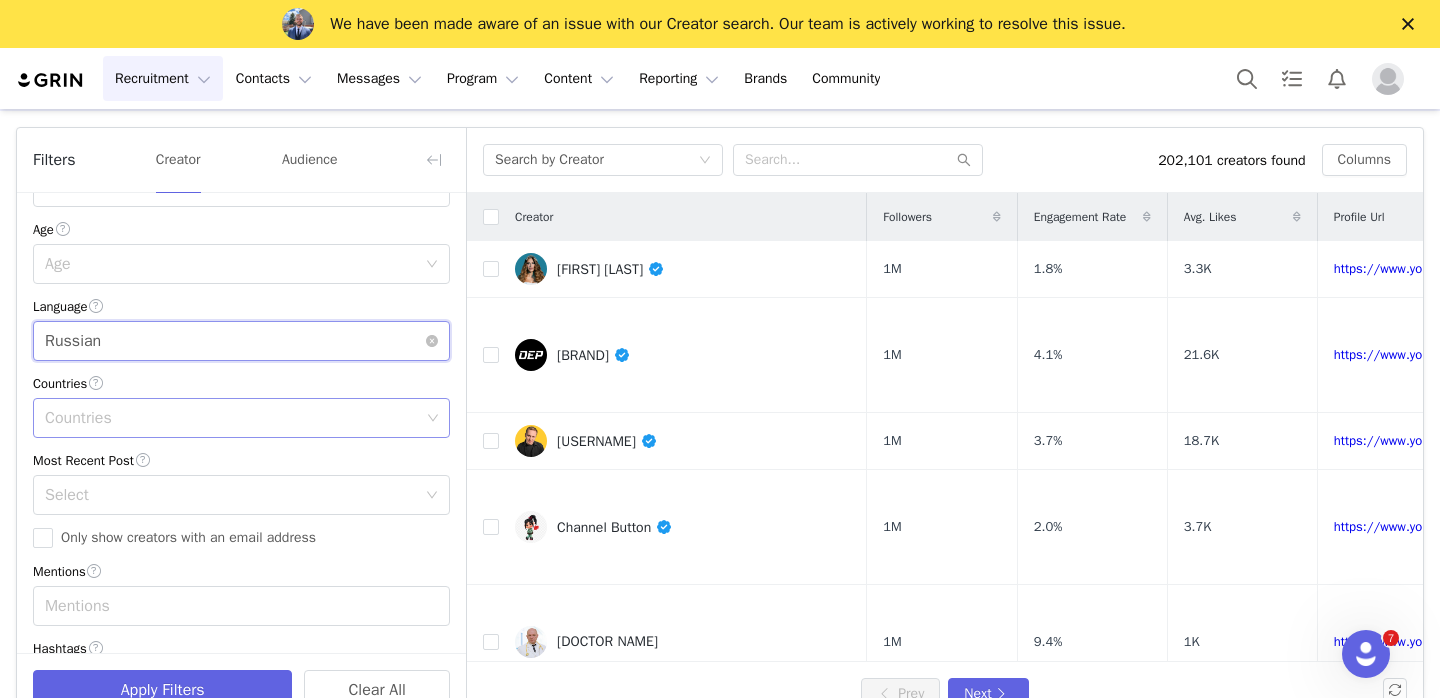 click on "Language Russian" at bounding box center [235, 341] 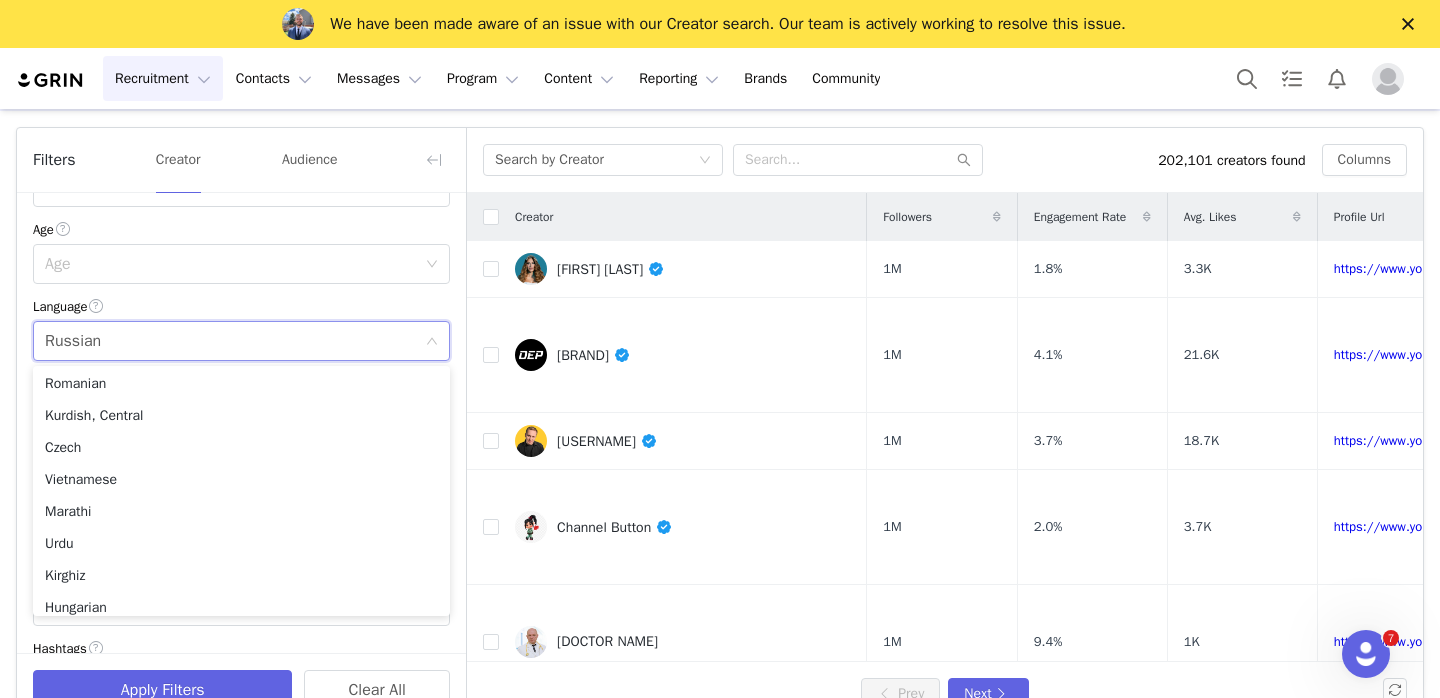 scroll, scrollTop: 0, scrollLeft: 0, axis: both 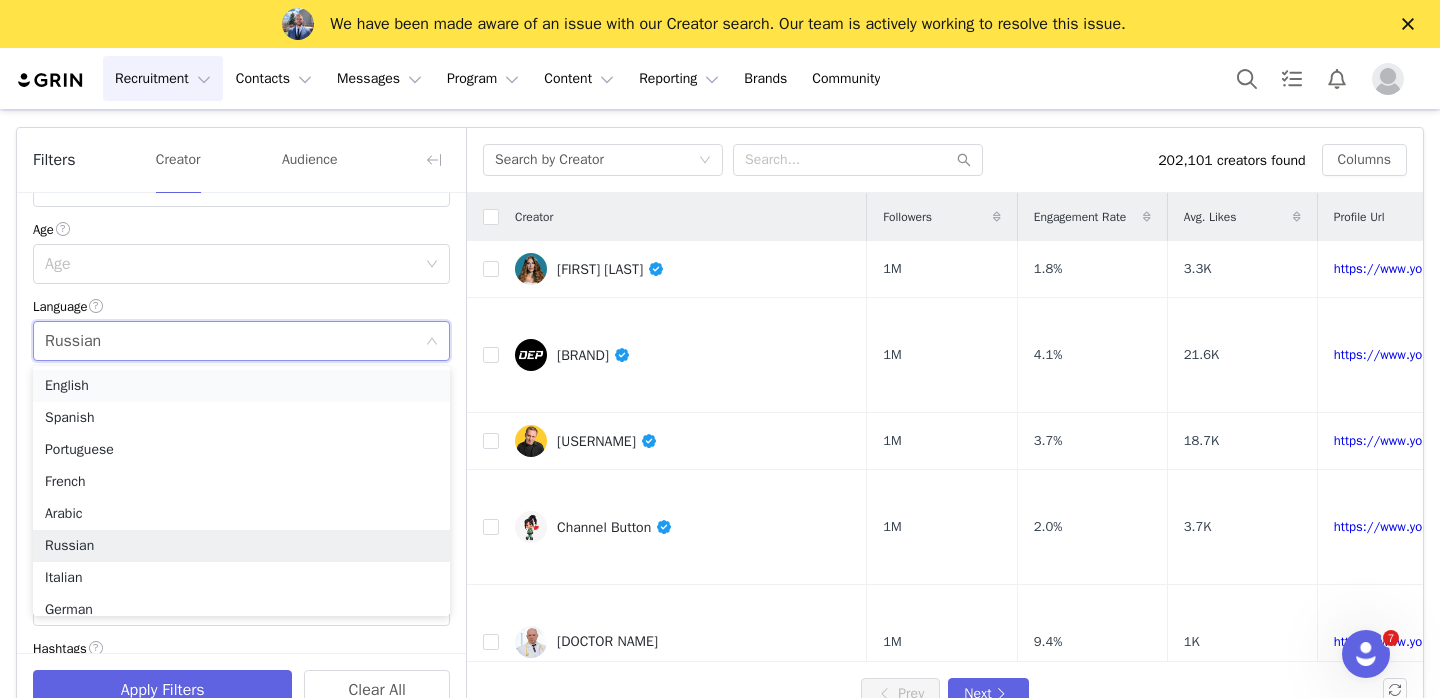 click on "English" at bounding box center (241, 386) 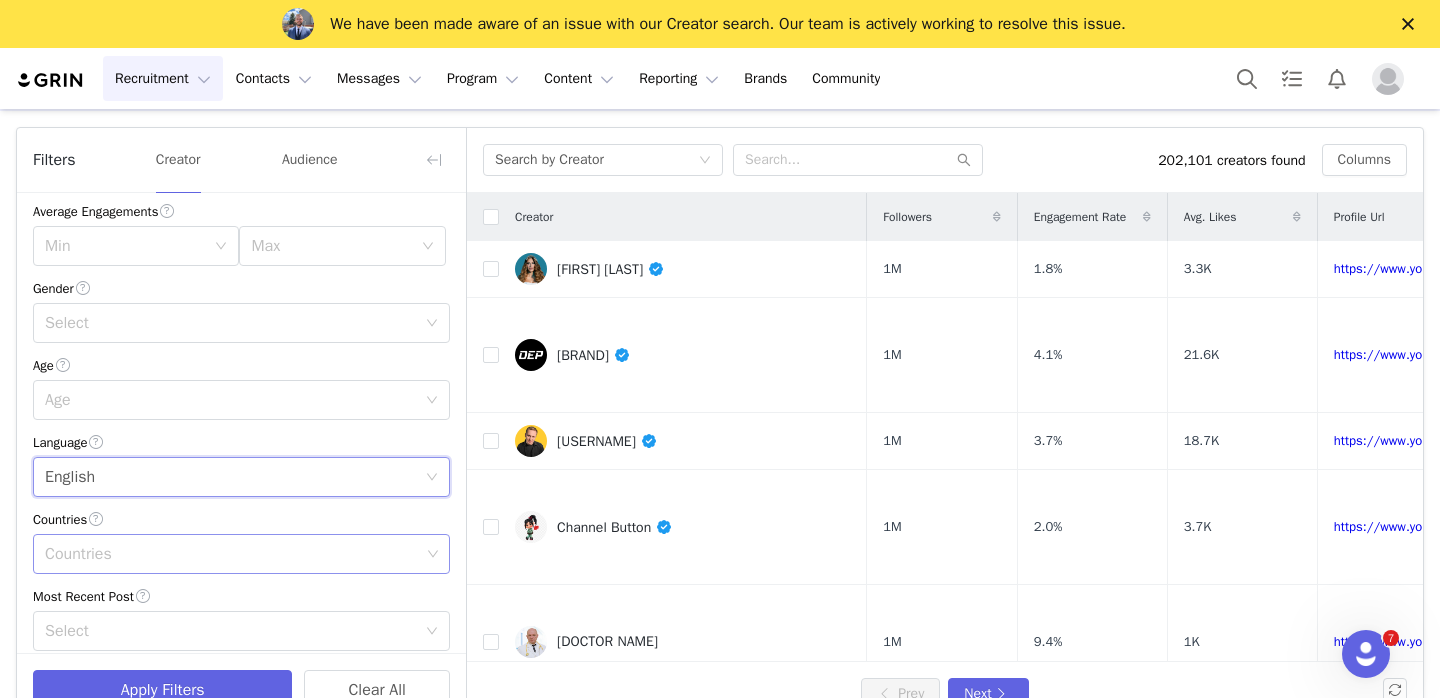 scroll, scrollTop: 0, scrollLeft: 0, axis: both 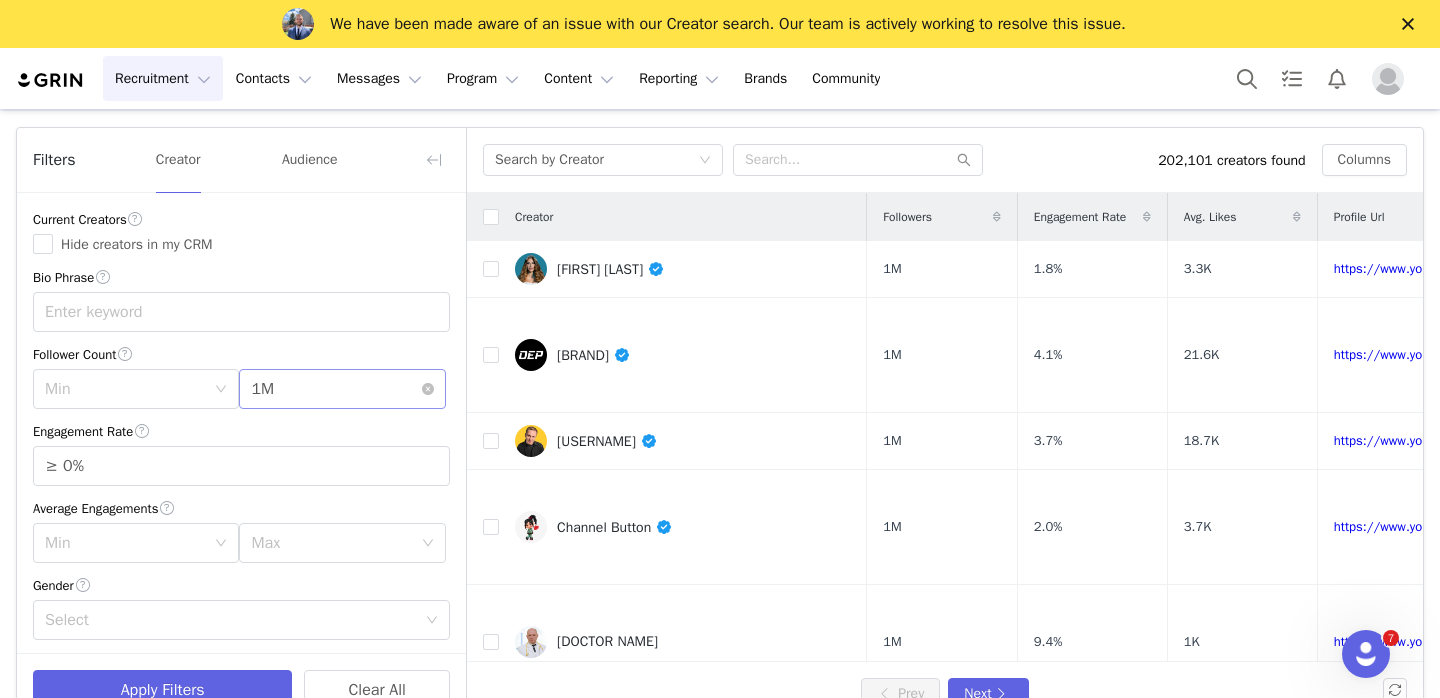 click on "[FIRST] [MAX]" at bounding box center [335, 389] 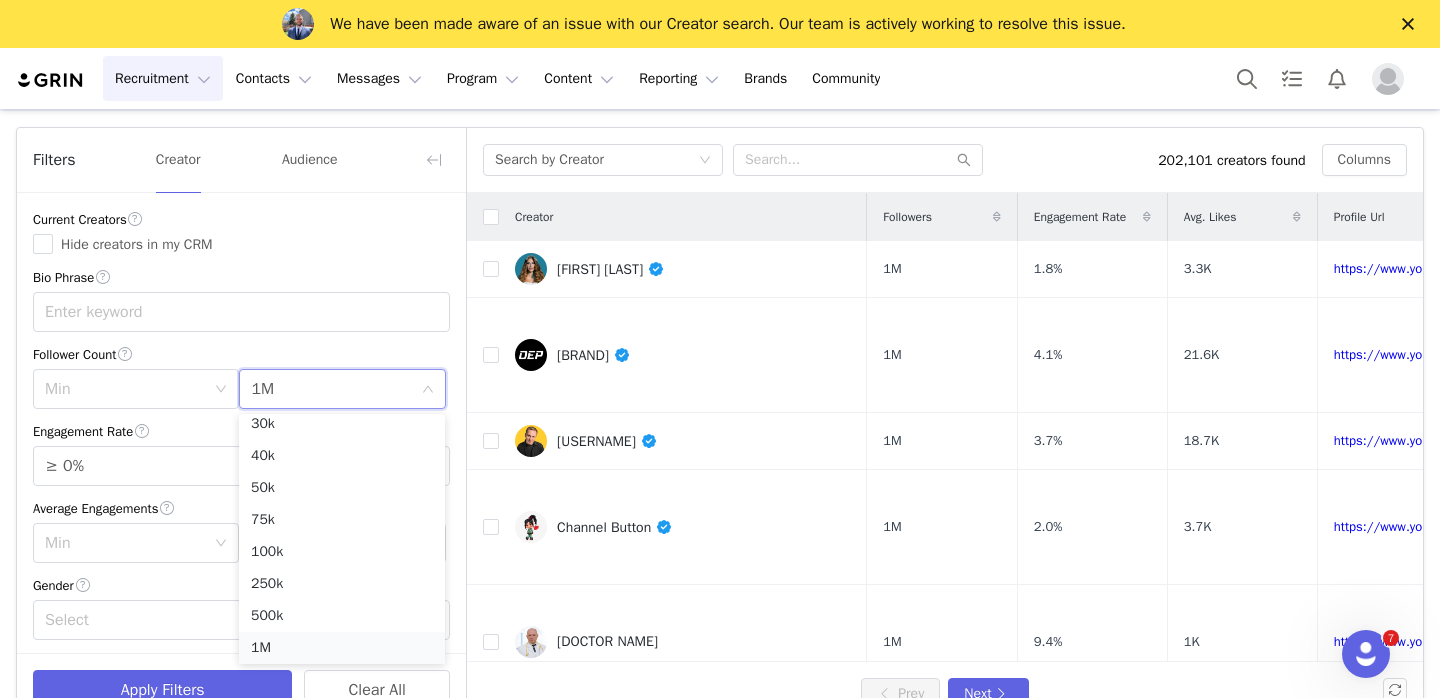 scroll, scrollTop: 142, scrollLeft: 0, axis: vertical 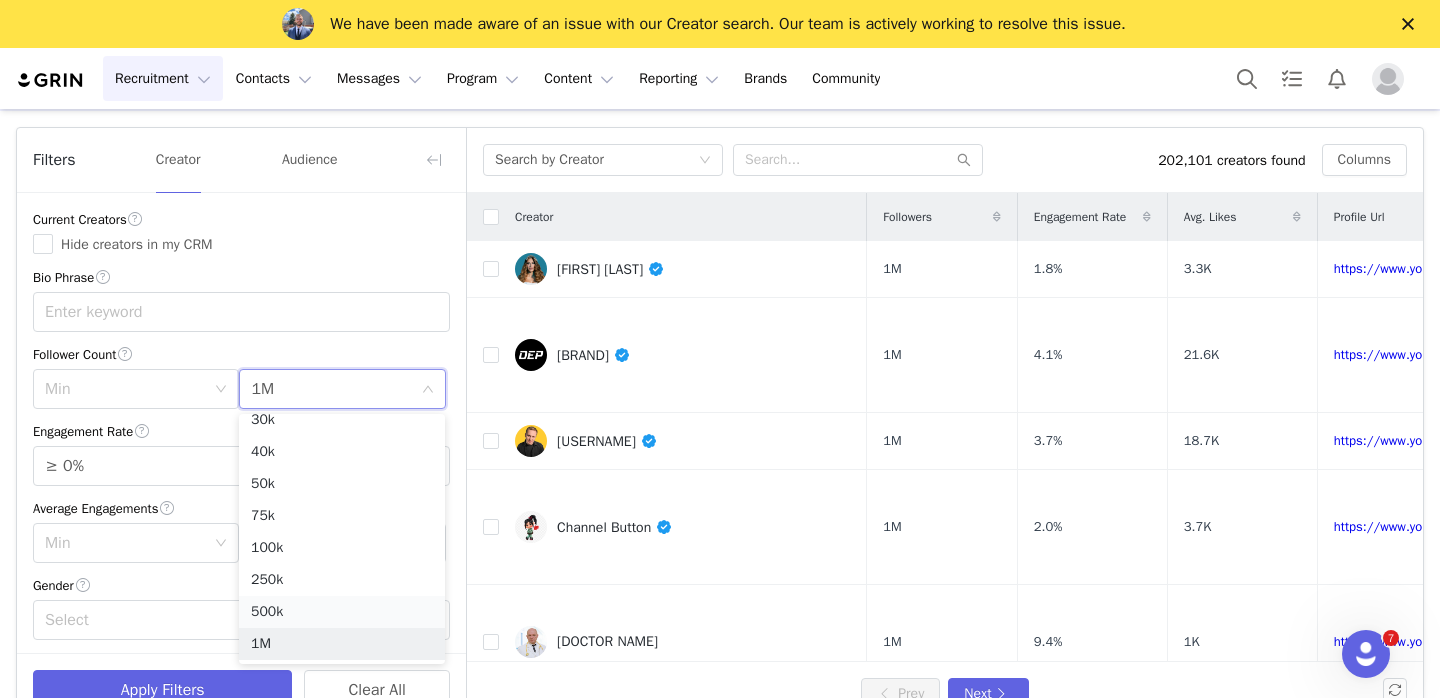 click on "500k" at bounding box center (342, 612) 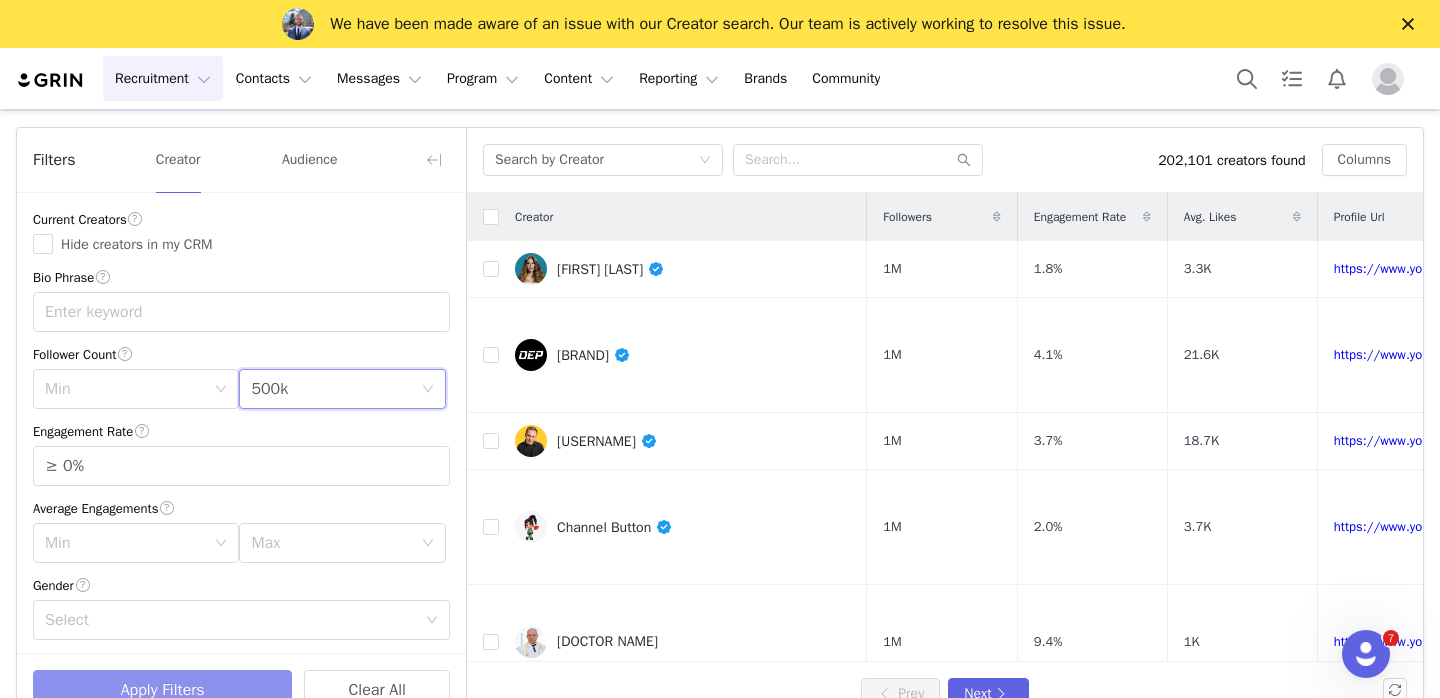 click on "Apply Filters" at bounding box center (162, 690) 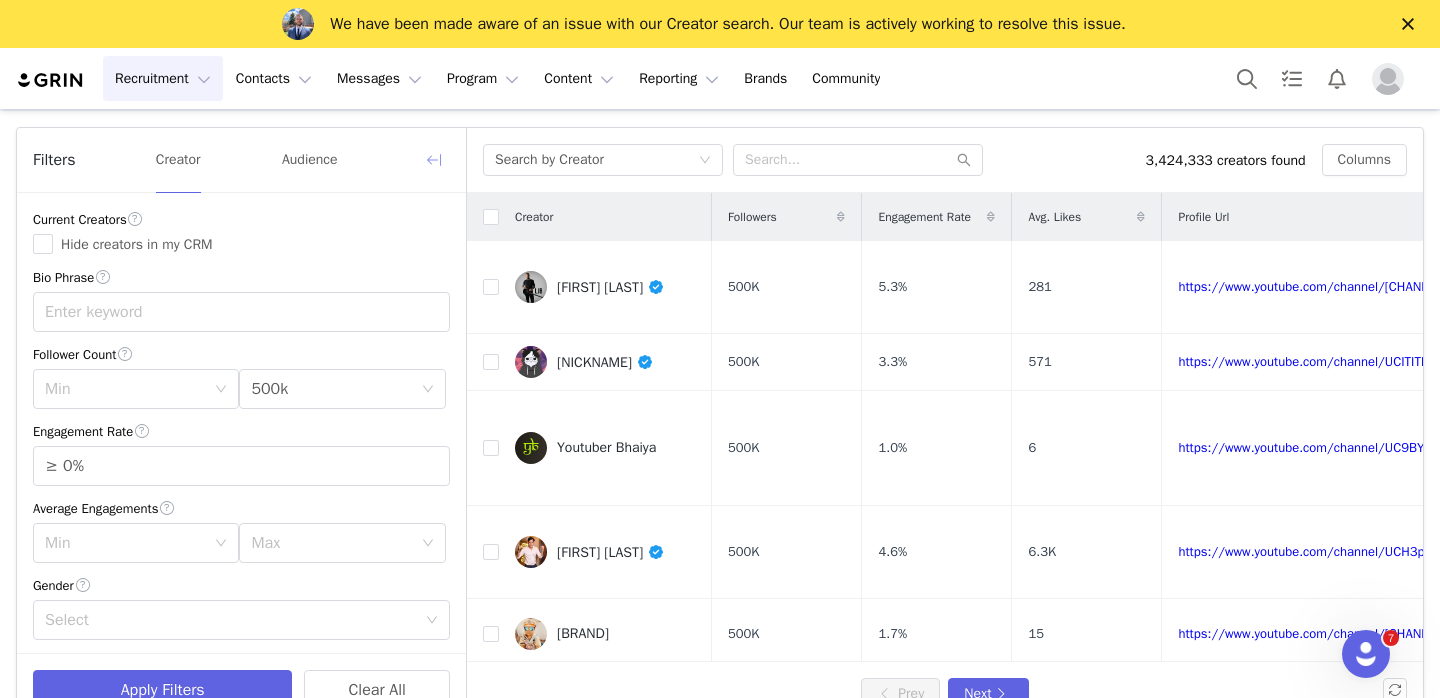click at bounding box center (434, 160) 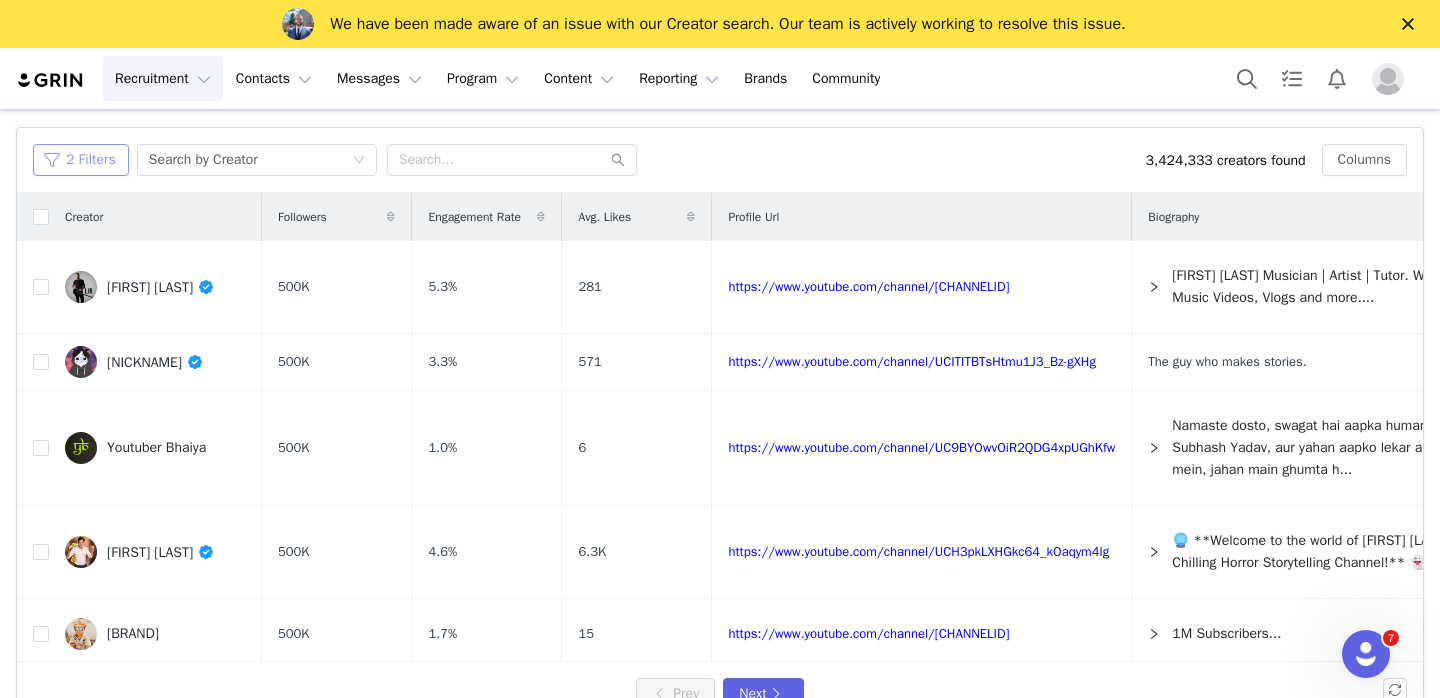 click on "2 Filters" at bounding box center (81, 160) 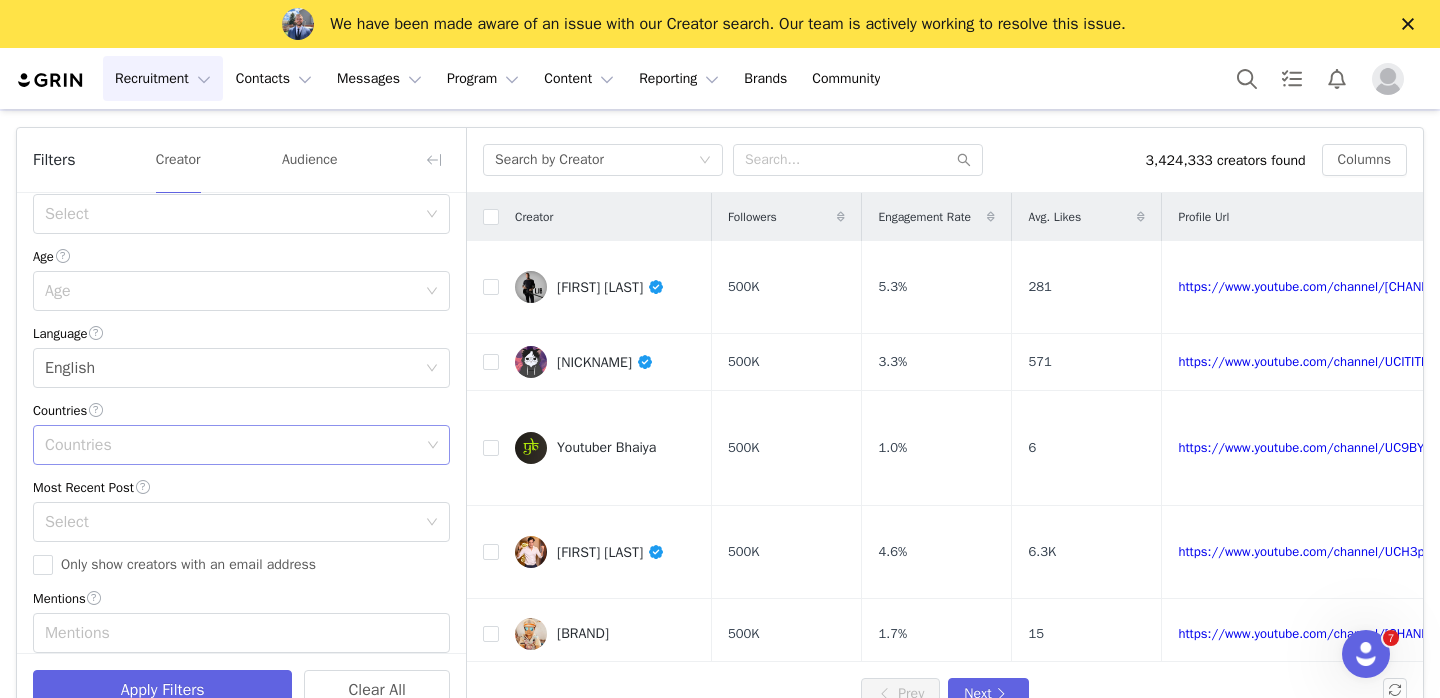 scroll, scrollTop: 407, scrollLeft: 0, axis: vertical 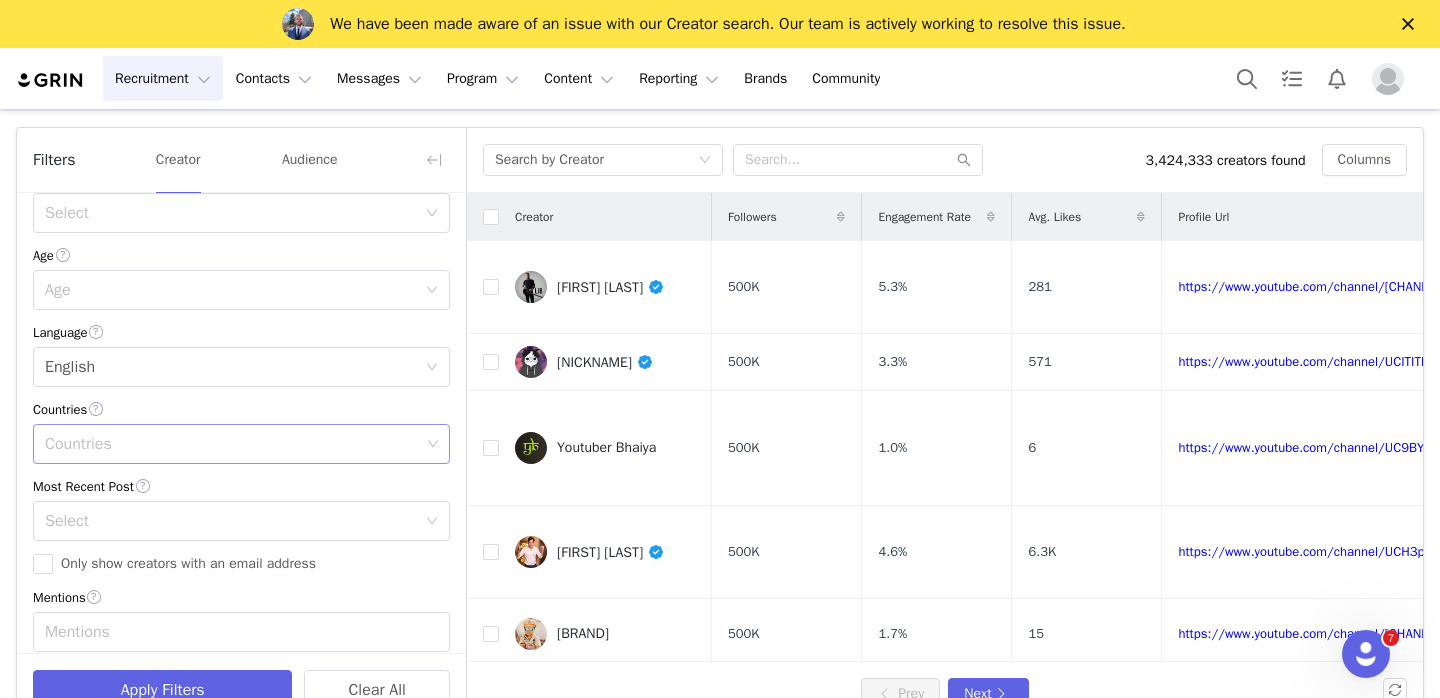 click on "Countries" at bounding box center [232, 444] 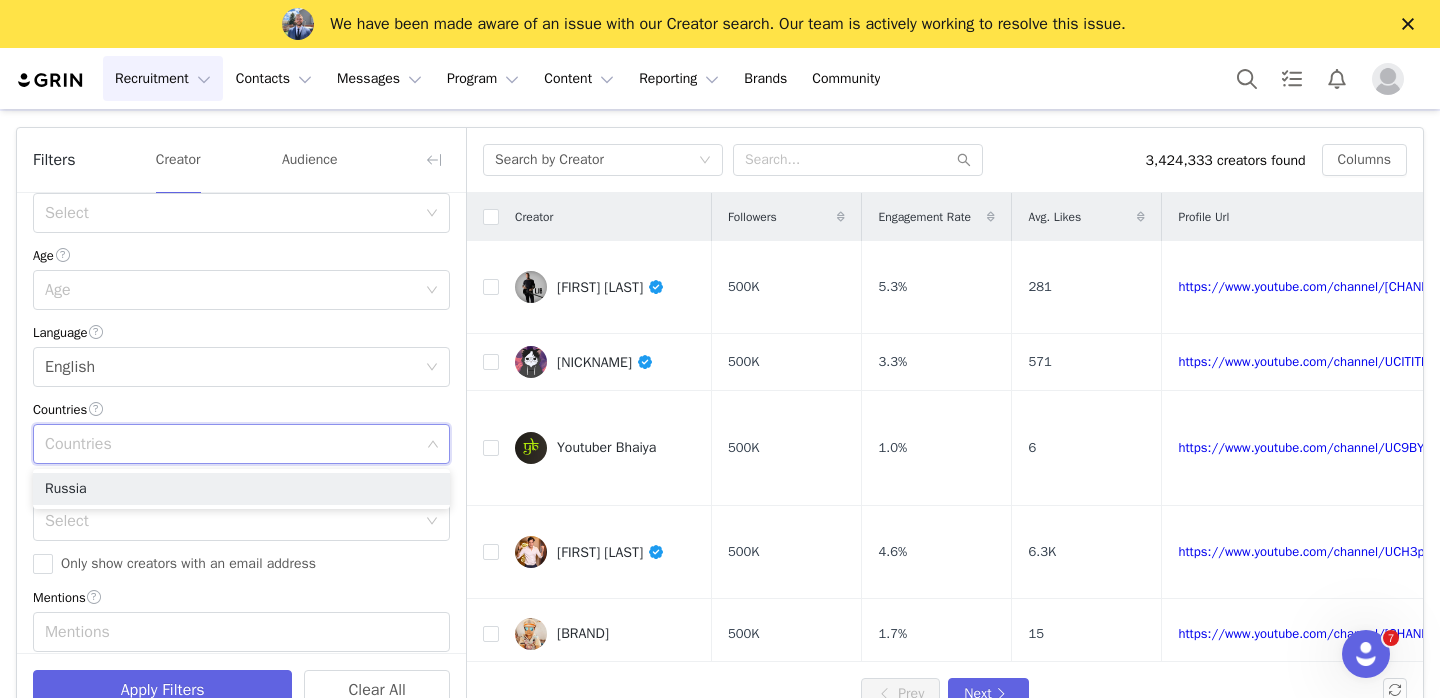 click on "Filters  Creator Audience" at bounding box center (241, 160) 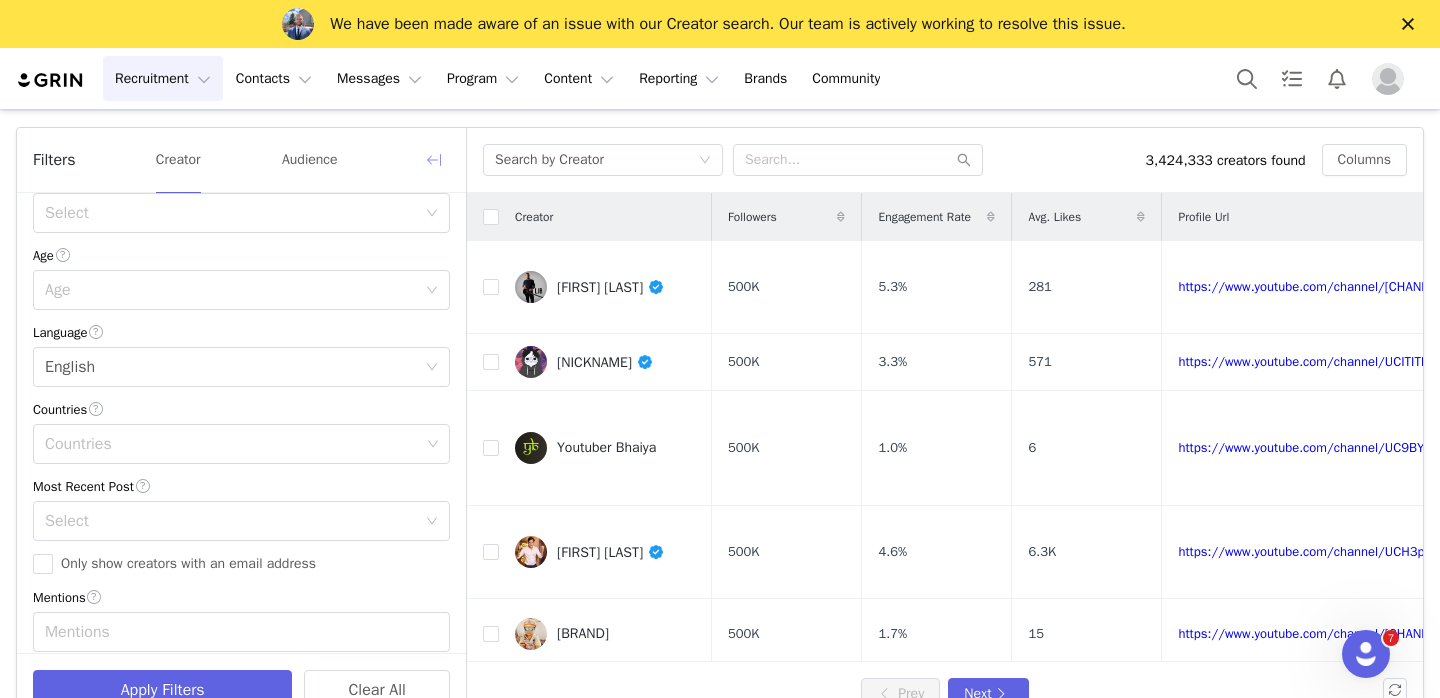 click at bounding box center [434, 160] 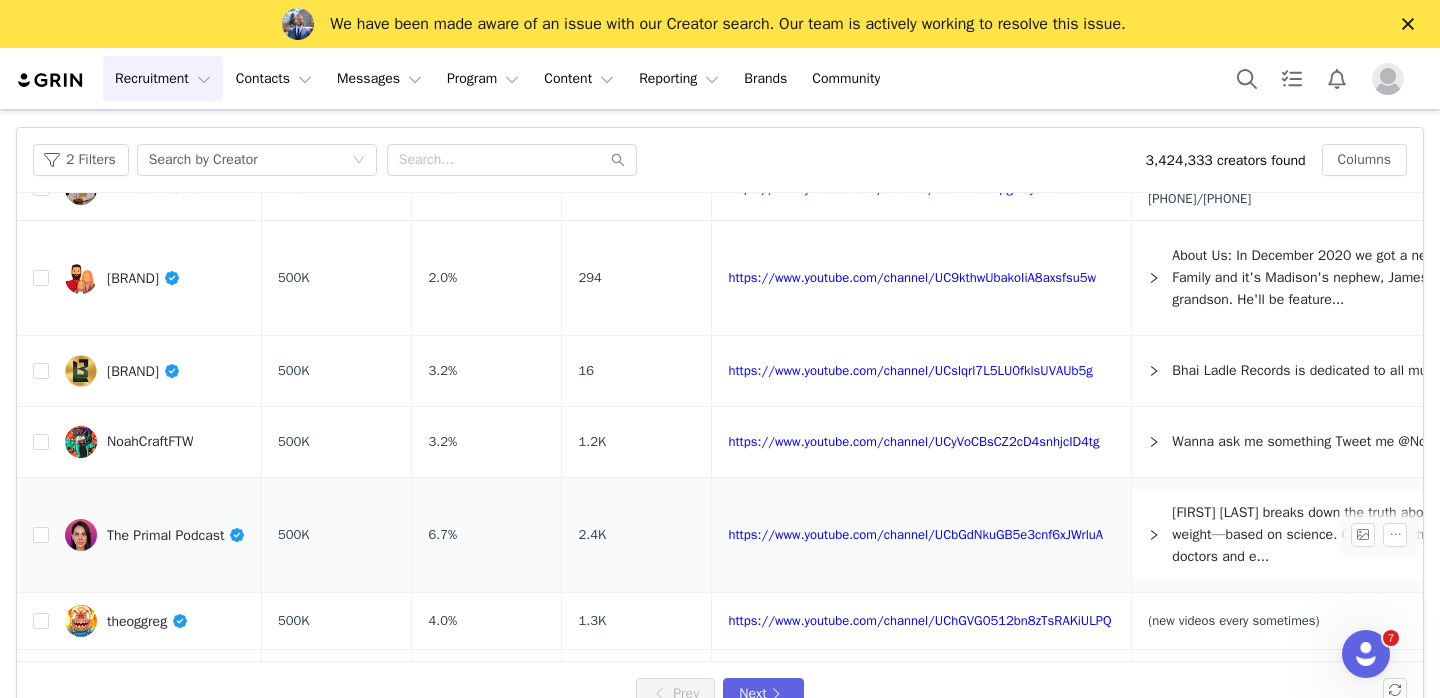 scroll, scrollTop: 678, scrollLeft: 0, axis: vertical 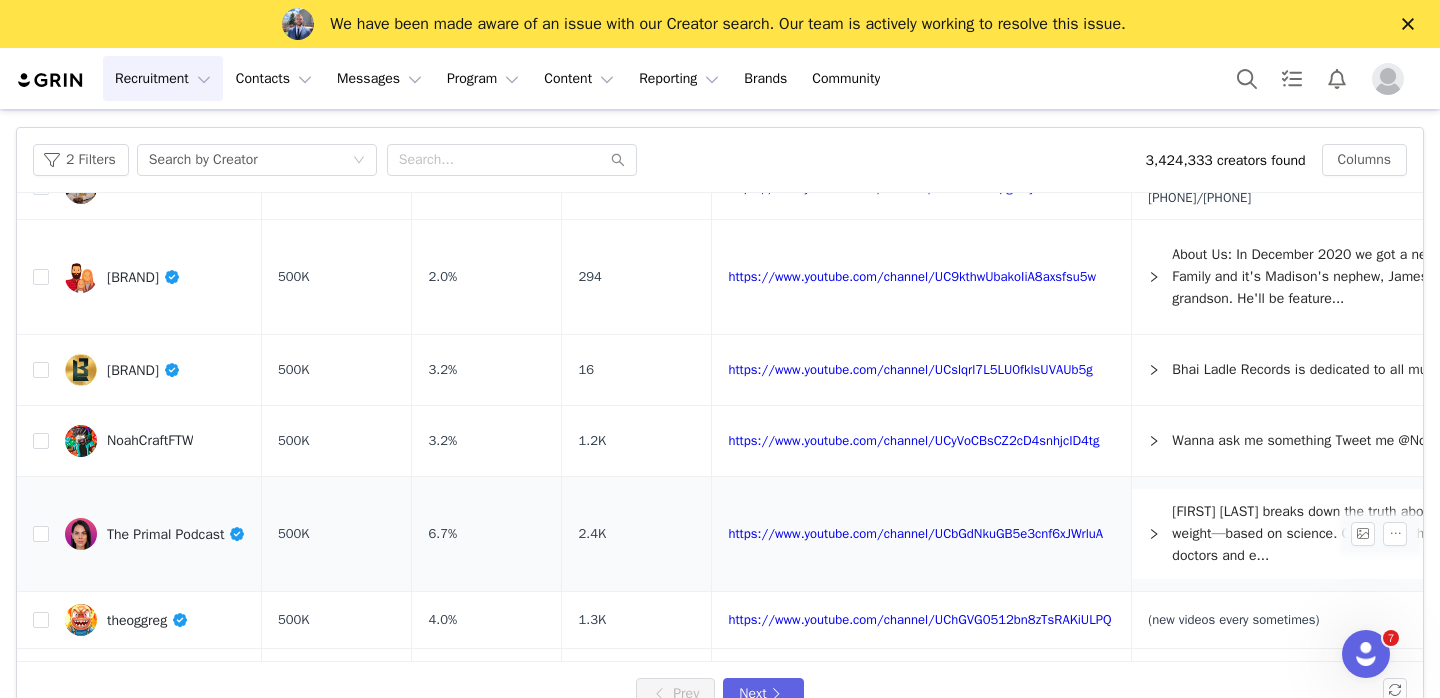 click on "The Primal Podcast" at bounding box center [176, 534] 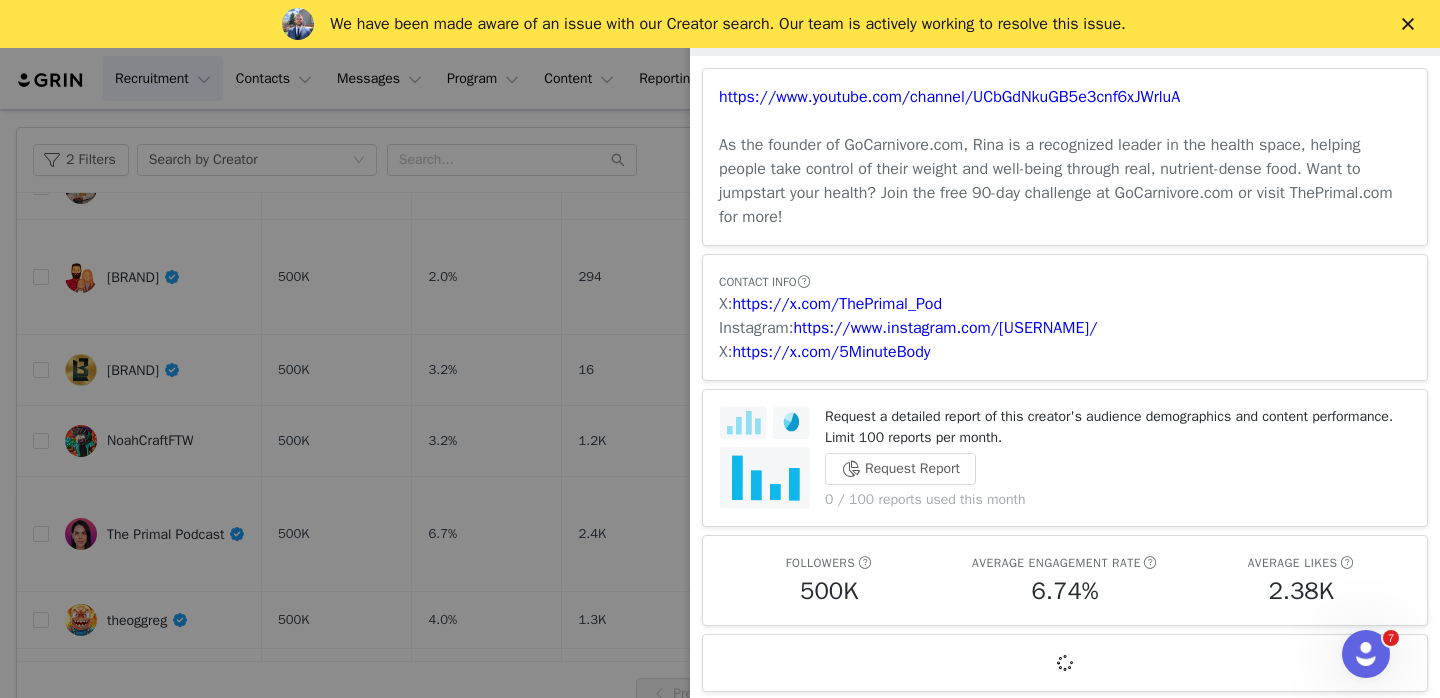 click at bounding box center (720, 349) 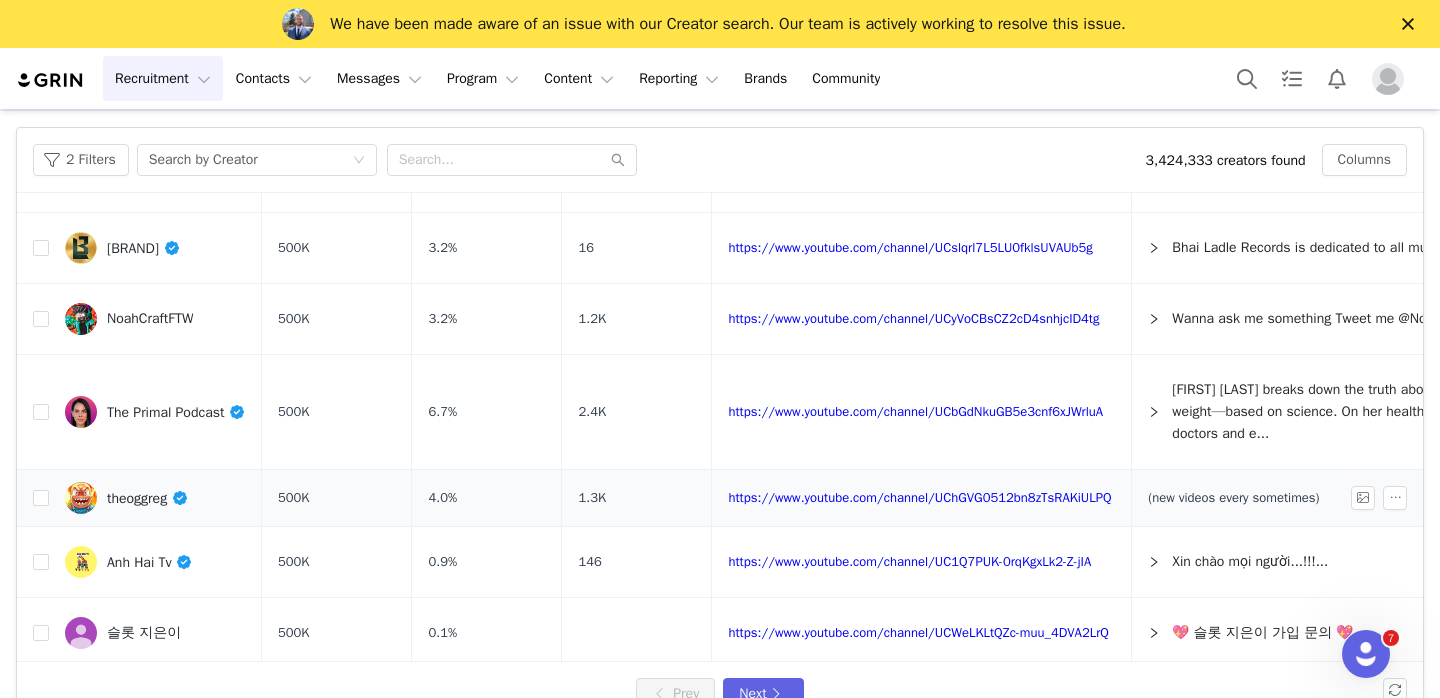 scroll, scrollTop: 852, scrollLeft: 0, axis: vertical 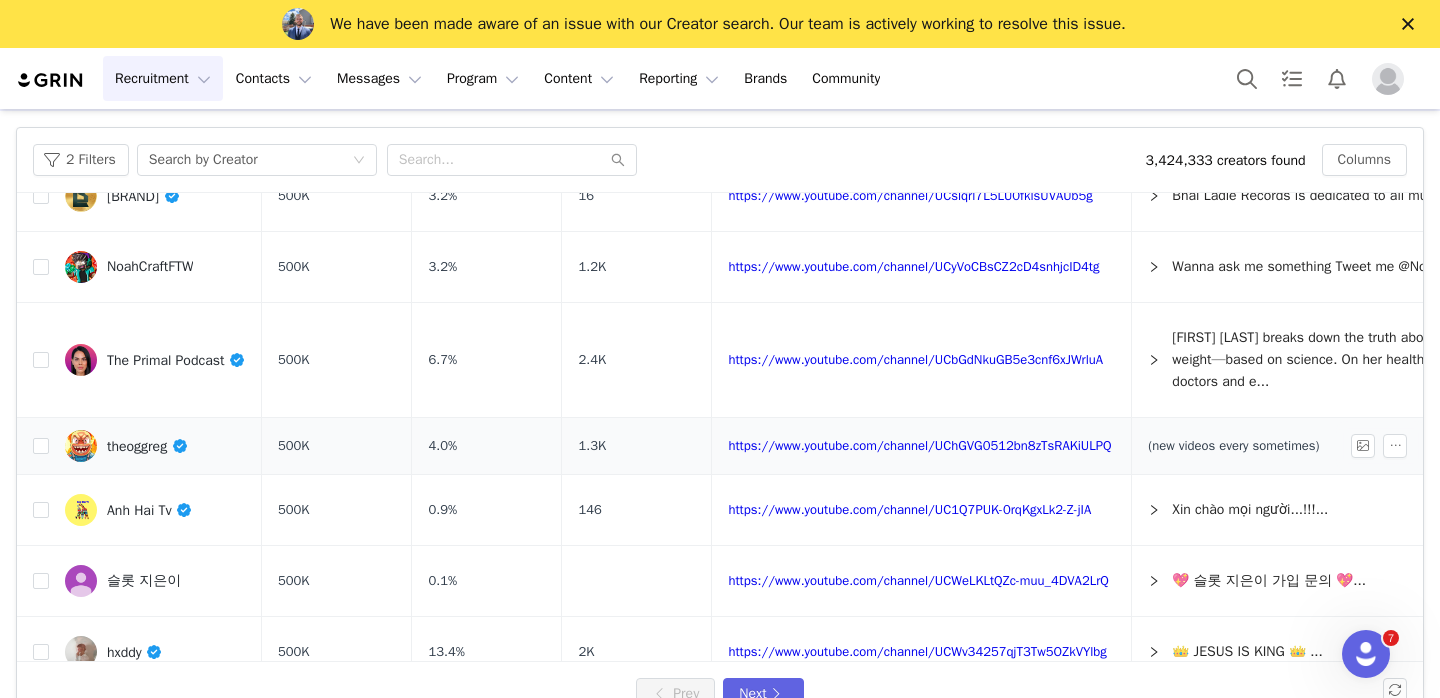 click on "theoggreg" at bounding box center (148, 446) 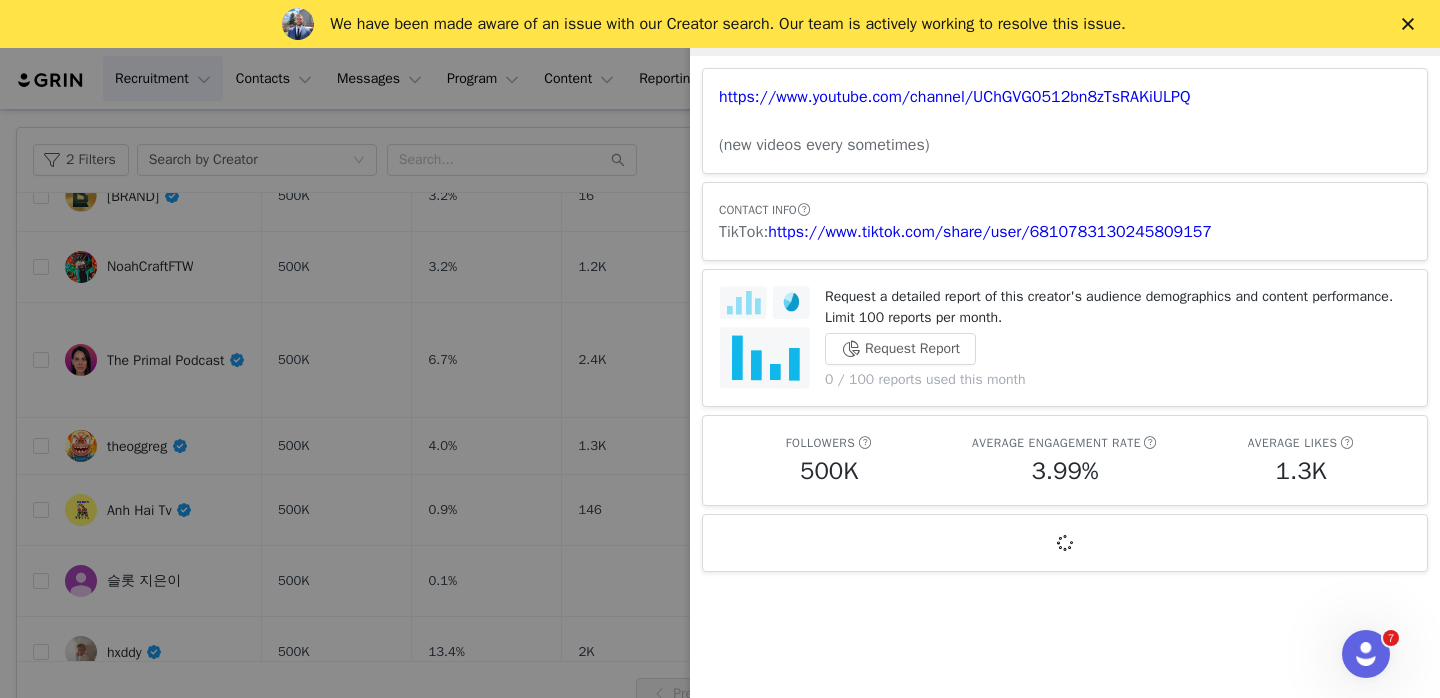 click at bounding box center [720, 349] 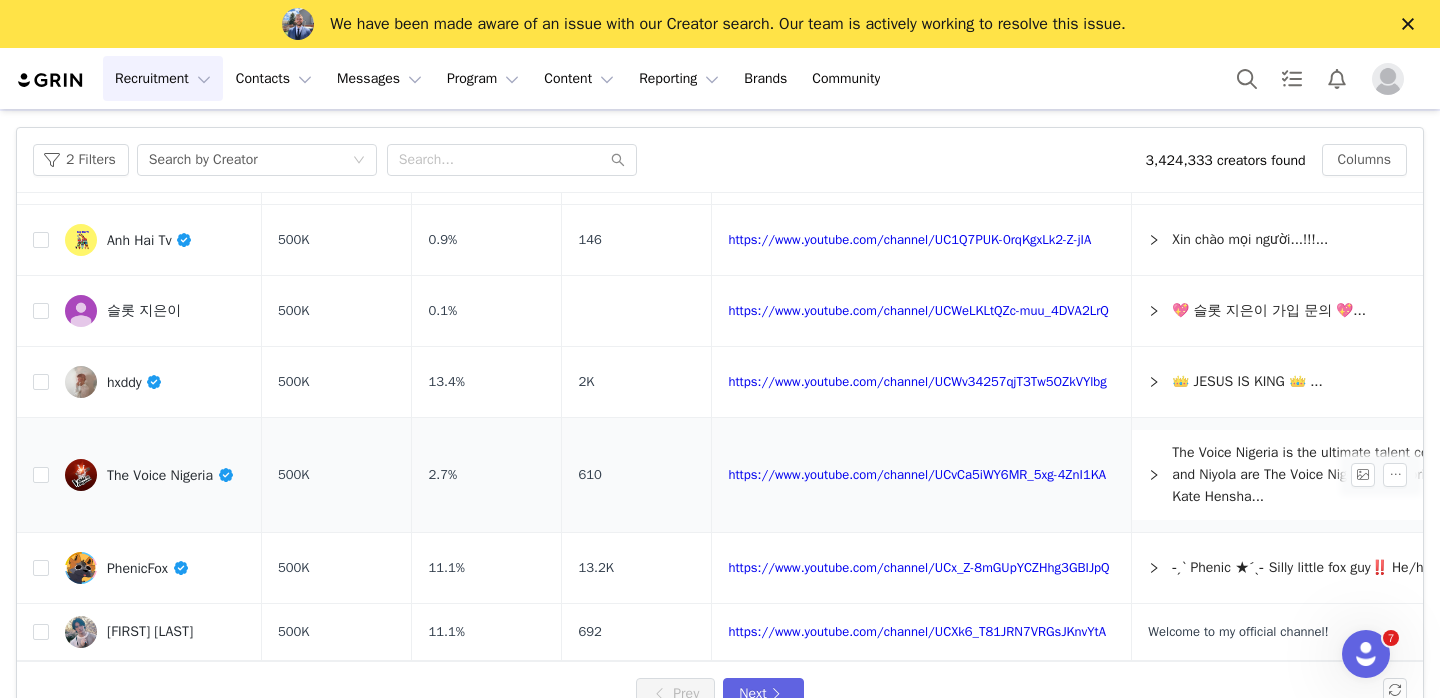 scroll, scrollTop: 1185, scrollLeft: 0, axis: vertical 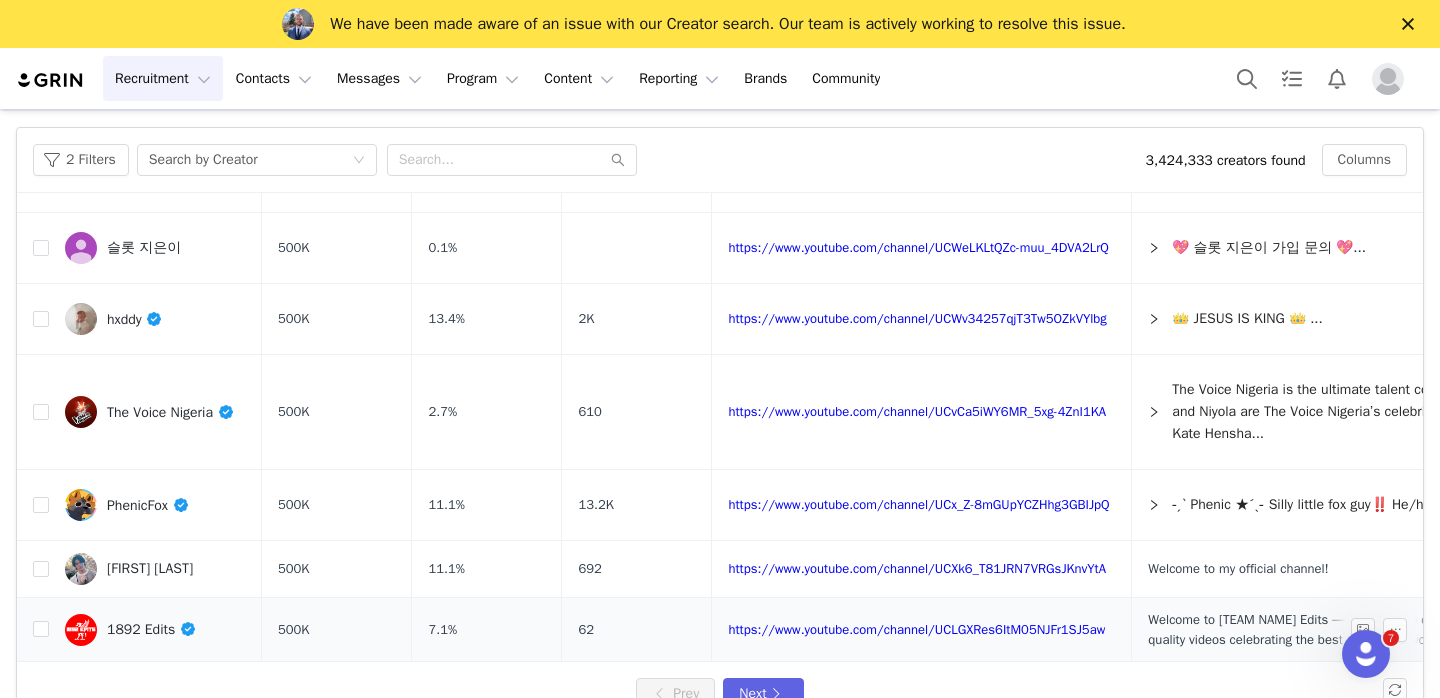 click on "1892 Edits" at bounding box center (152, 629) 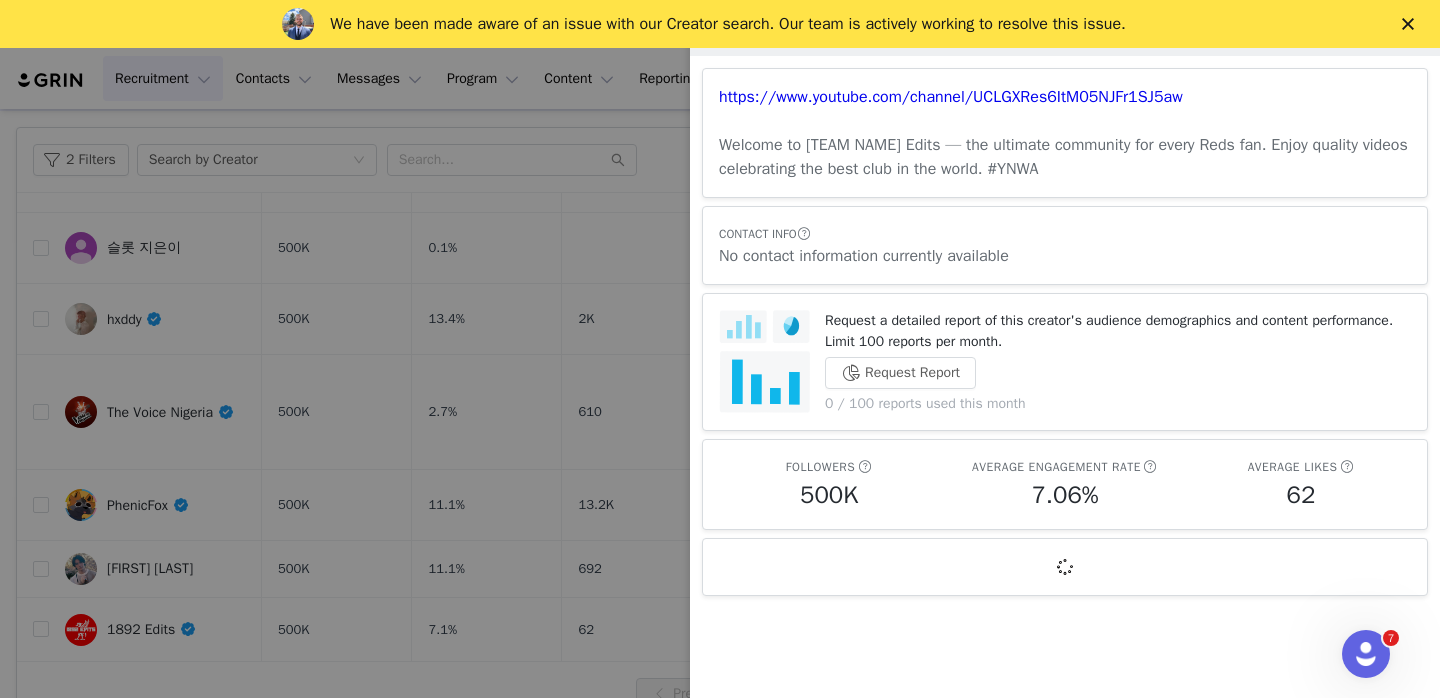 click at bounding box center [720, 349] 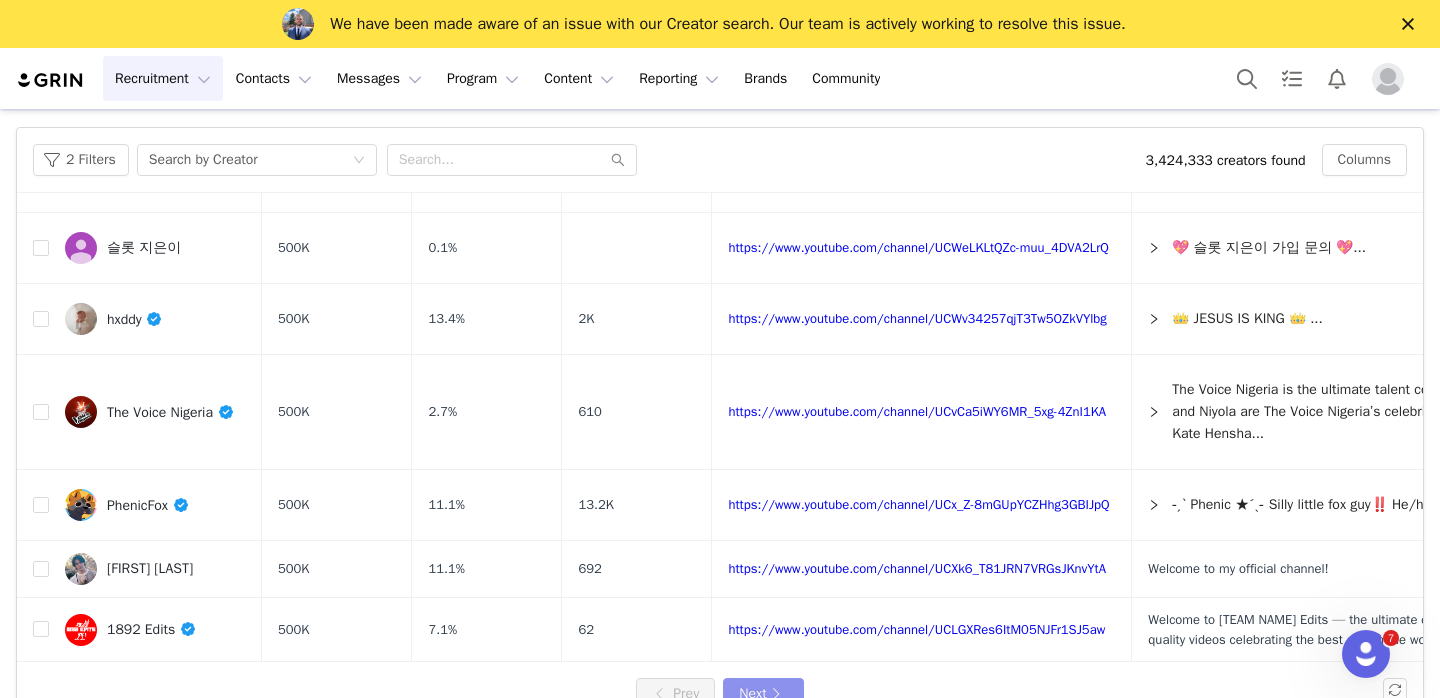 click on "Next" at bounding box center [763, 694] 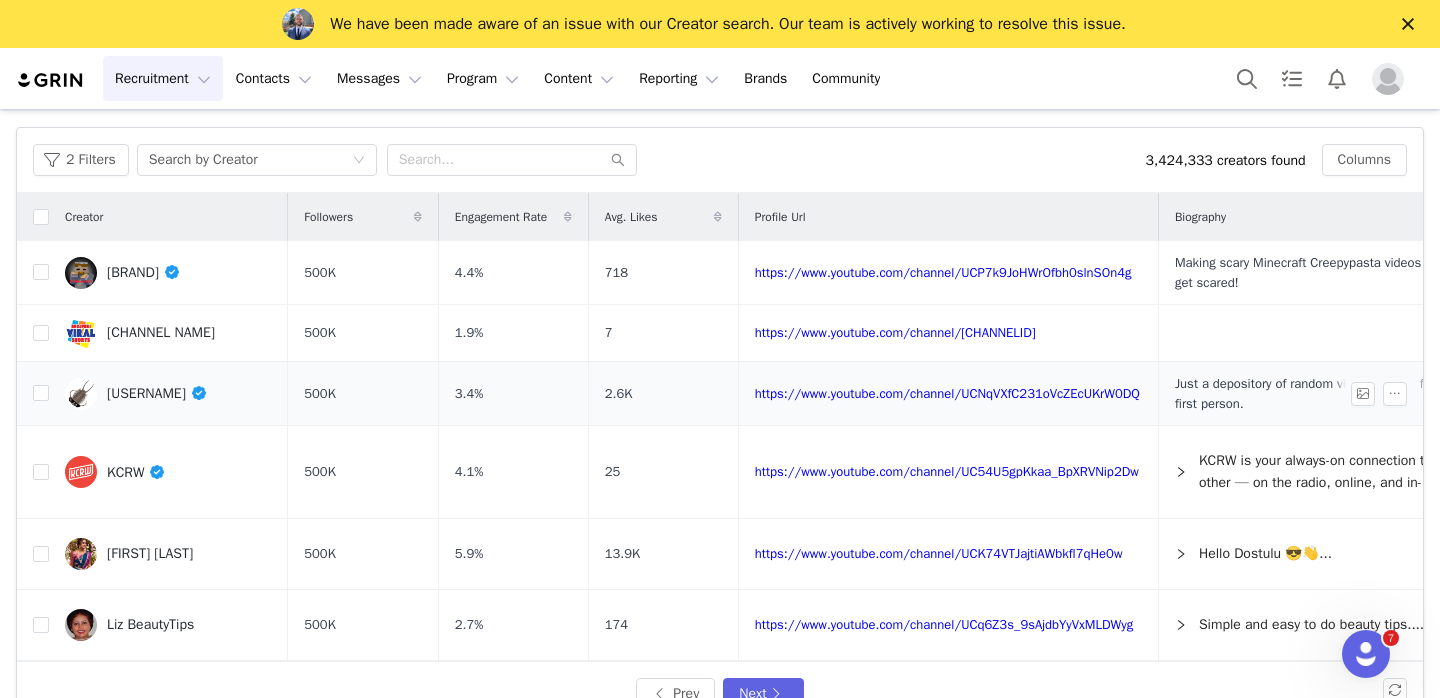 click on "[USERNAME]" at bounding box center (157, 393) 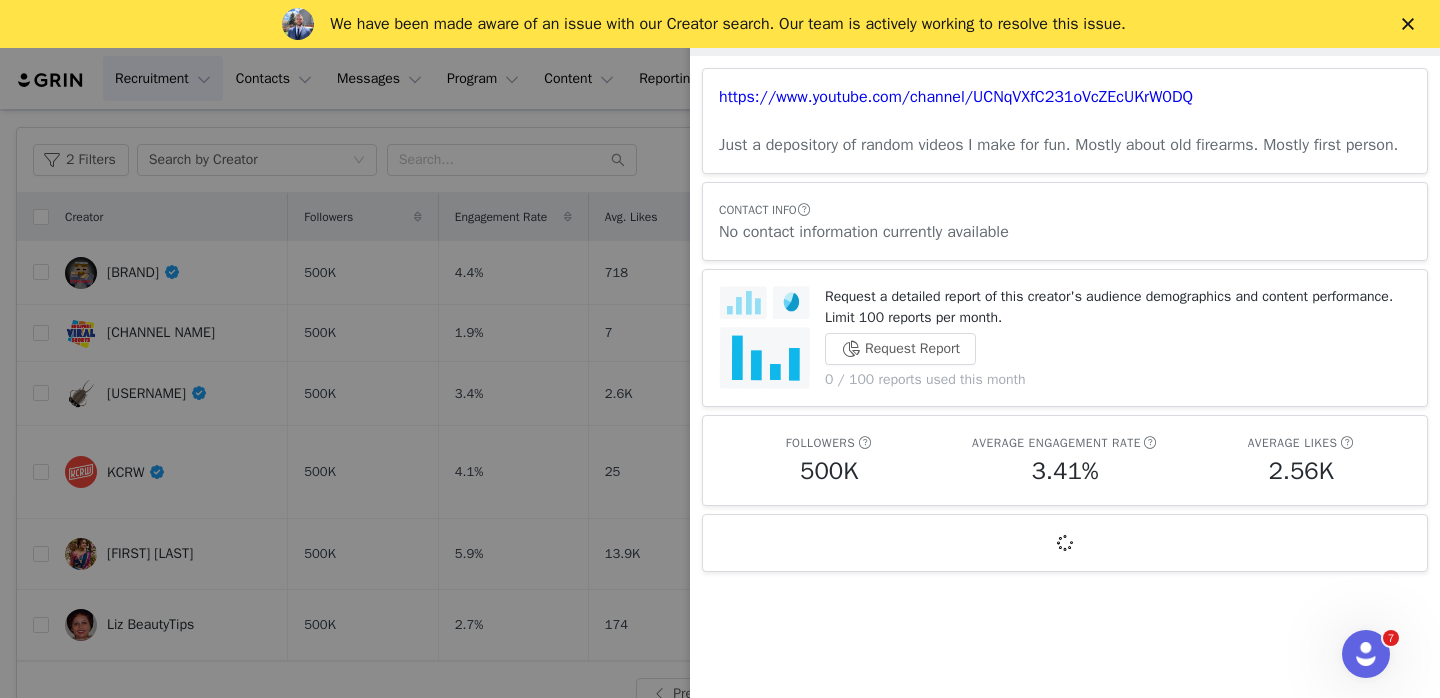 click at bounding box center (720, 349) 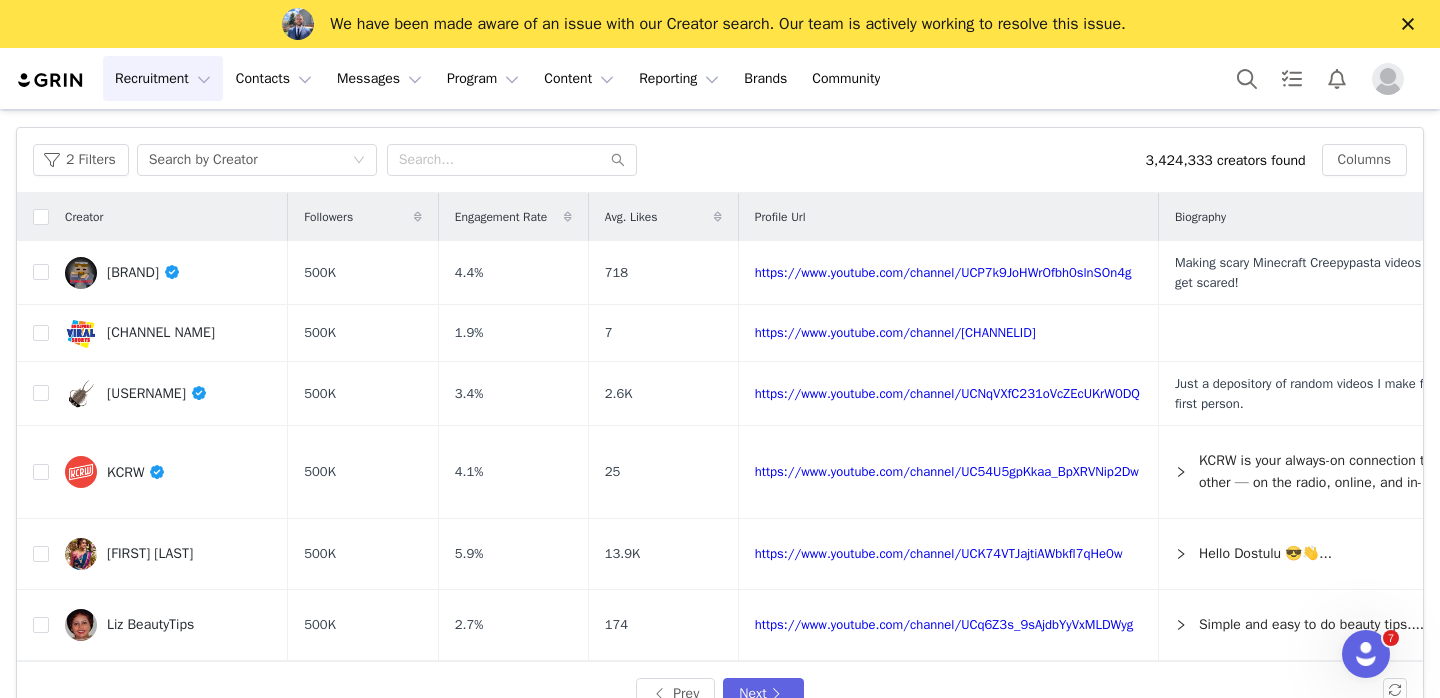 click on "KCRW" at bounding box center [136, 472] 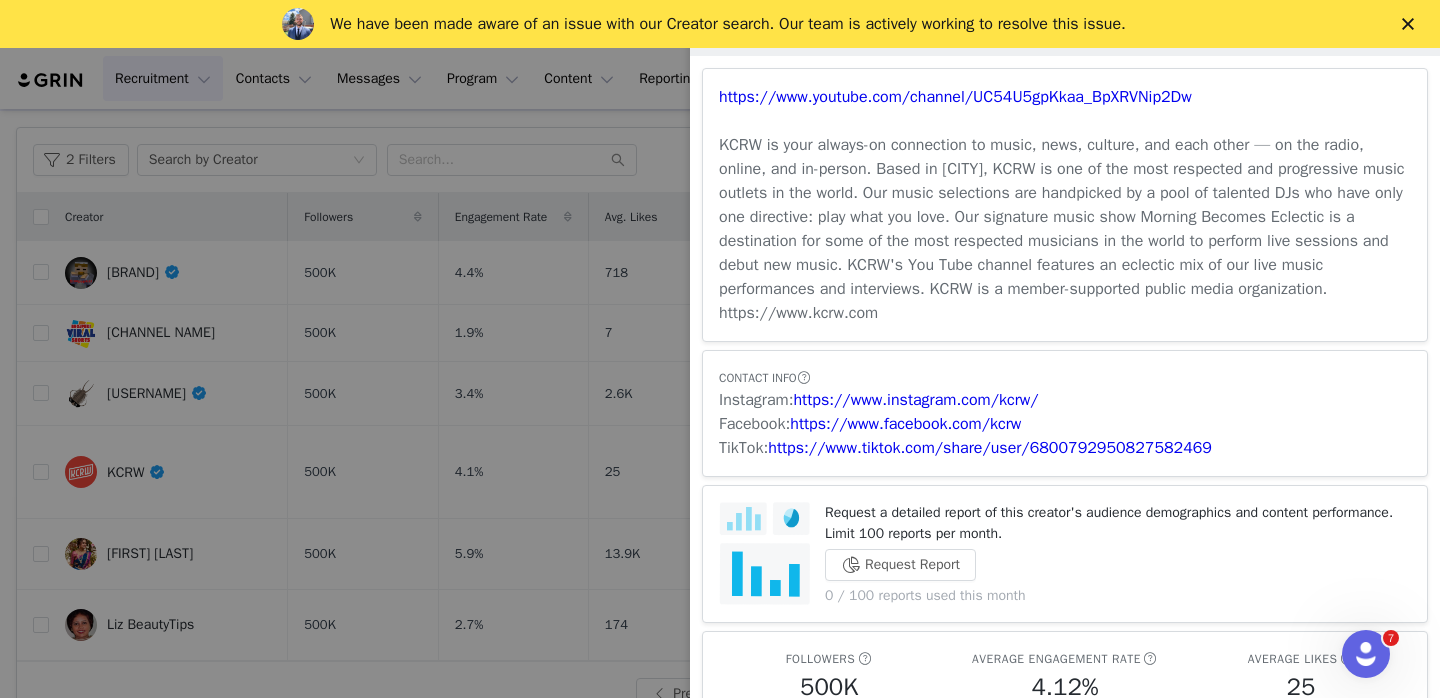 click at bounding box center [720, 349] 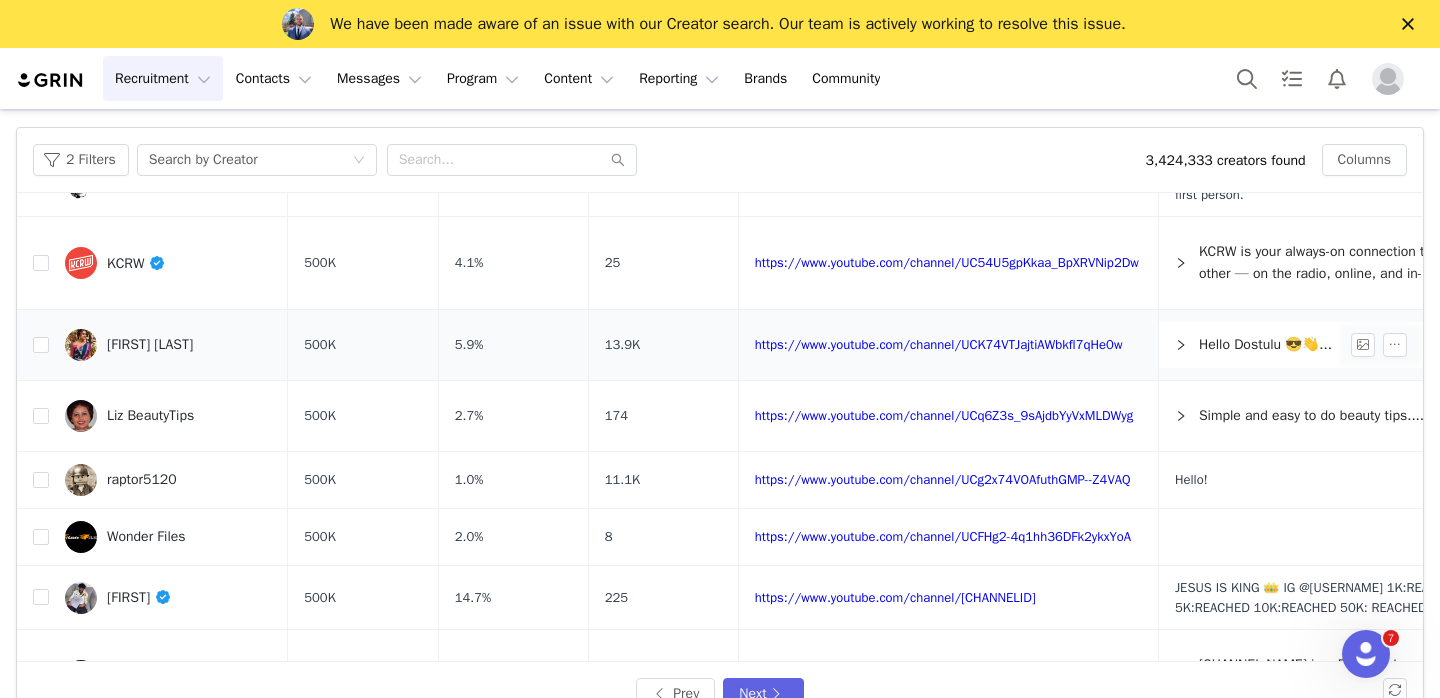 scroll, scrollTop: 218, scrollLeft: 0, axis: vertical 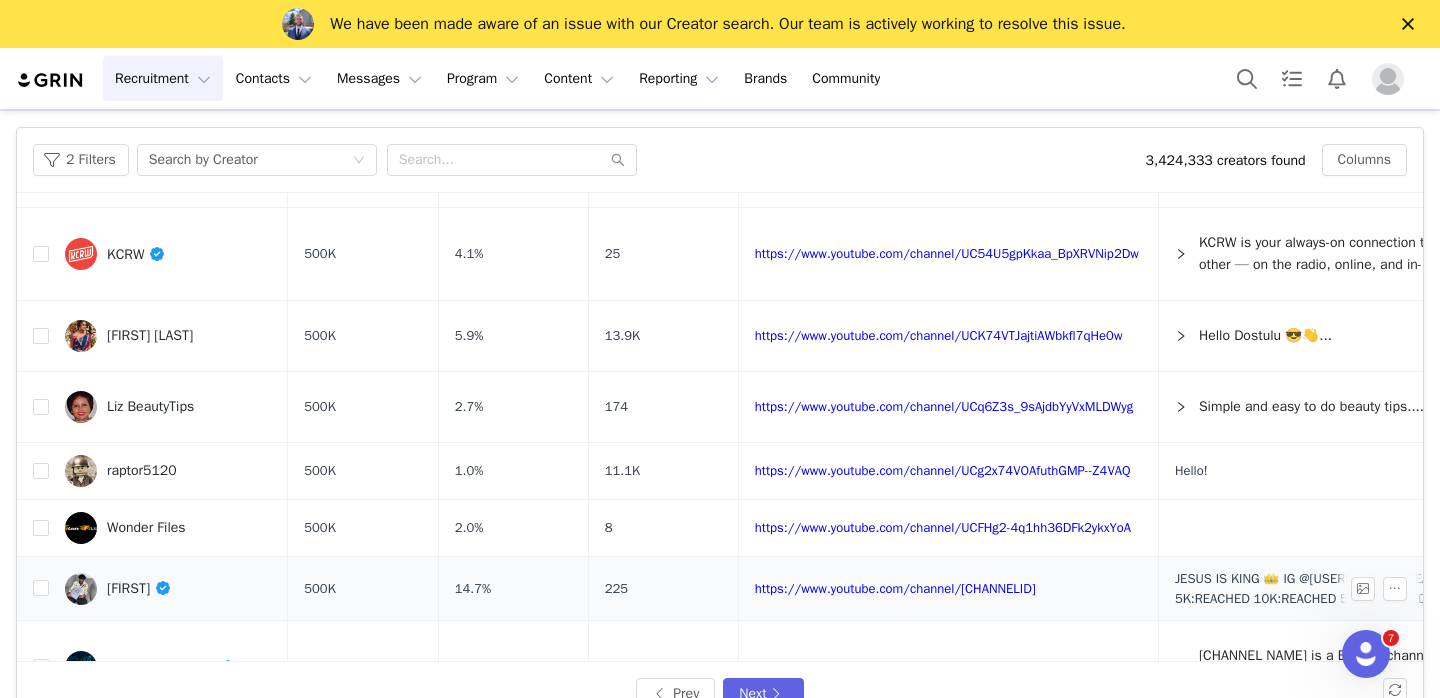 click on "[FIRST]" at bounding box center [139, 588] 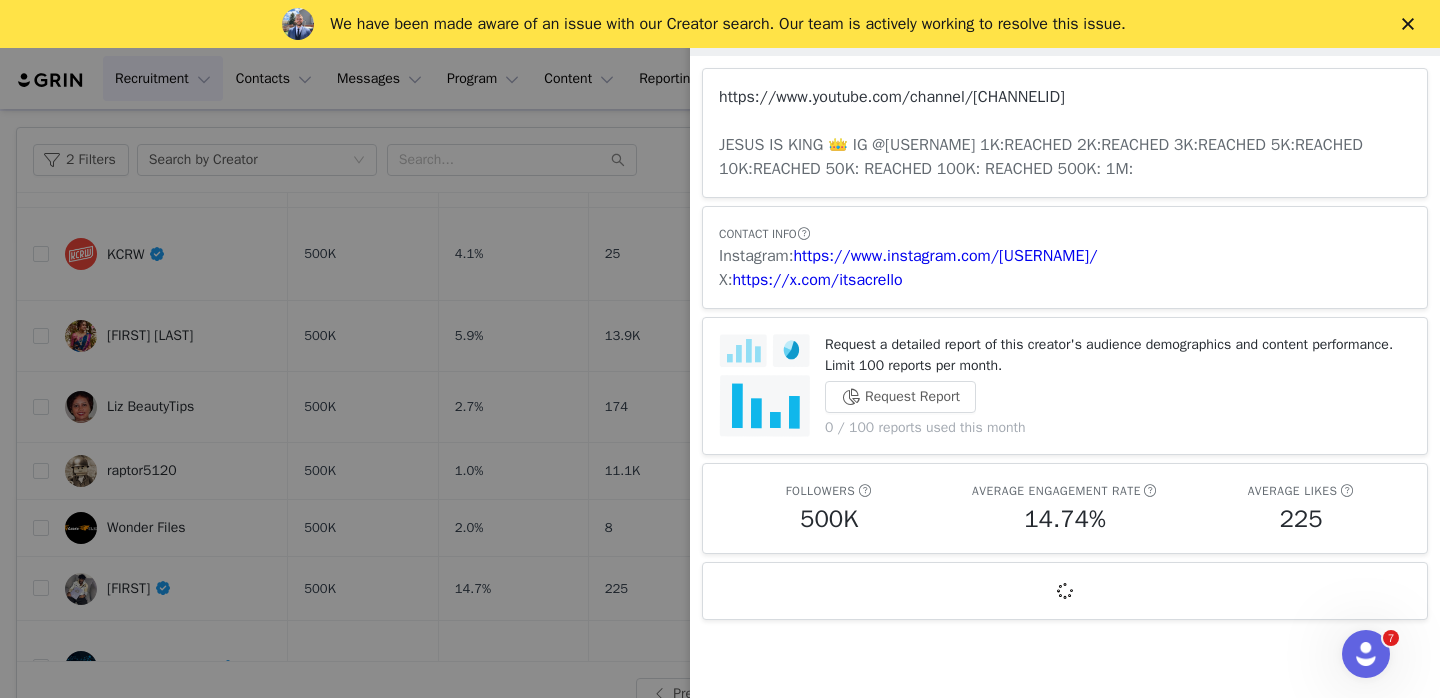 click on "https://www.youtube.com/channel/[CHANNELID]" at bounding box center [892, 97] 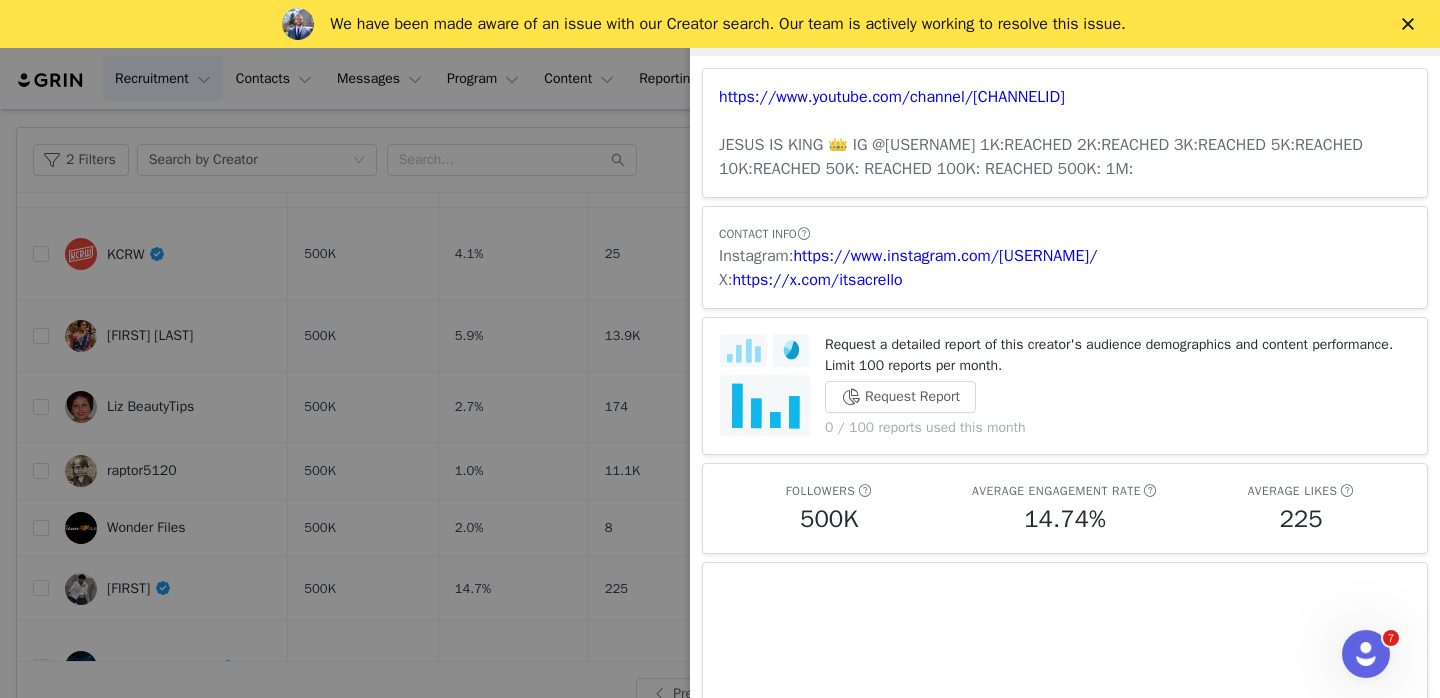 click at bounding box center (720, 349) 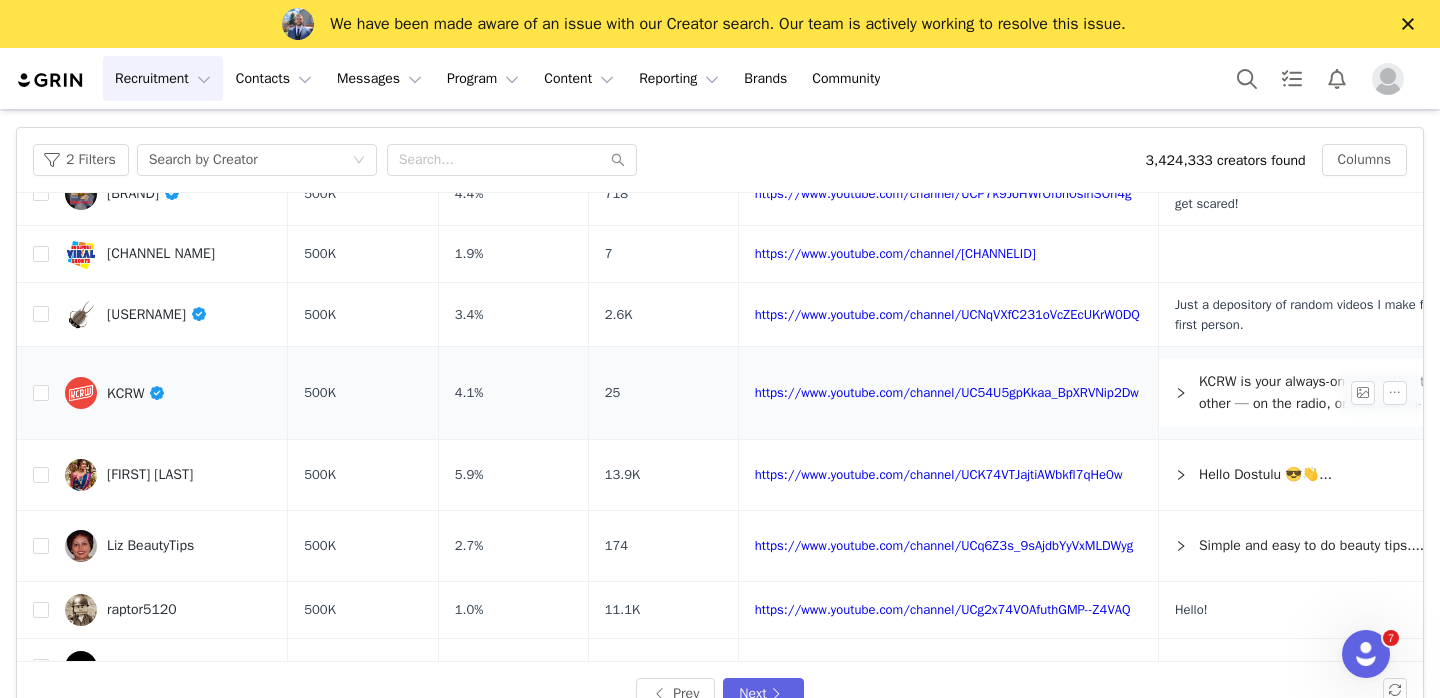 scroll, scrollTop: 0, scrollLeft: 0, axis: both 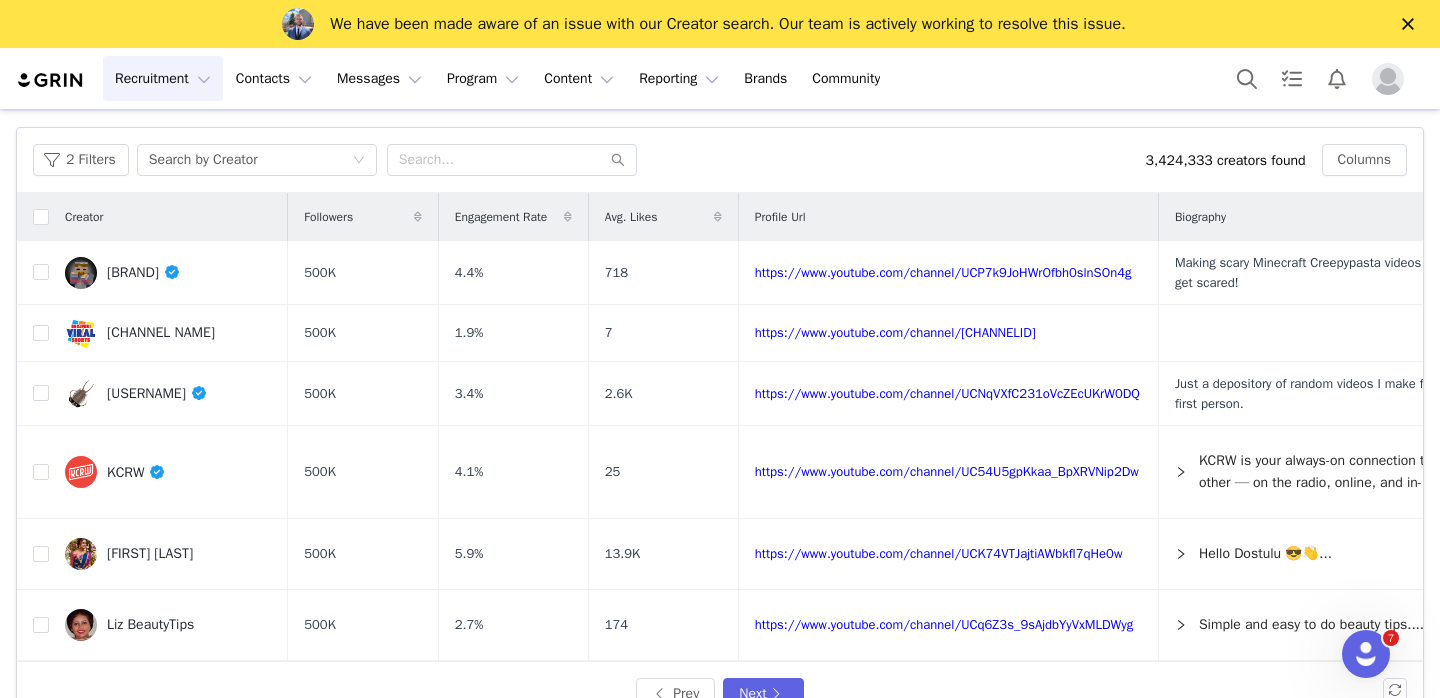 click on "2 Filters  Search by Creator       3,424,333 creators found      Columns" at bounding box center (720, 160) 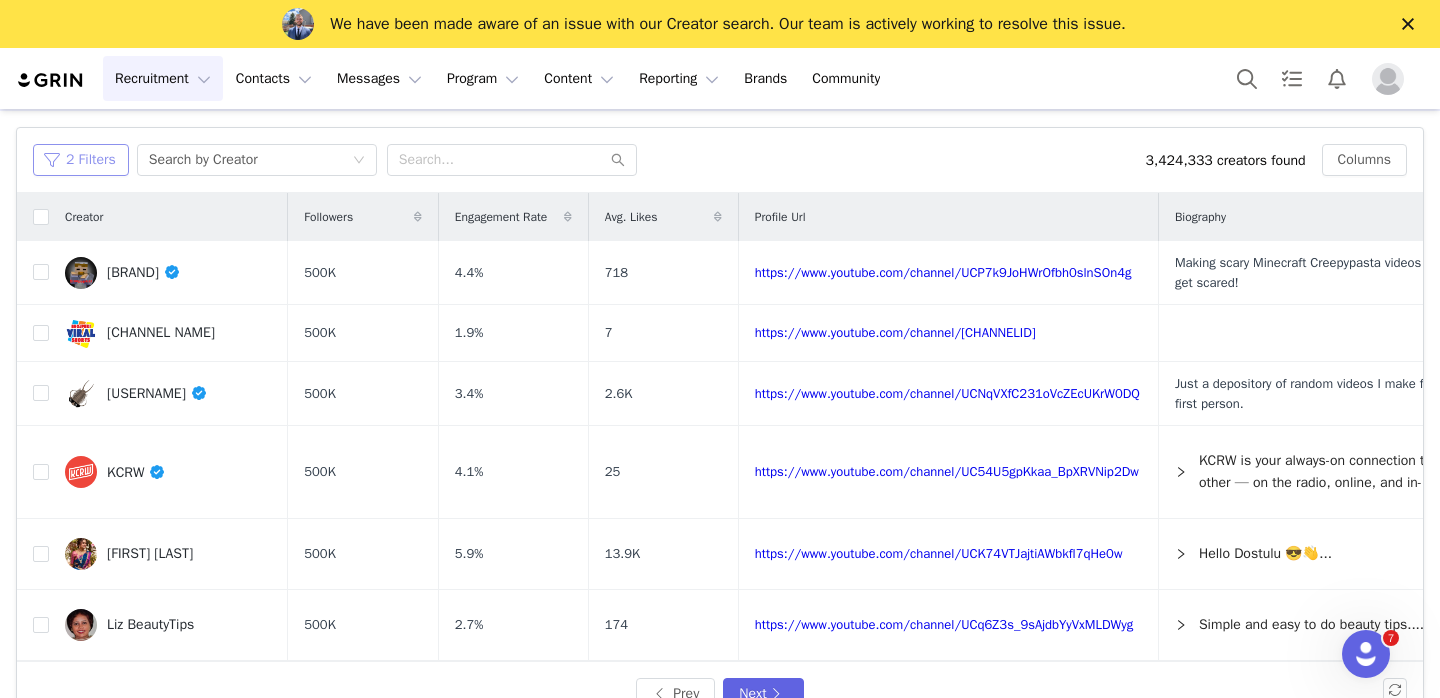 click on "2 Filters" at bounding box center (81, 160) 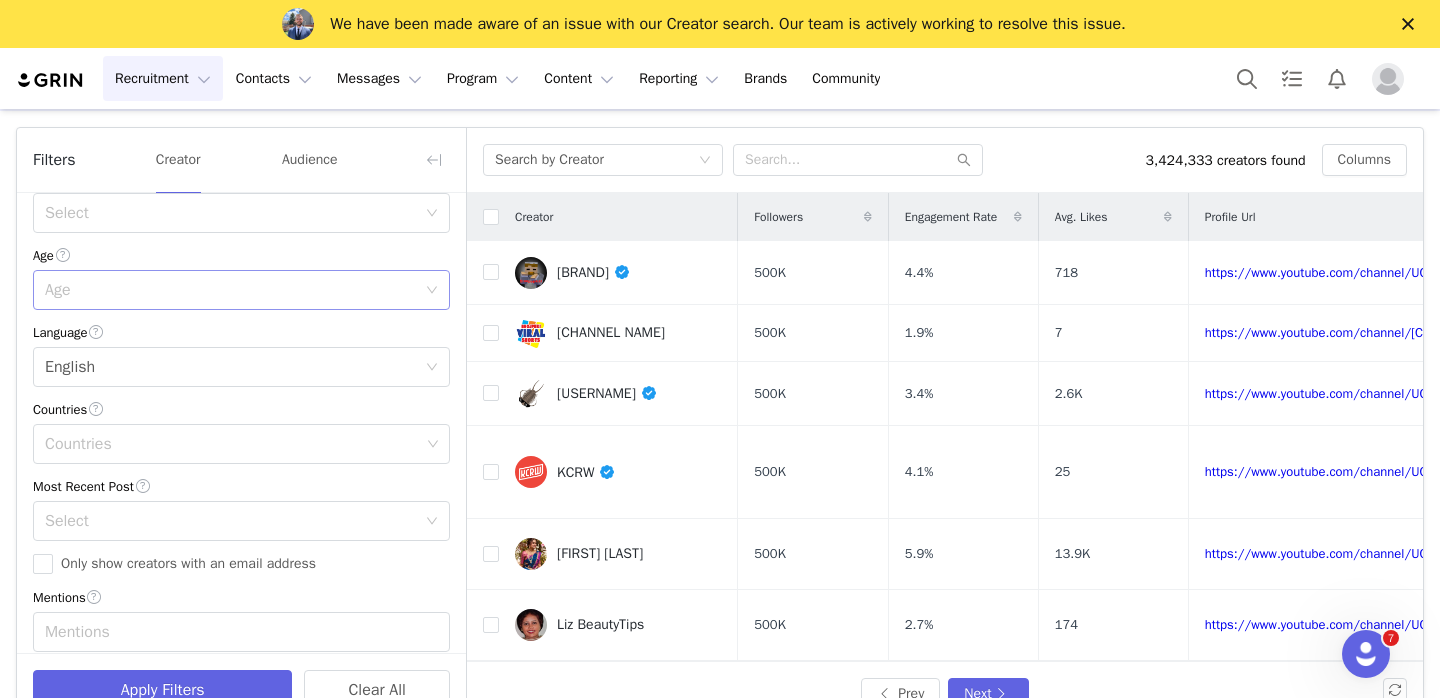 scroll, scrollTop: 0, scrollLeft: 0, axis: both 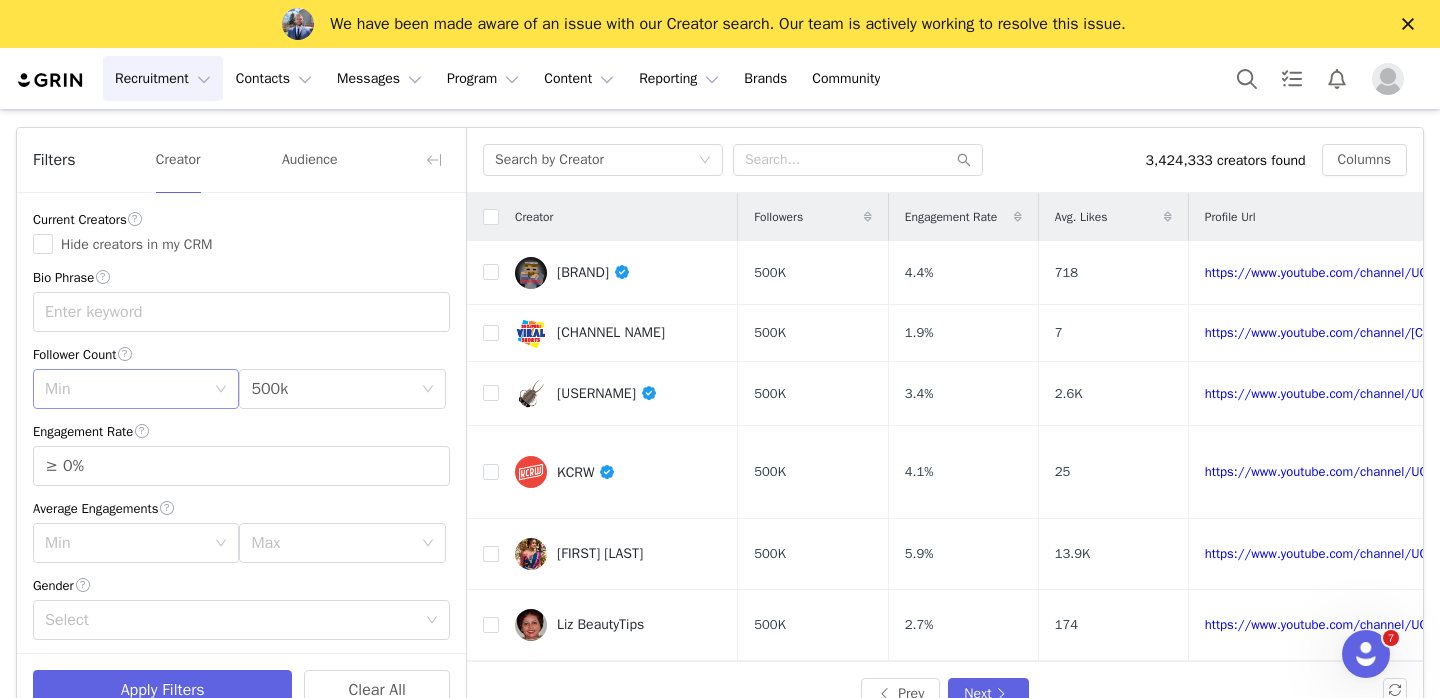 click on "Min" at bounding box center [125, 389] 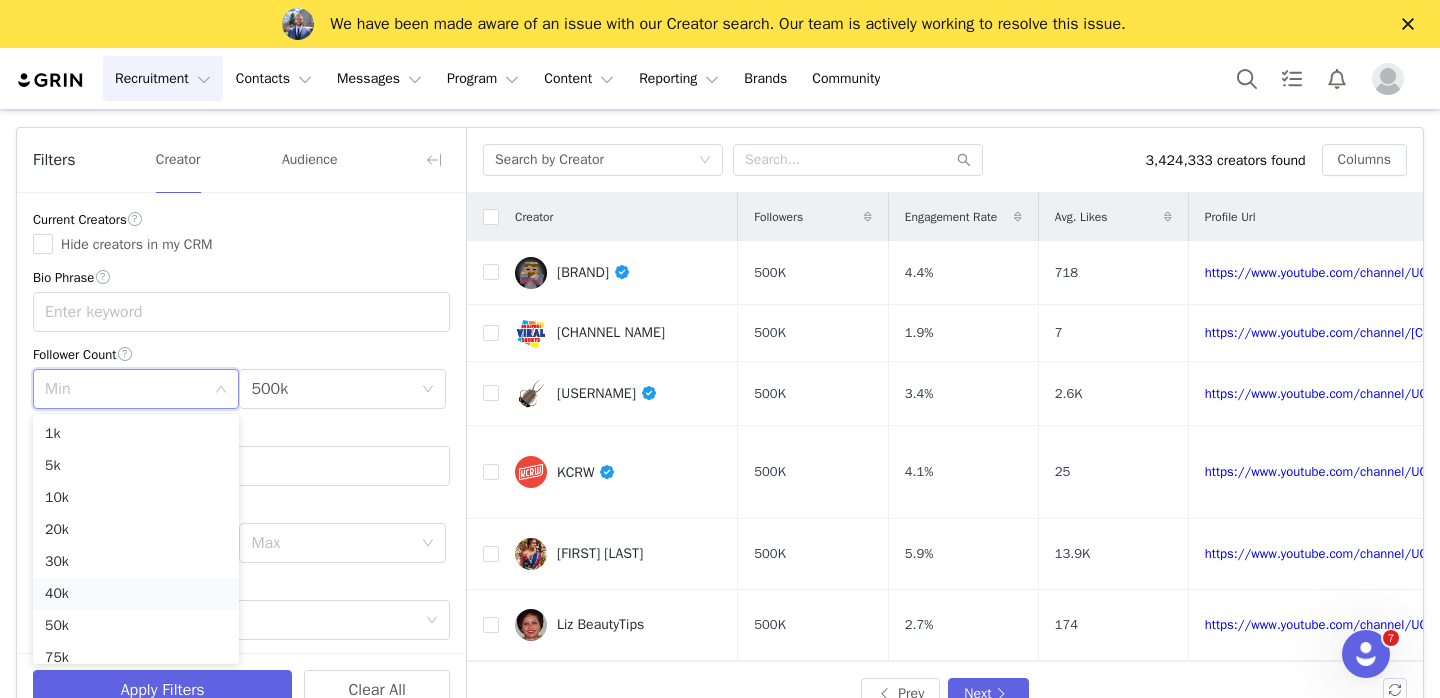 scroll, scrollTop: 142, scrollLeft: 0, axis: vertical 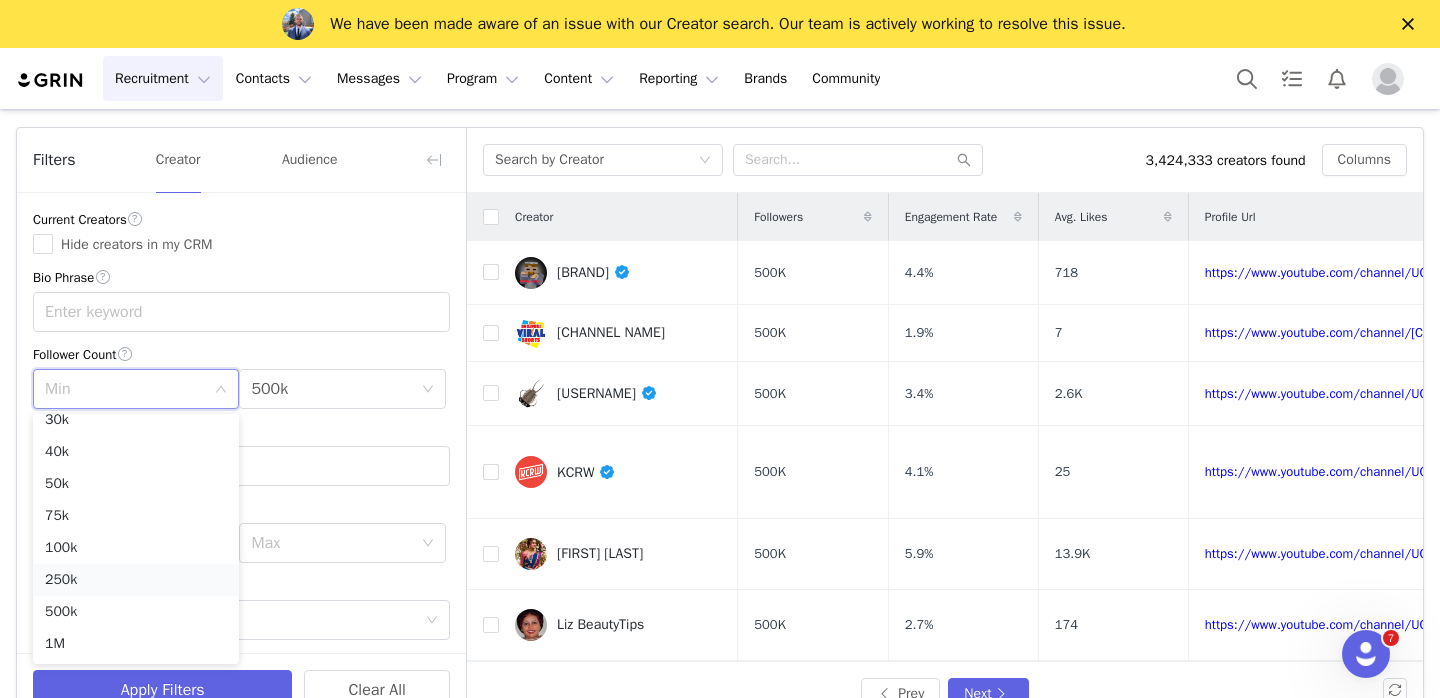 click on "250k" at bounding box center (136, 580) 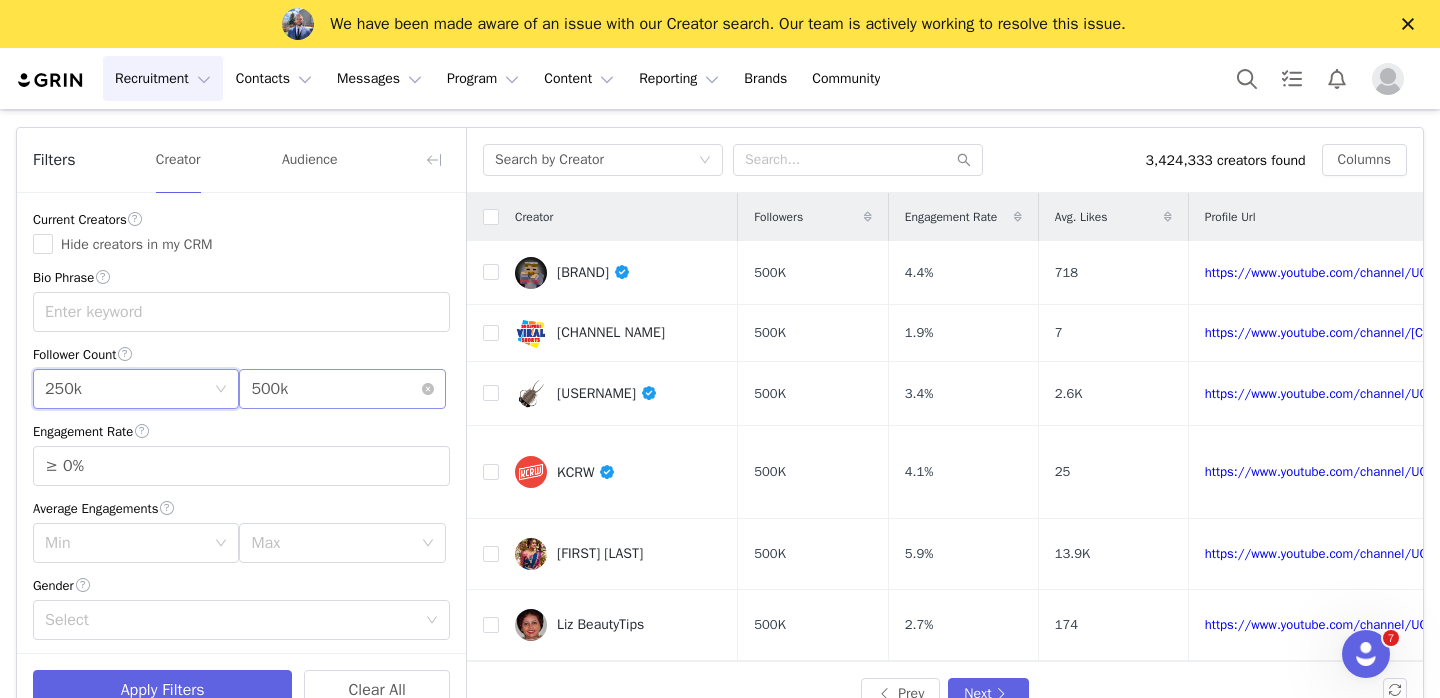 click on "500k" at bounding box center (269, 389) 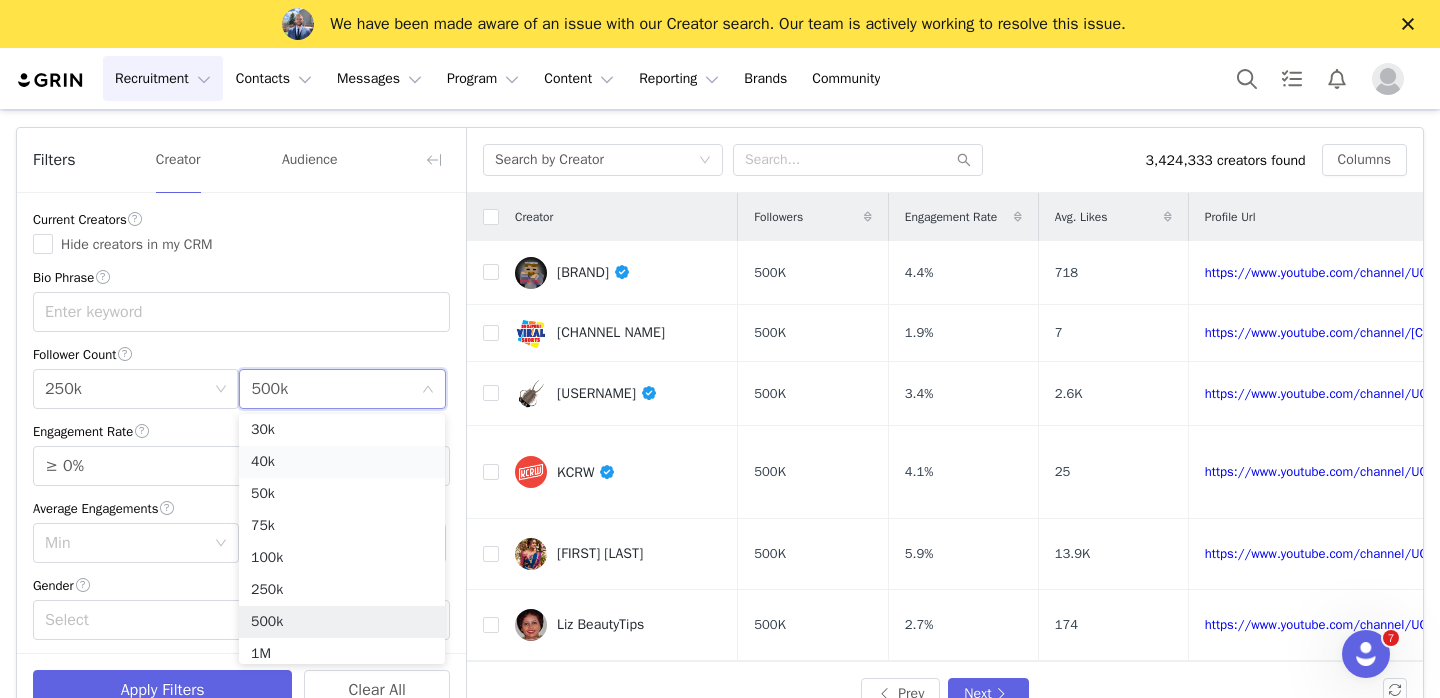 scroll, scrollTop: 0, scrollLeft: 0, axis: both 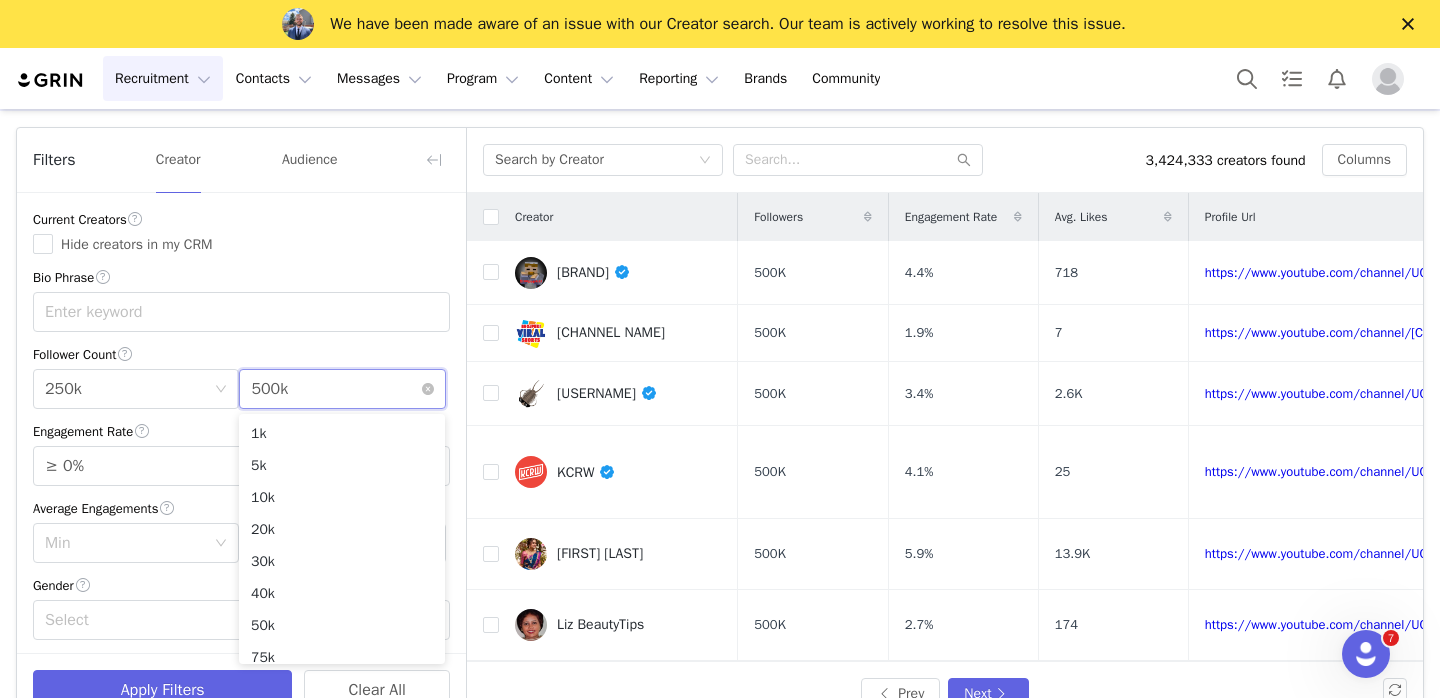 click on "Max 500k" at bounding box center (335, 389) 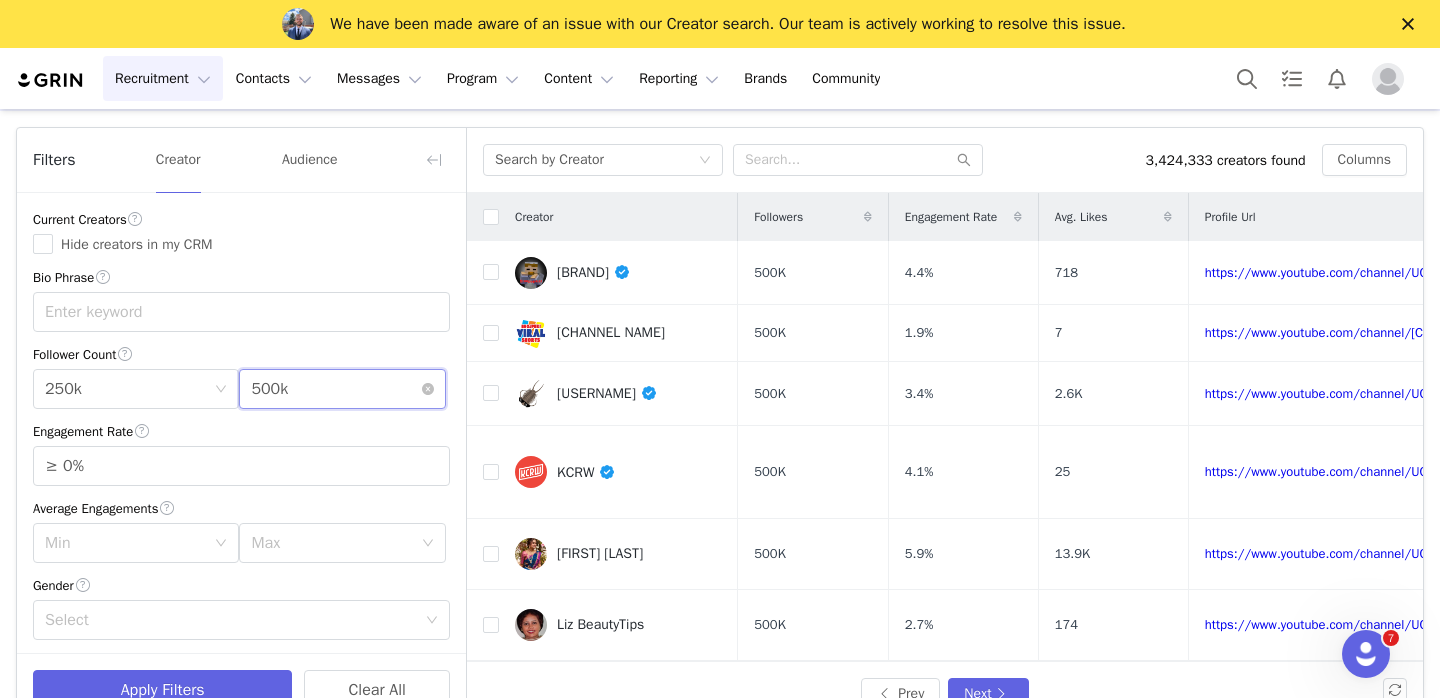 click on "Max 500k" at bounding box center (342, 389) 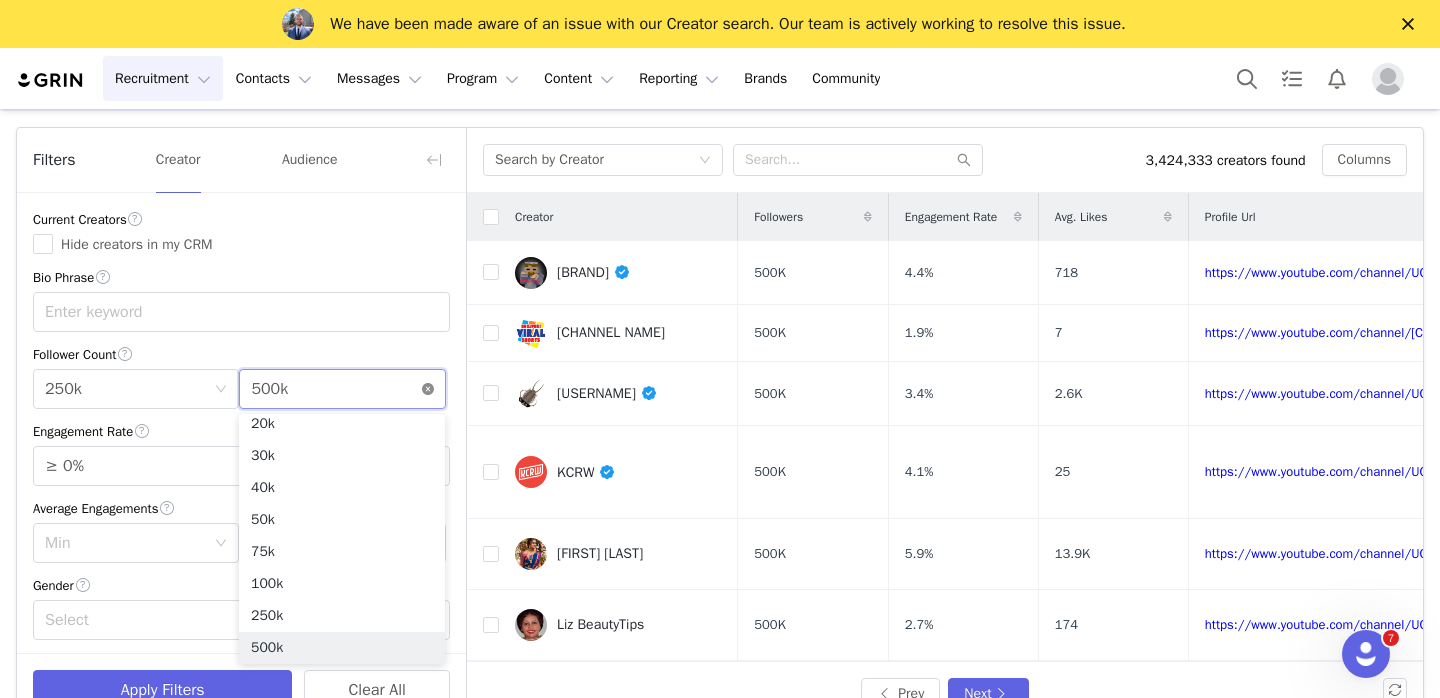 click 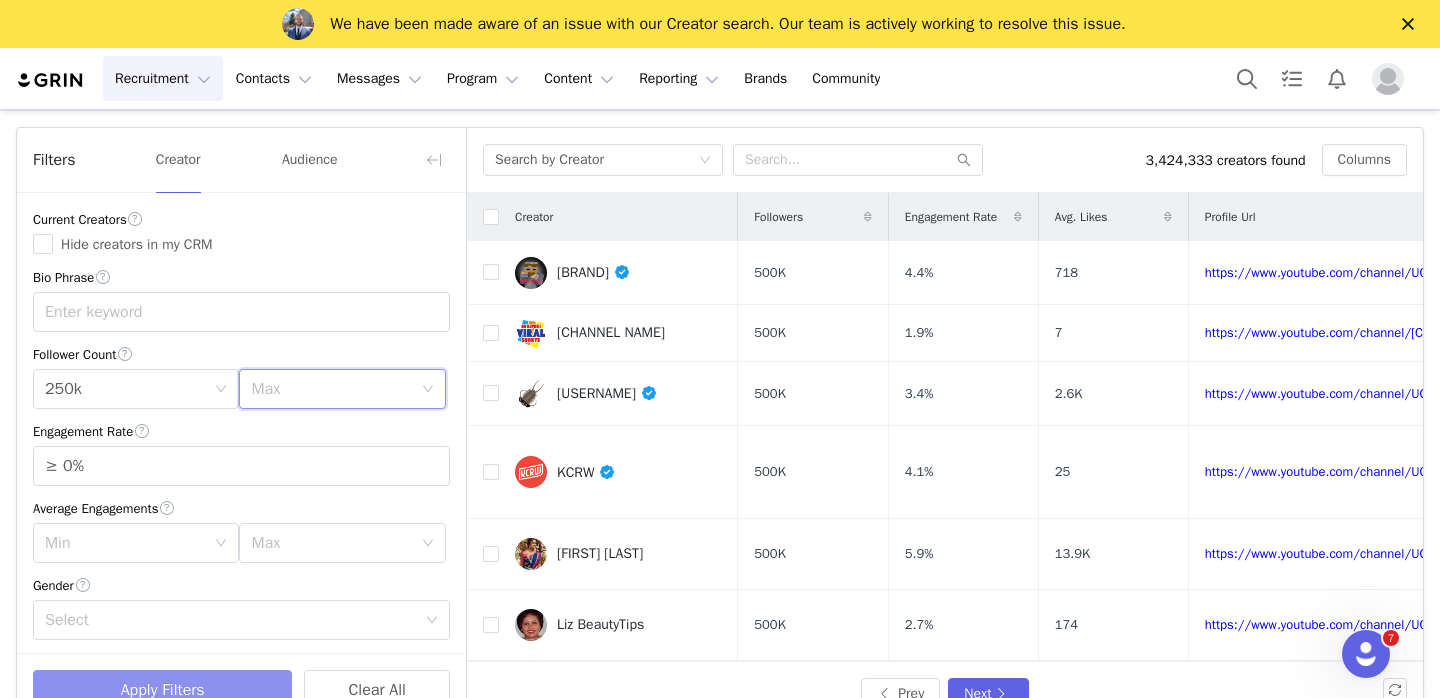 click on "Apply Filters" at bounding box center [162, 690] 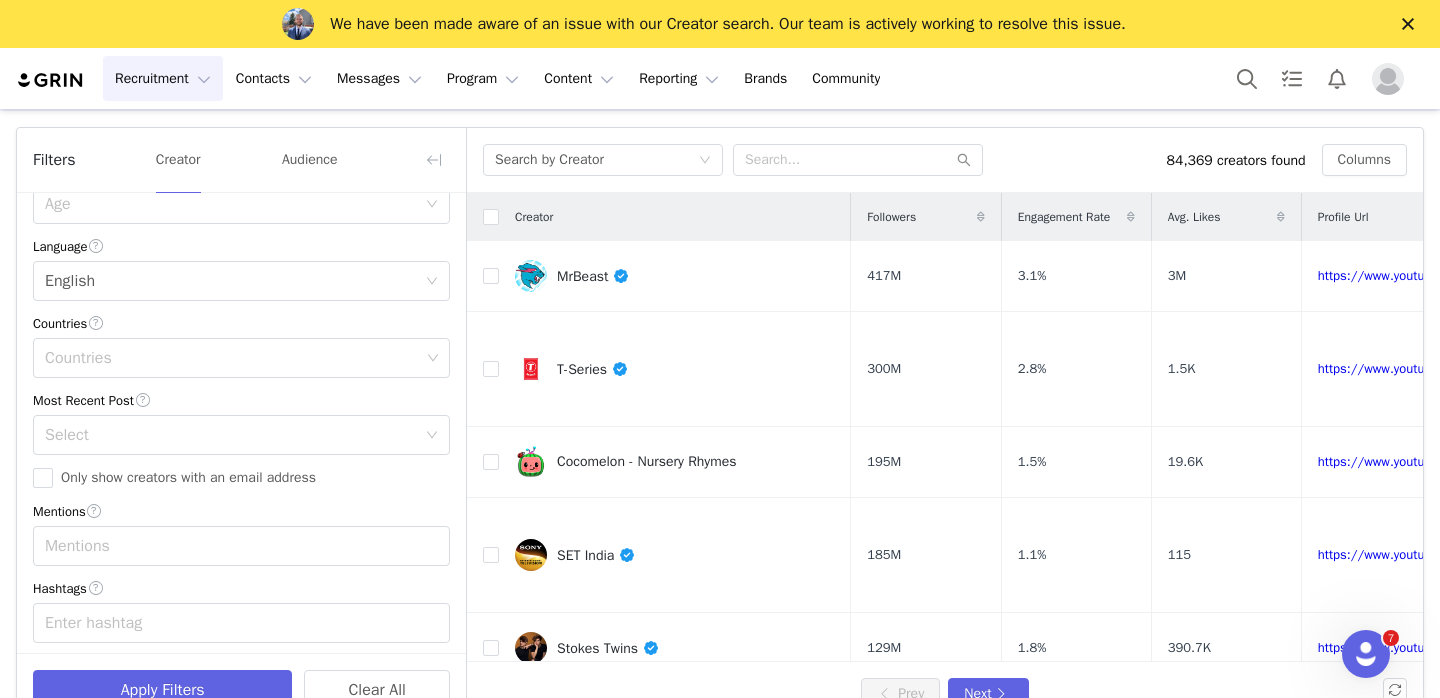 scroll, scrollTop: 497, scrollLeft: 0, axis: vertical 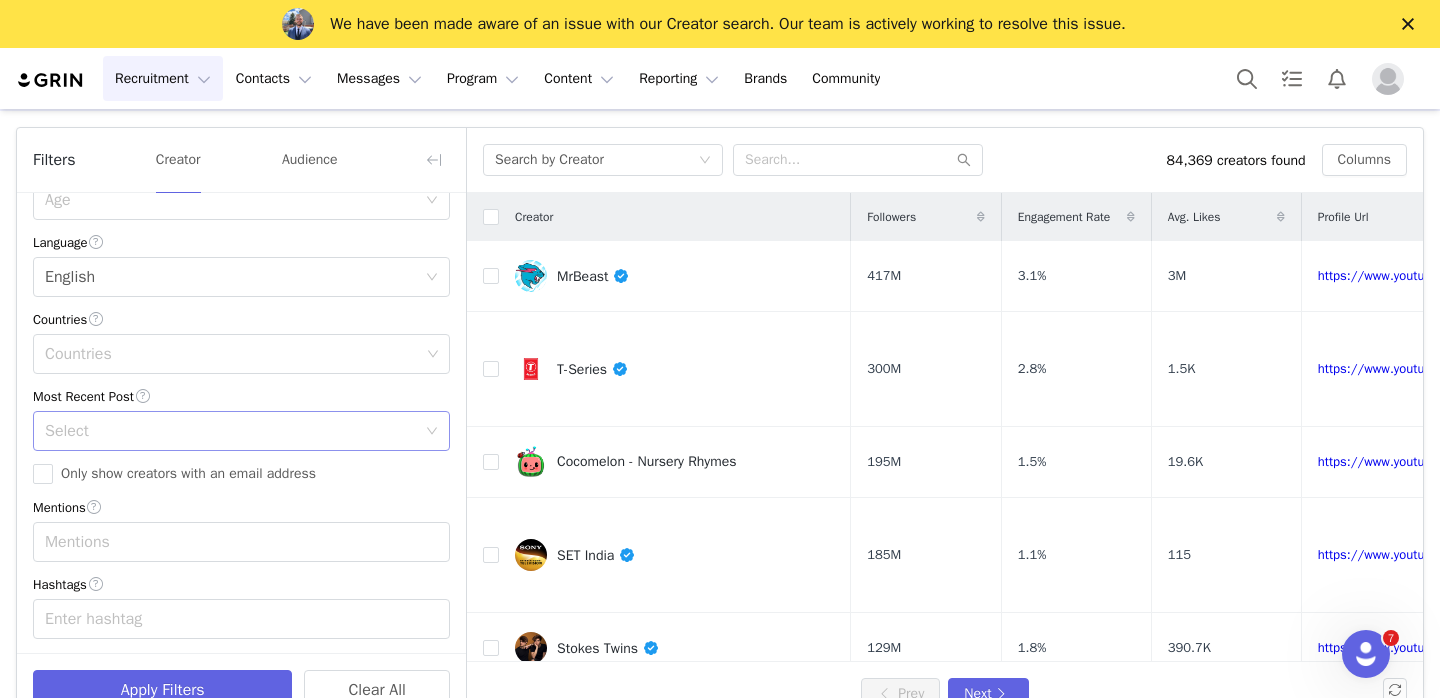 click on "Select" at bounding box center (230, 431) 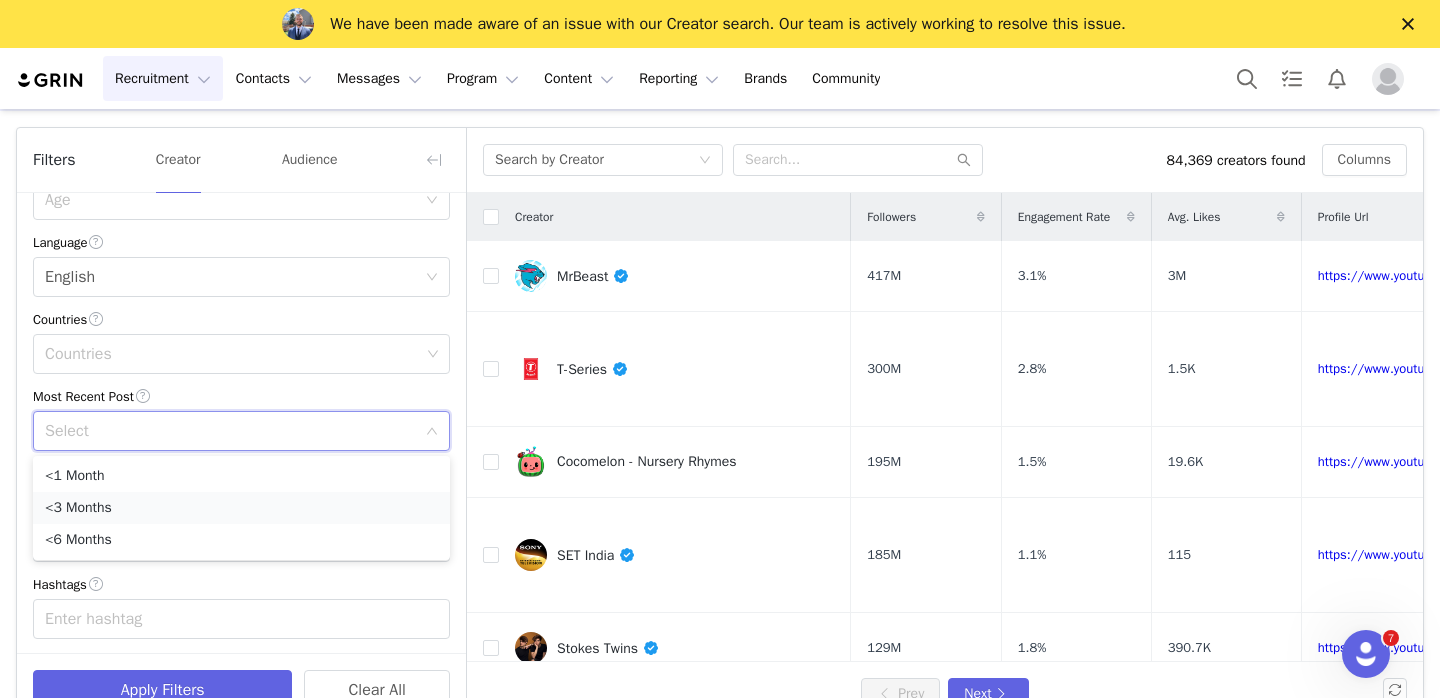 click on "<3 Months" at bounding box center [241, 508] 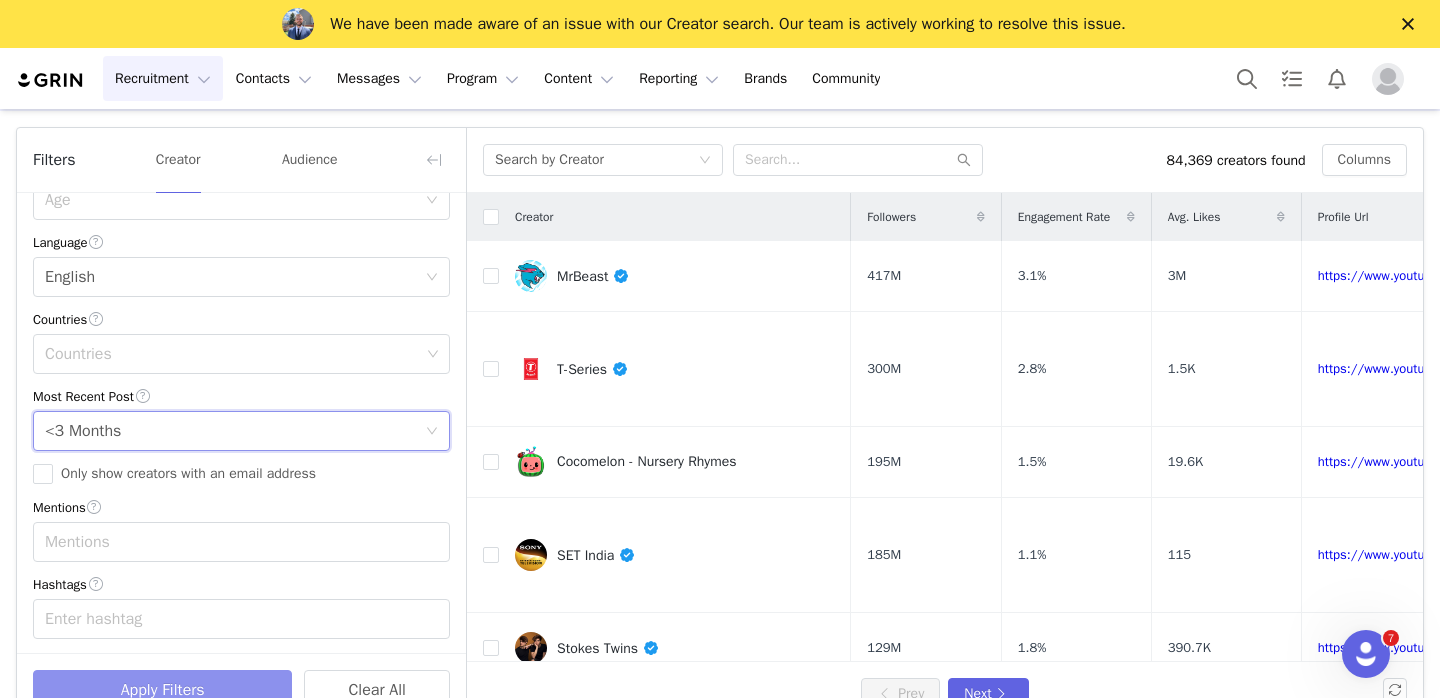 click on "Apply Filters" at bounding box center (162, 690) 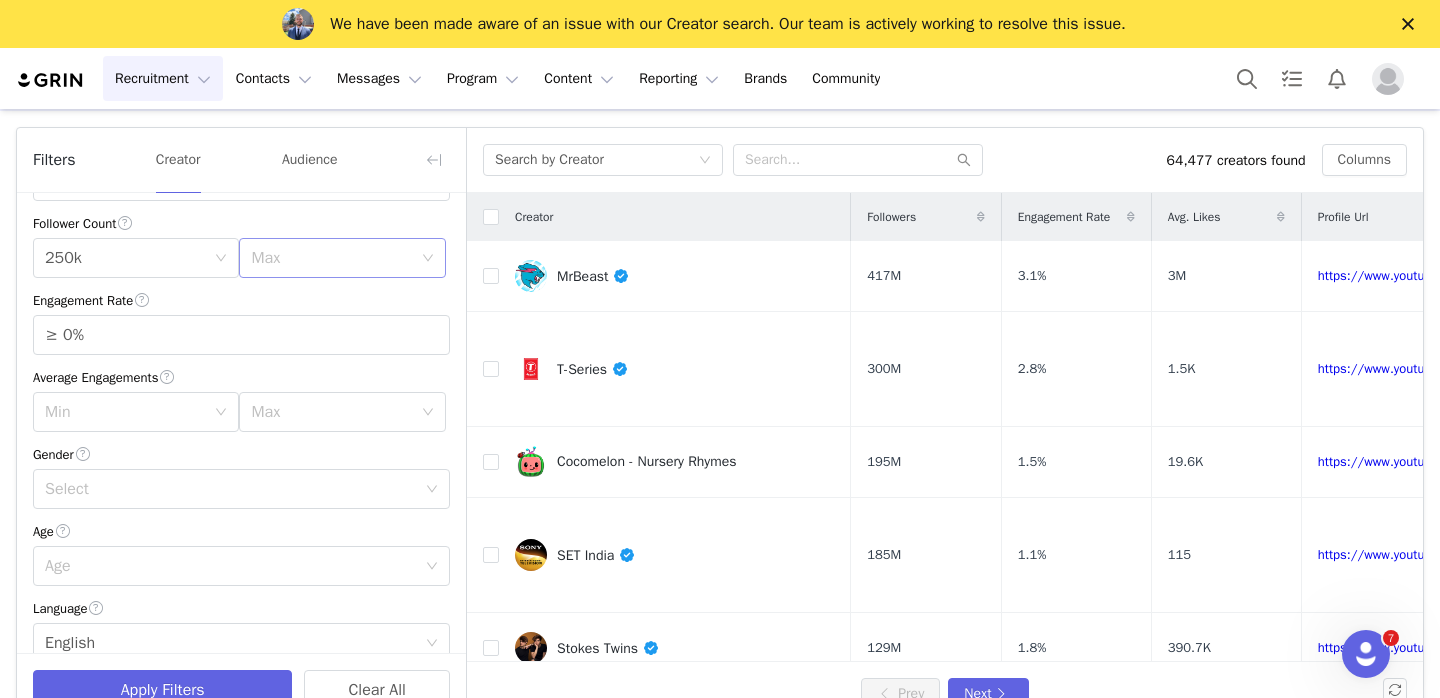 scroll, scrollTop: 121, scrollLeft: 0, axis: vertical 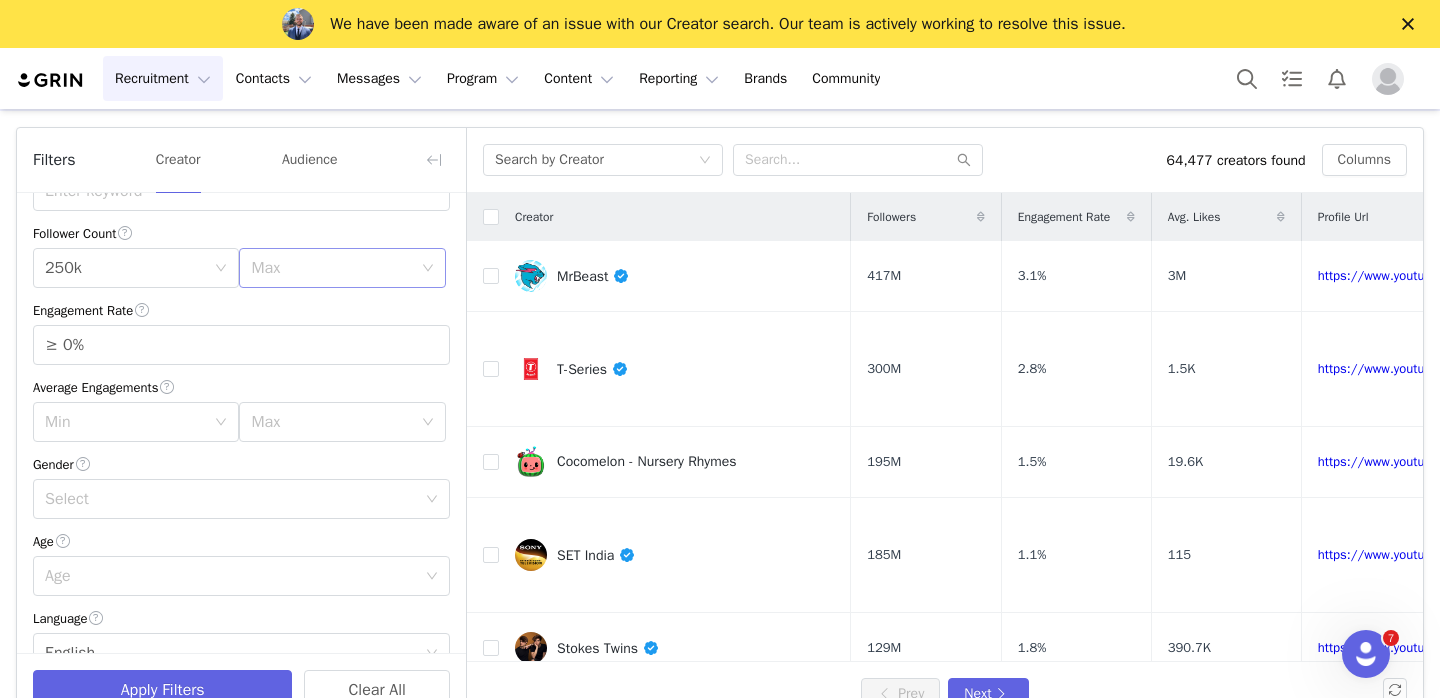 click on "Max" at bounding box center (331, 268) 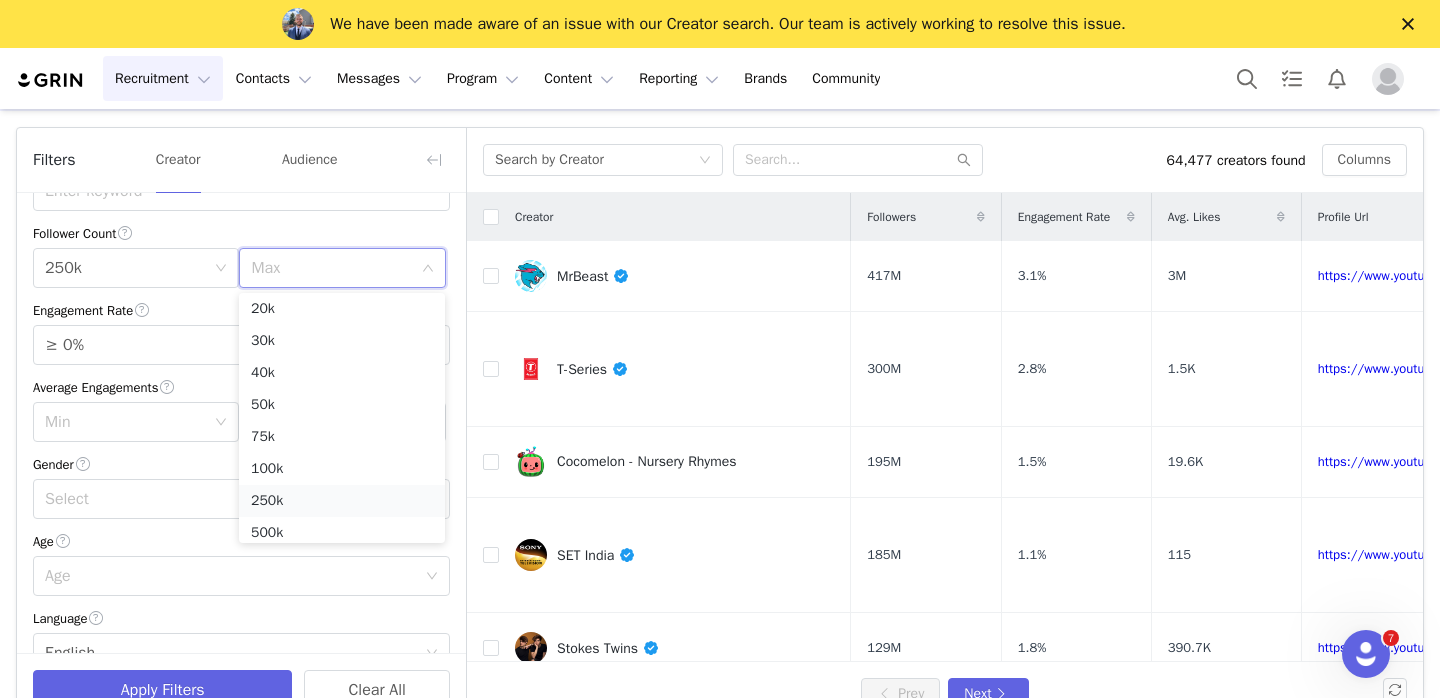 scroll, scrollTop: 142, scrollLeft: 0, axis: vertical 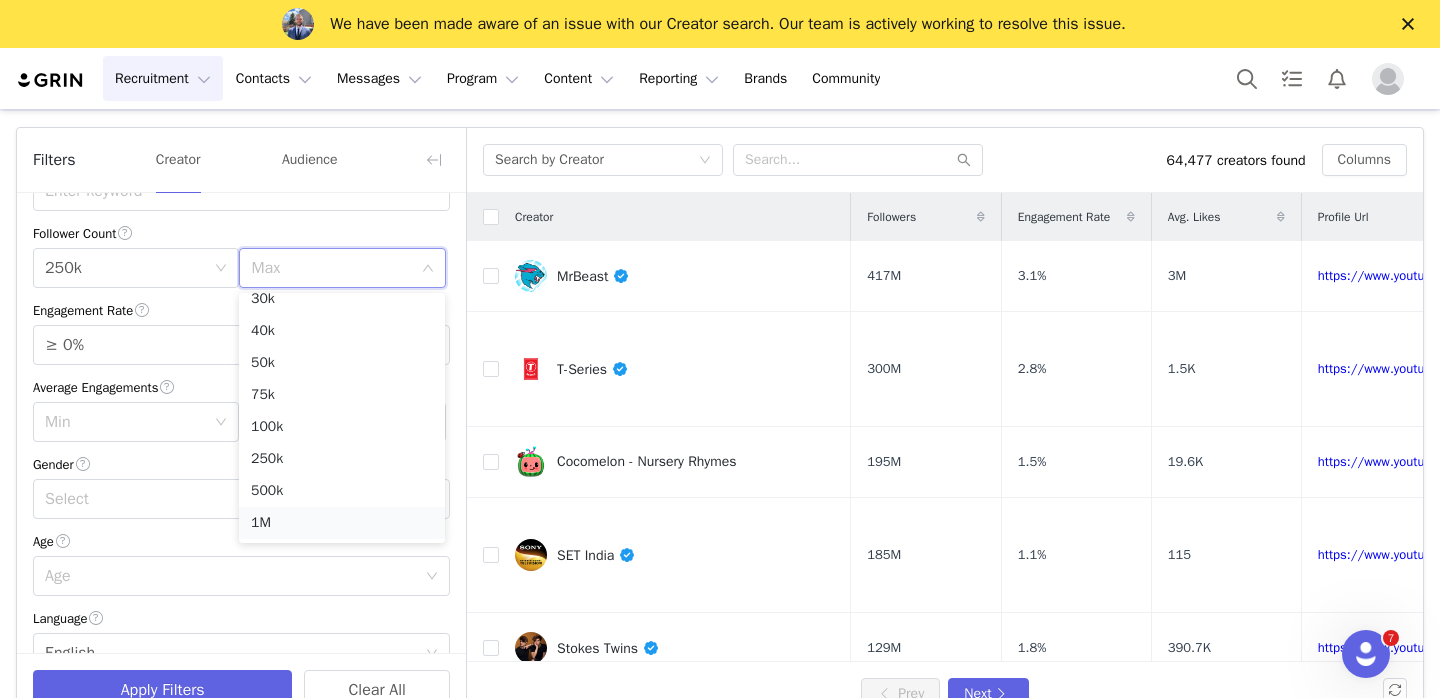 click on "1M" at bounding box center (342, 523) 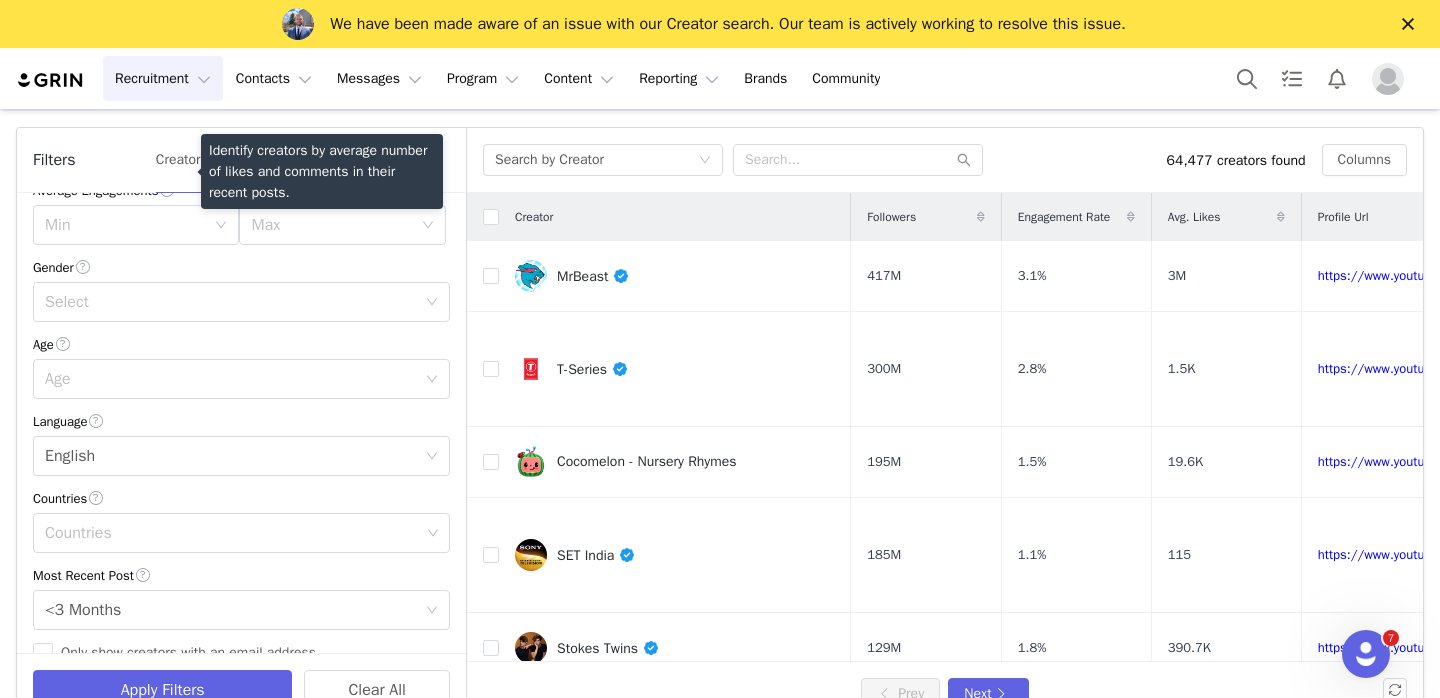 scroll, scrollTop: 357, scrollLeft: 0, axis: vertical 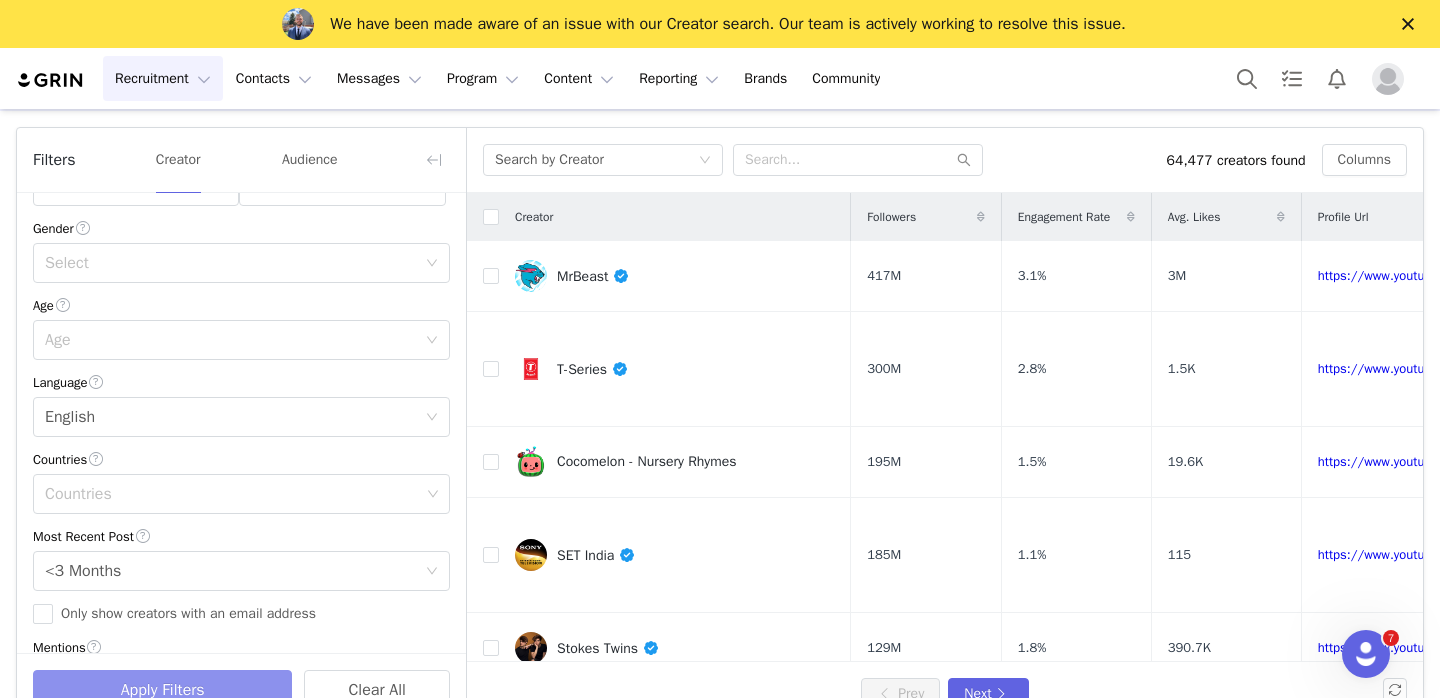 click on "Apply Filters" at bounding box center [162, 690] 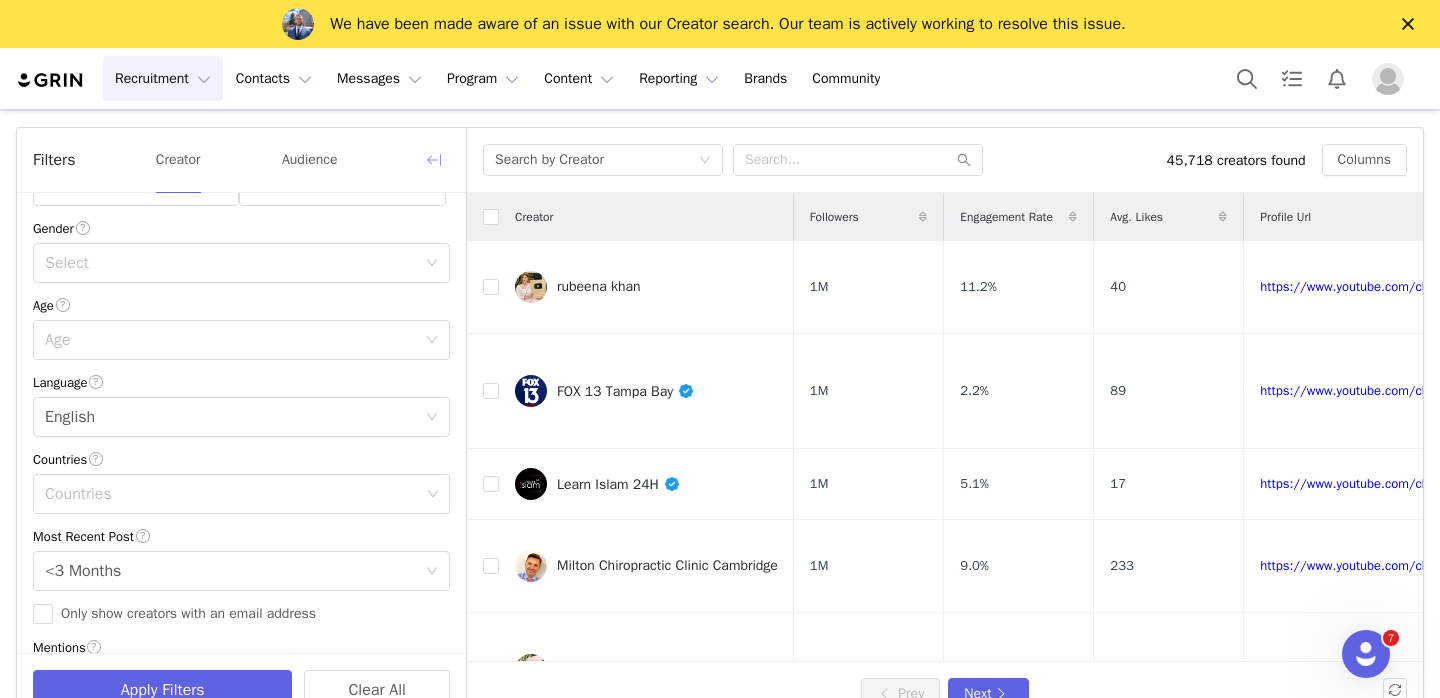 click at bounding box center [434, 160] 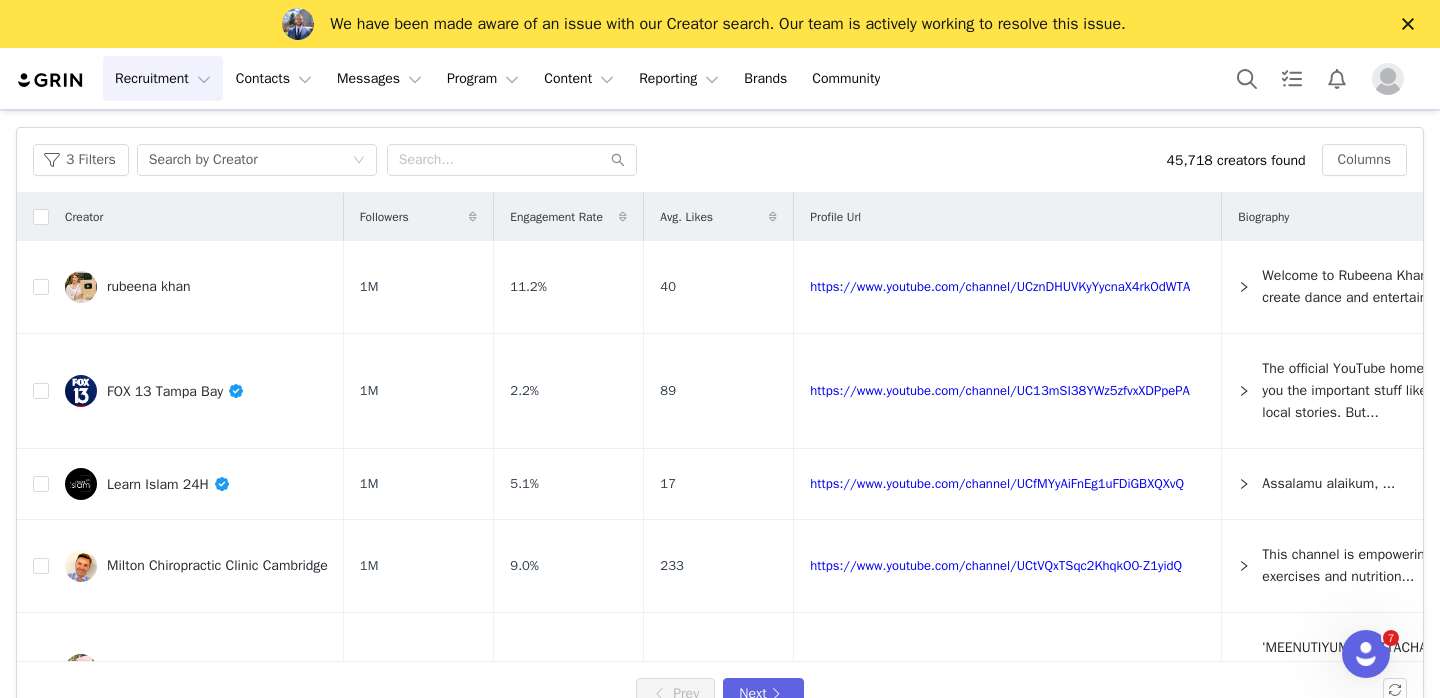 scroll, scrollTop: 756, scrollLeft: 0, axis: vertical 